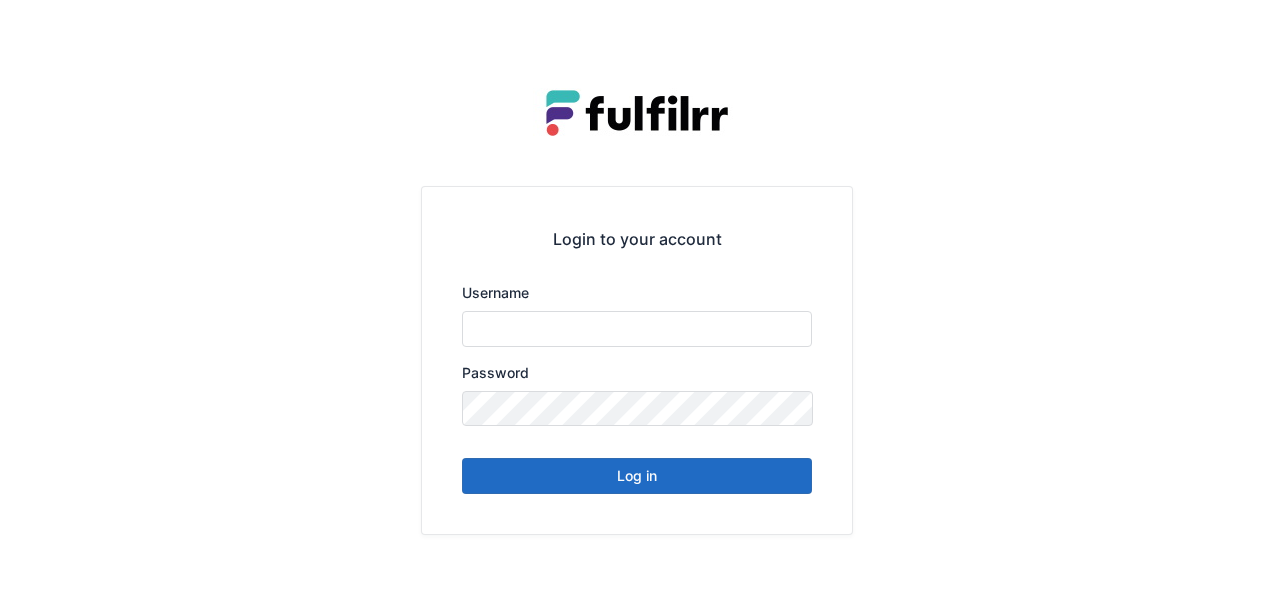 scroll, scrollTop: 0, scrollLeft: 0, axis: both 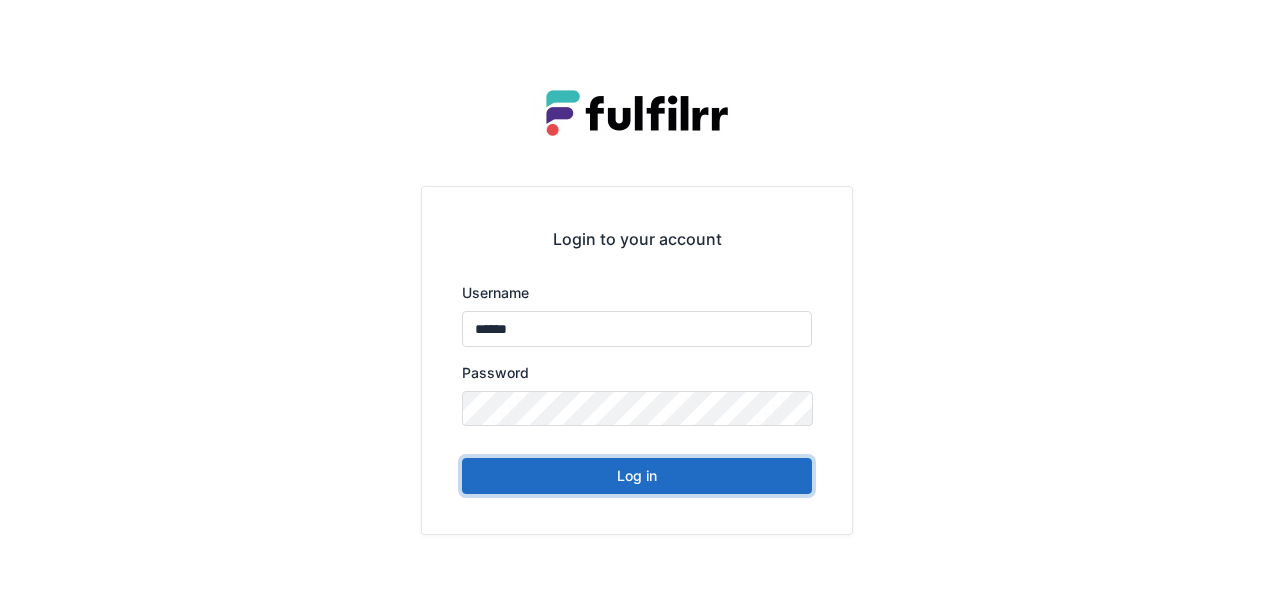 click on "Log in" at bounding box center (637, 476) 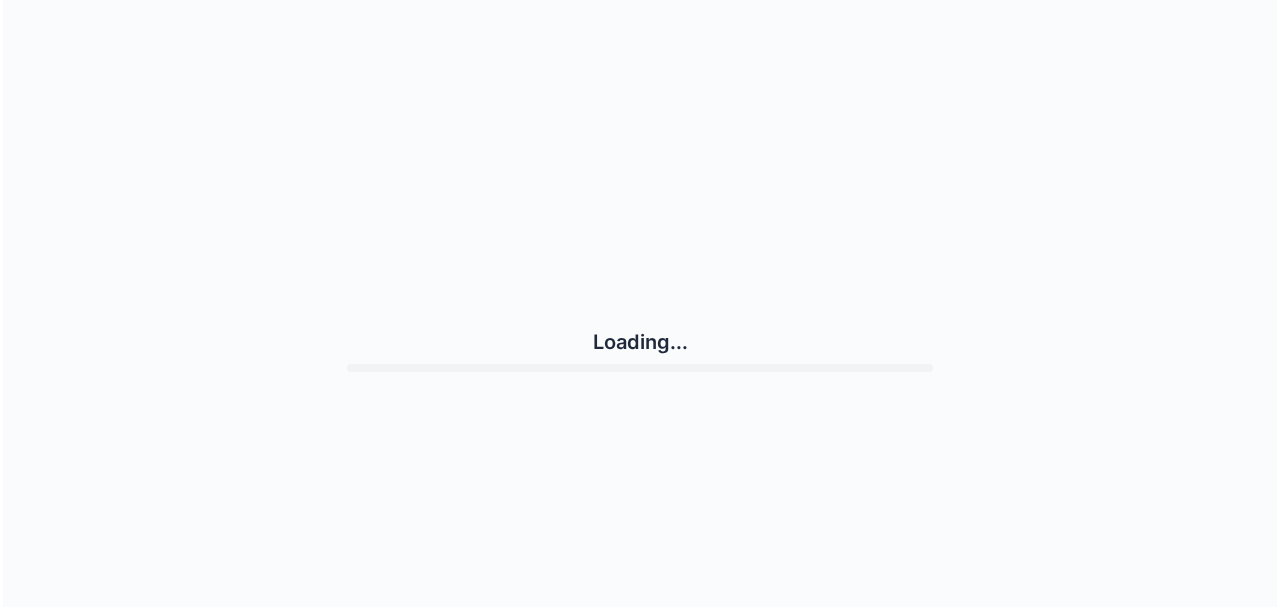 scroll, scrollTop: 0, scrollLeft: 0, axis: both 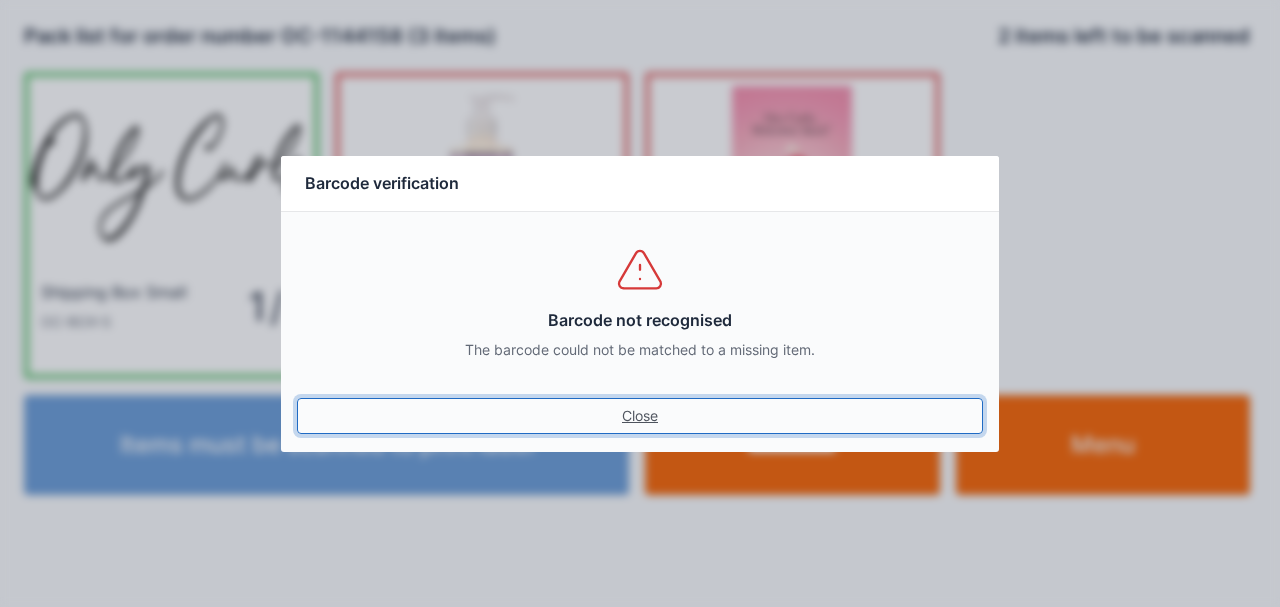 click on "Close" at bounding box center (640, 416) 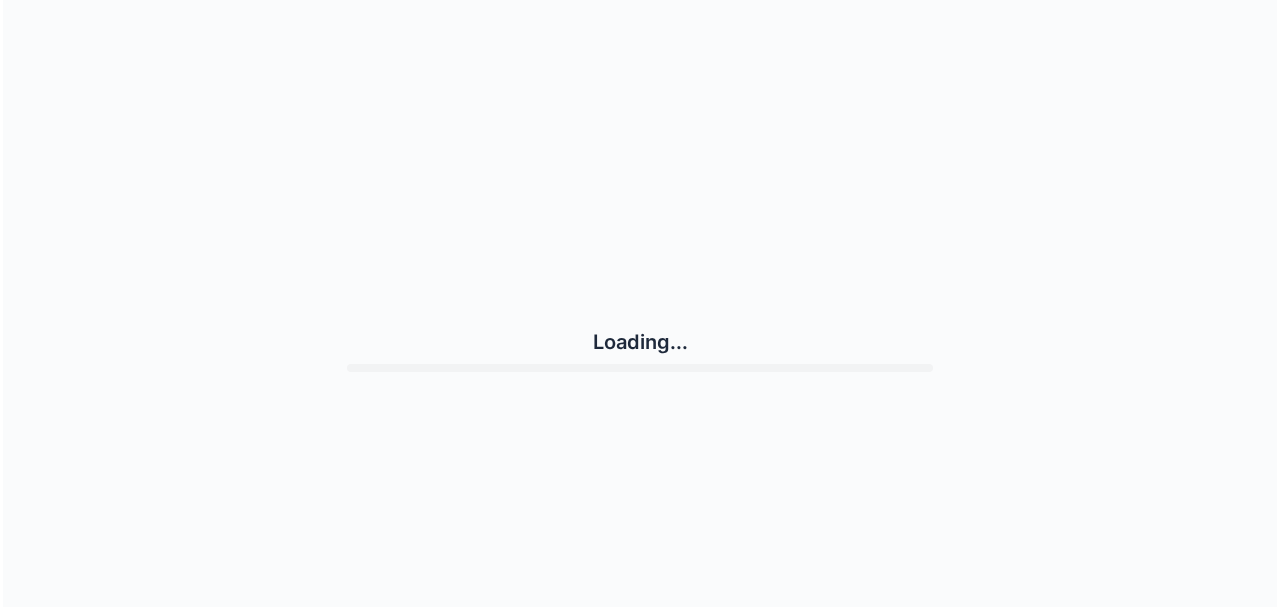 scroll, scrollTop: 0, scrollLeft: 0, axis: both 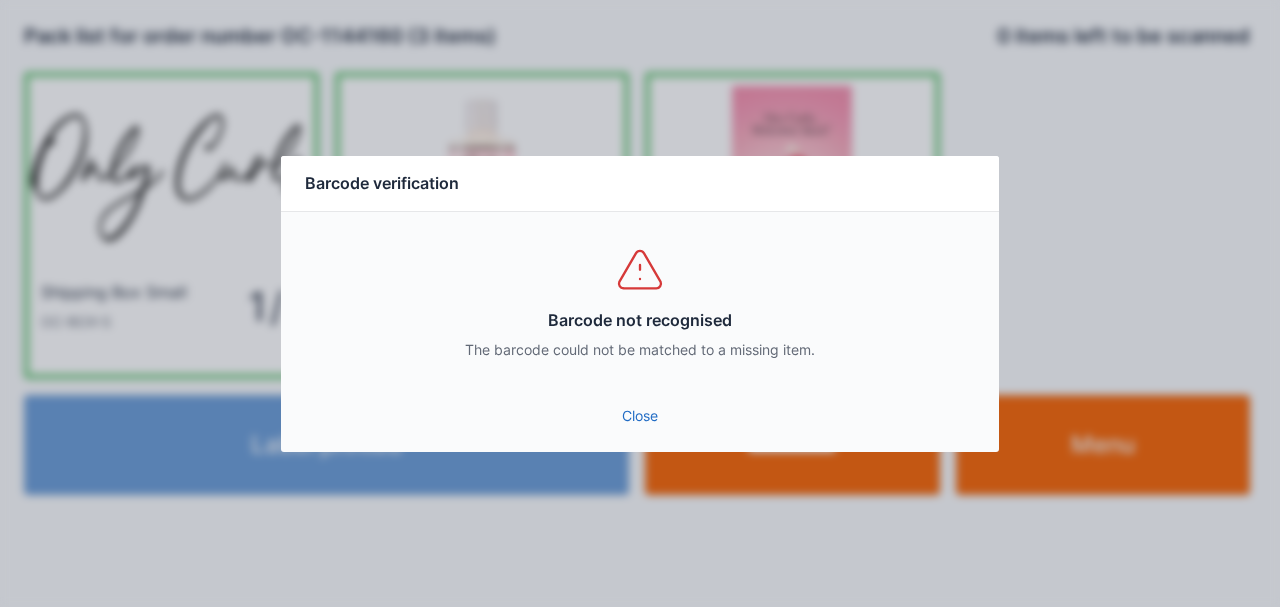 click on "Barcode not recognised The barcode could not be matched to a missing item." at bounding box center (640, 302) 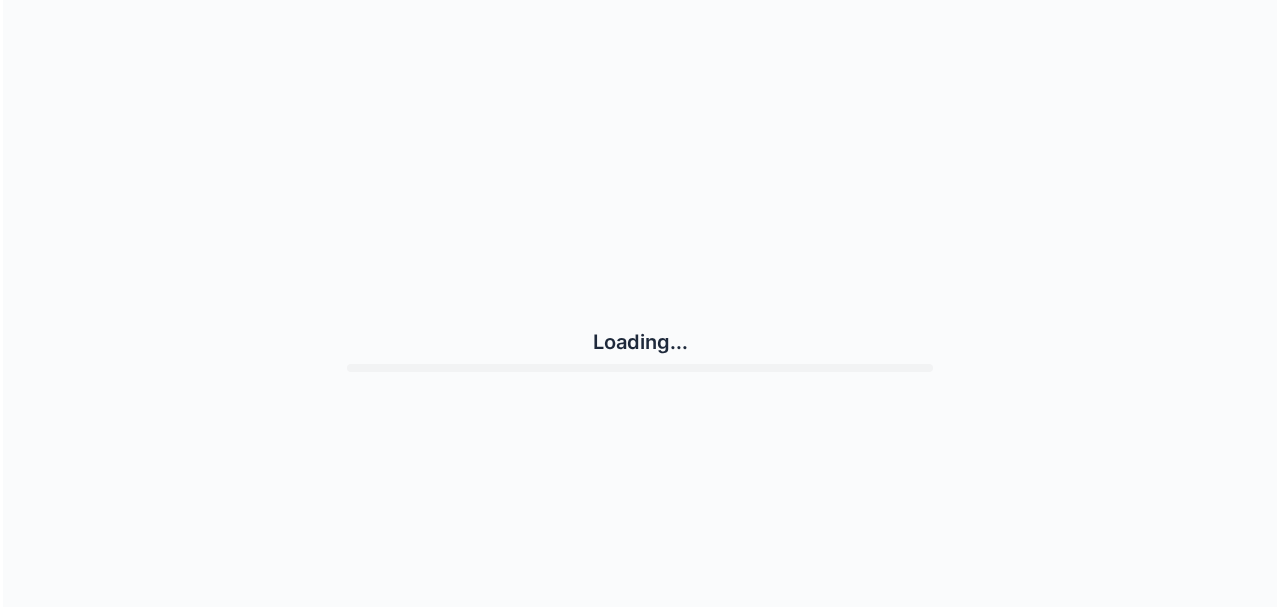 scroll, scrollTop: 0, scrollLeft: 0, axis: both 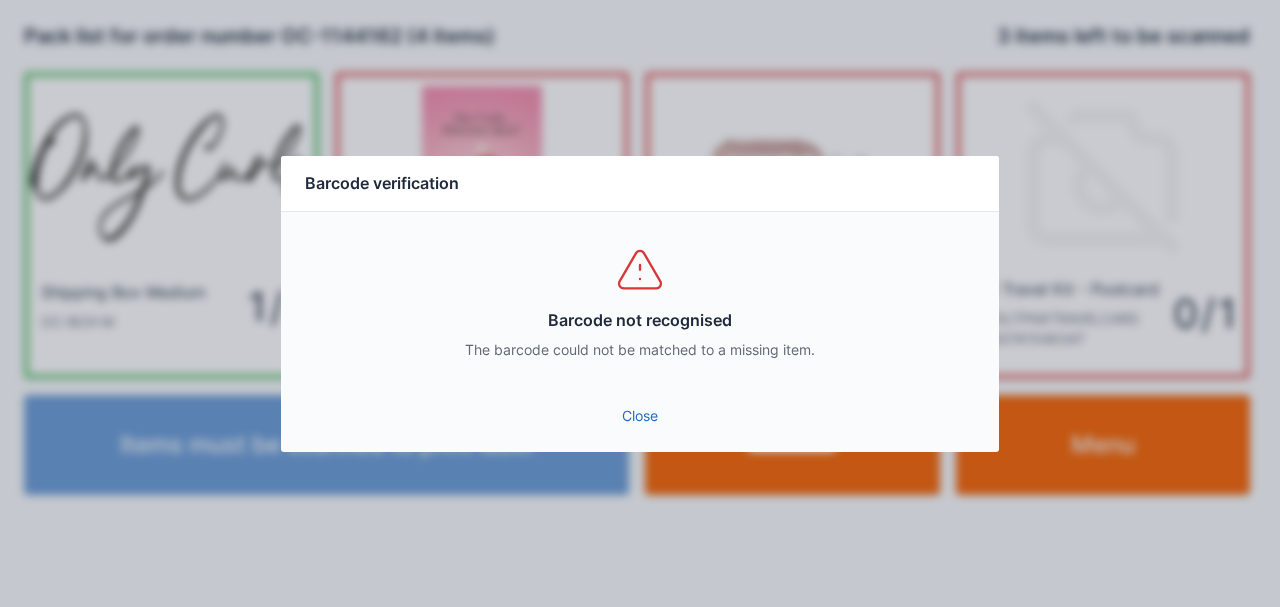click on "Close" at bounding box center (640, 416) 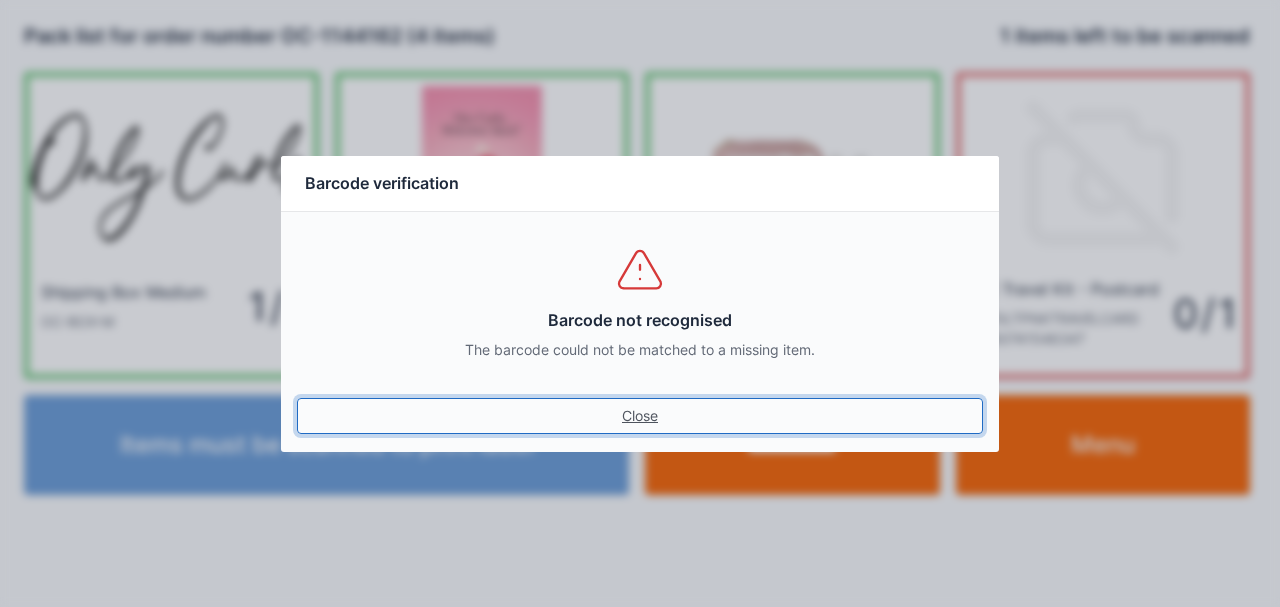 click on "Close" at bounding box center (640, 416) 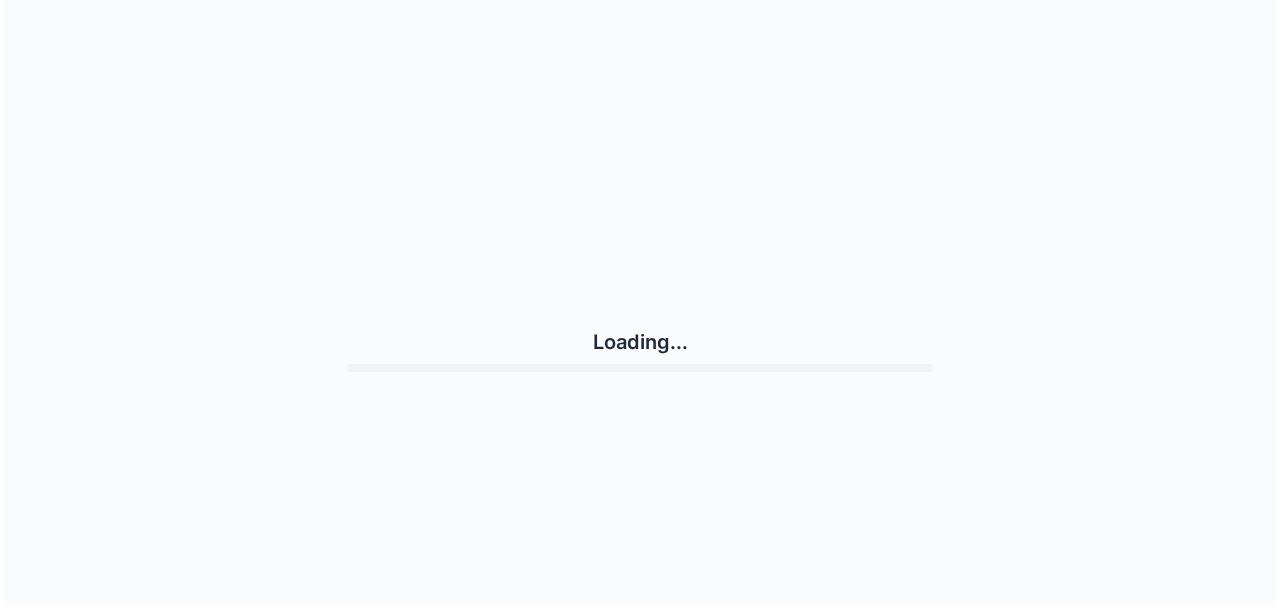 scroll, scrollTop: 0, scrollLeft: 0, axis: both 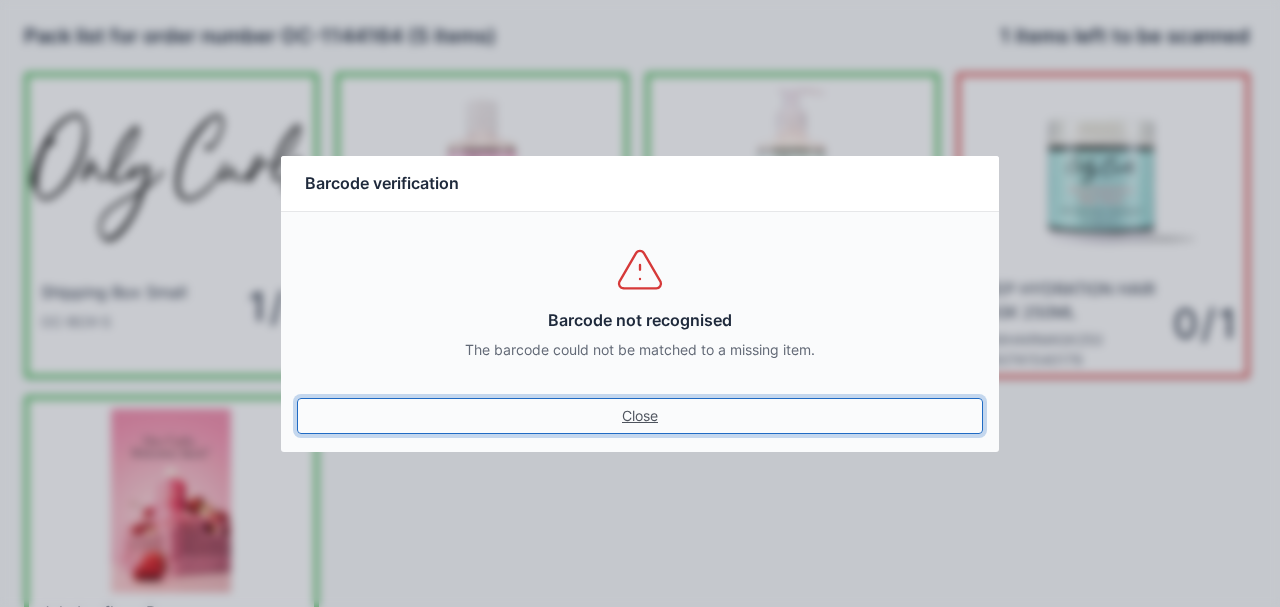 click on "Close" at bounding box center [640, 416] 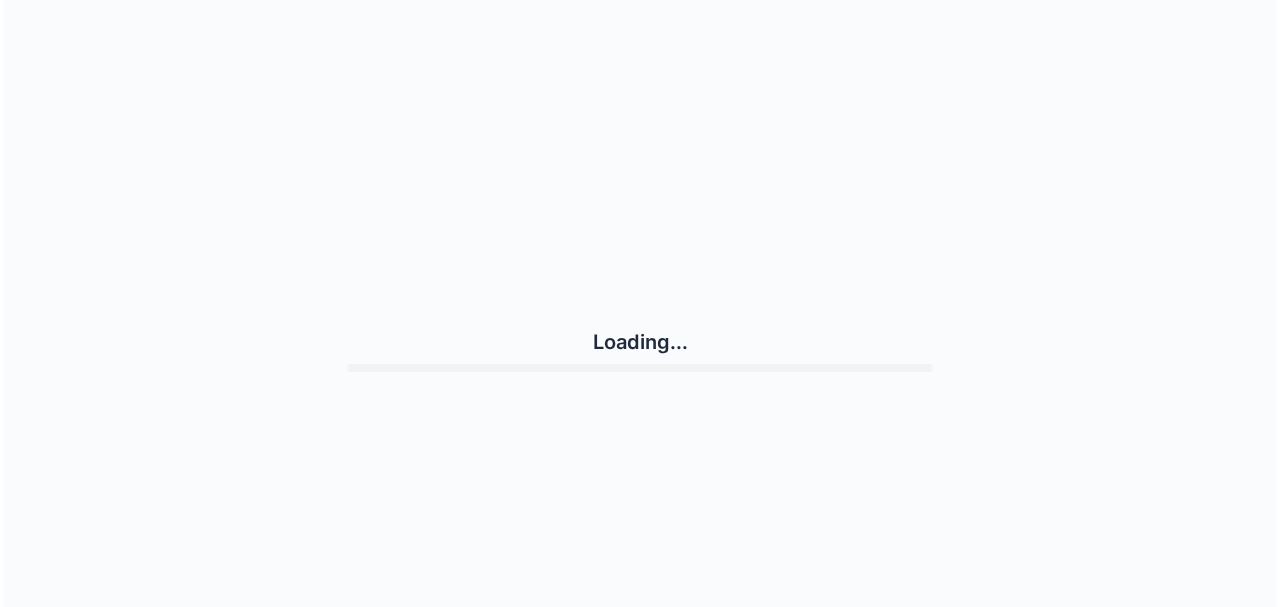 scroll, scrollTop: 0, scrollLeft: 0, axis: both 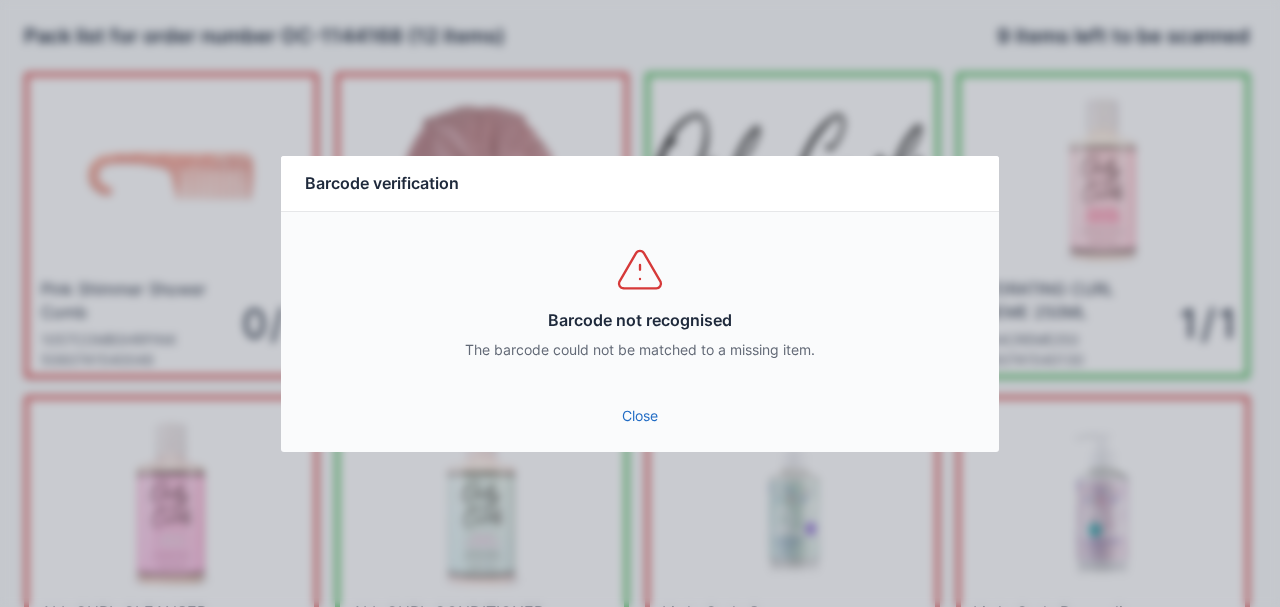 click on "Close" at bounding box center (640, 416) 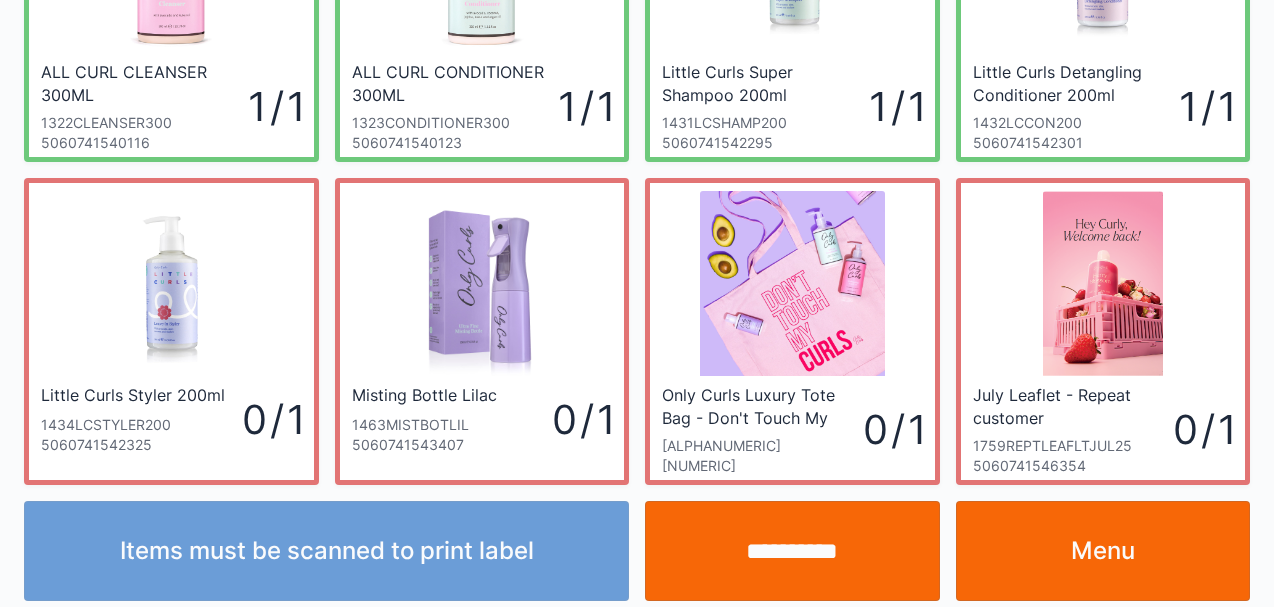scroll, scrollTop: 552, scrollLeft: 0, axis: vertical 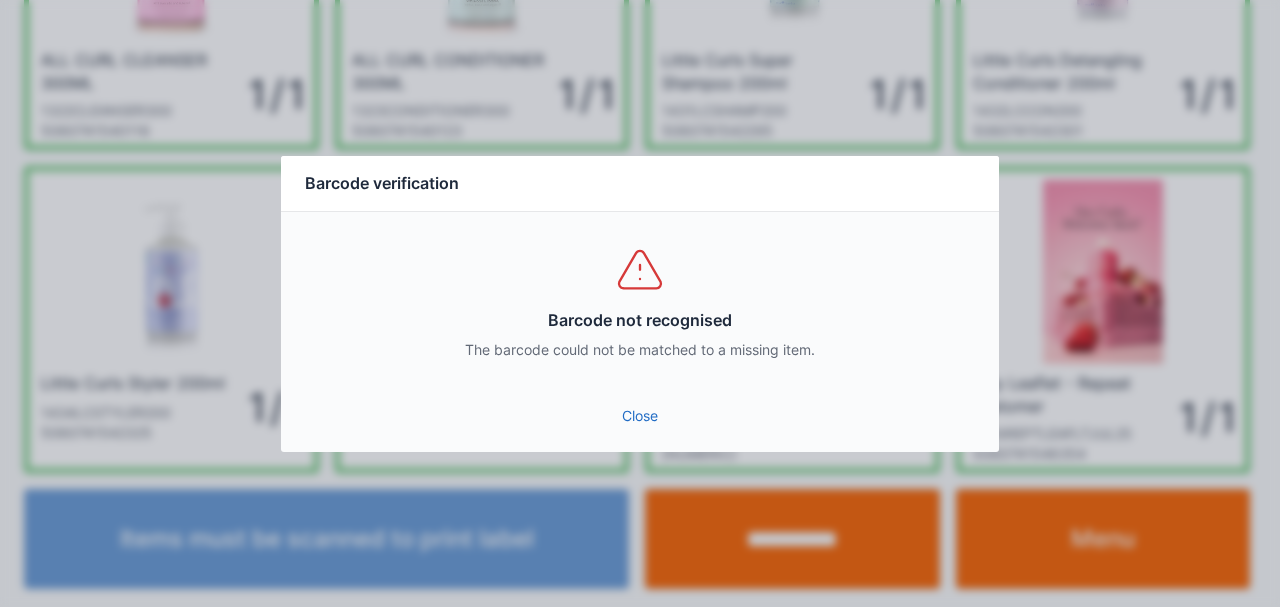 click on "Close" at bounding box center [640, 416] 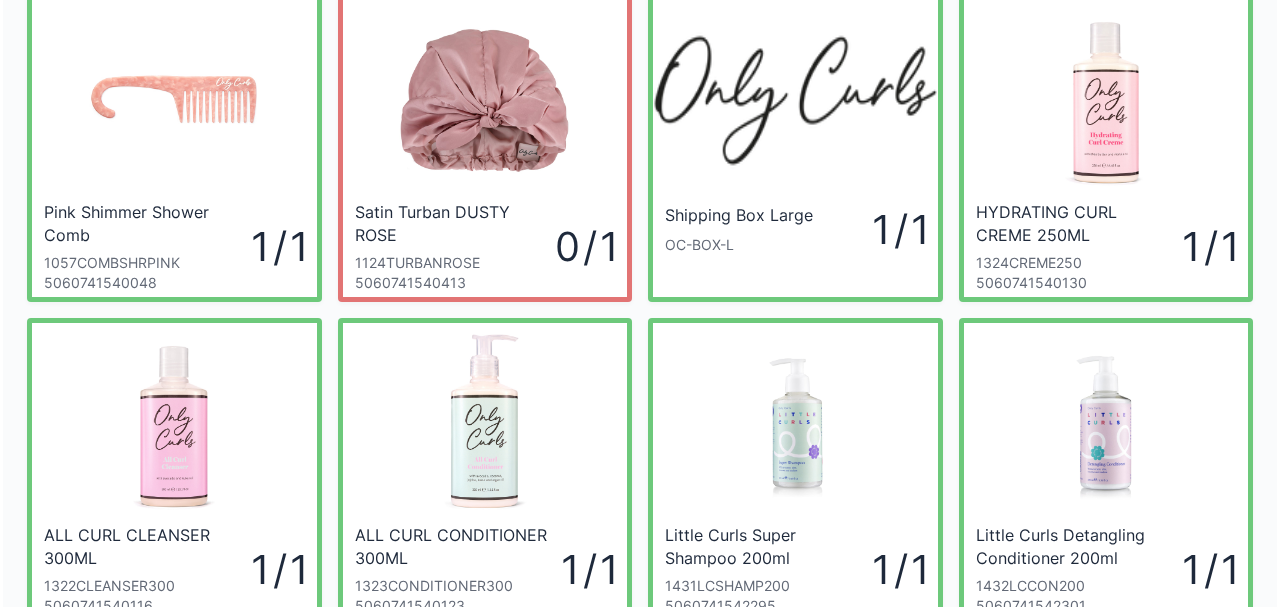 scroll, scrollTop: 0, scrollLeft: 0, axis: both 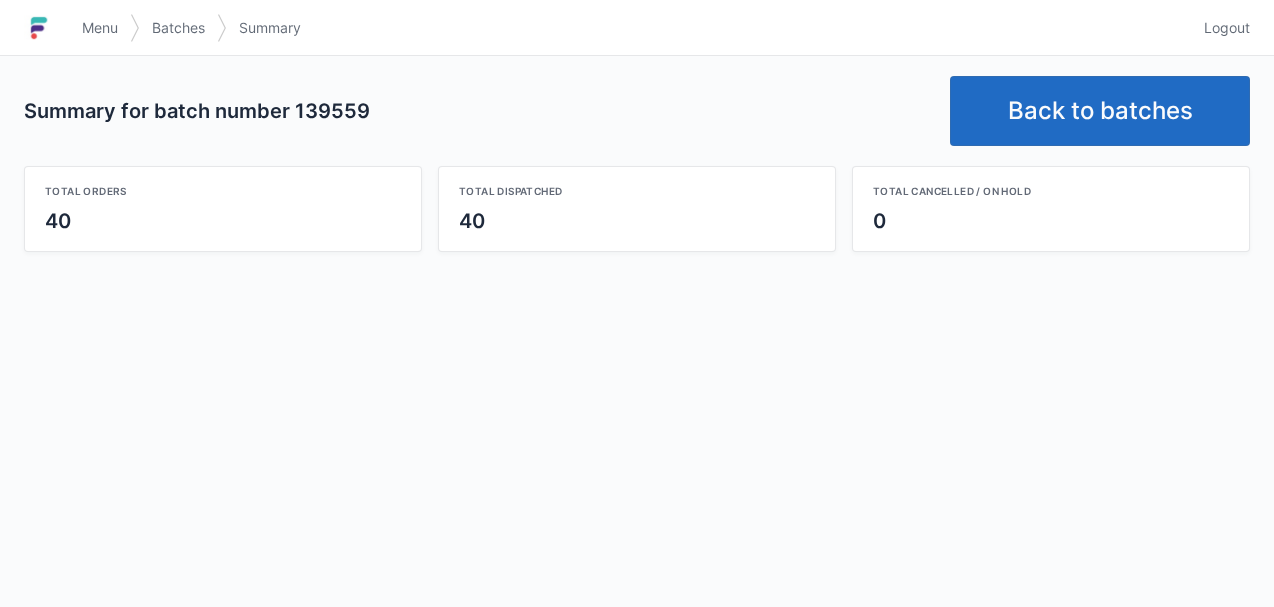 click on "Back to batches" at bounding box center [1100, 111] 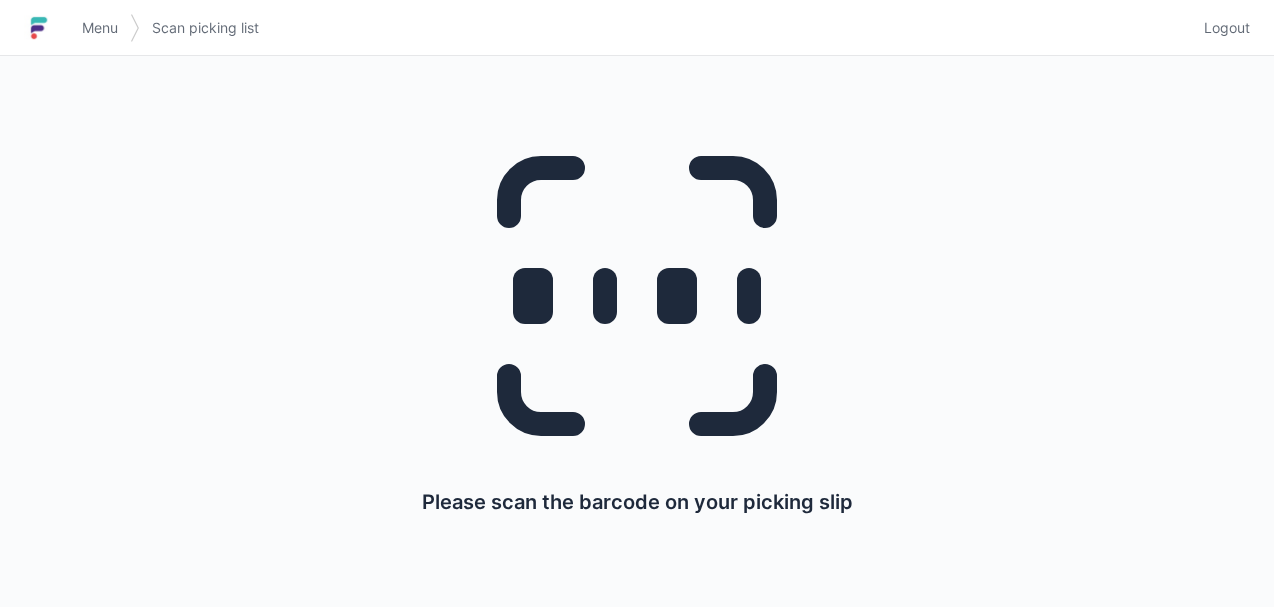 scroll, scrollTop: 0, scrollLeft: 0, axis: both 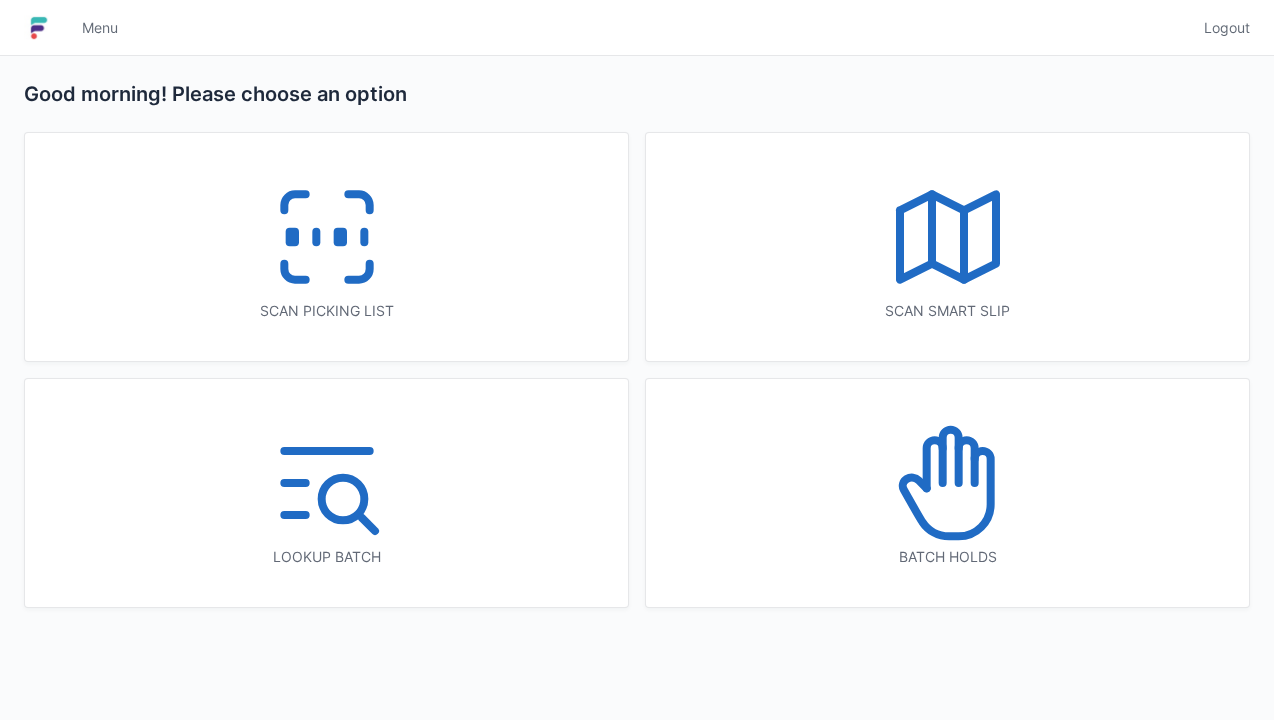 click 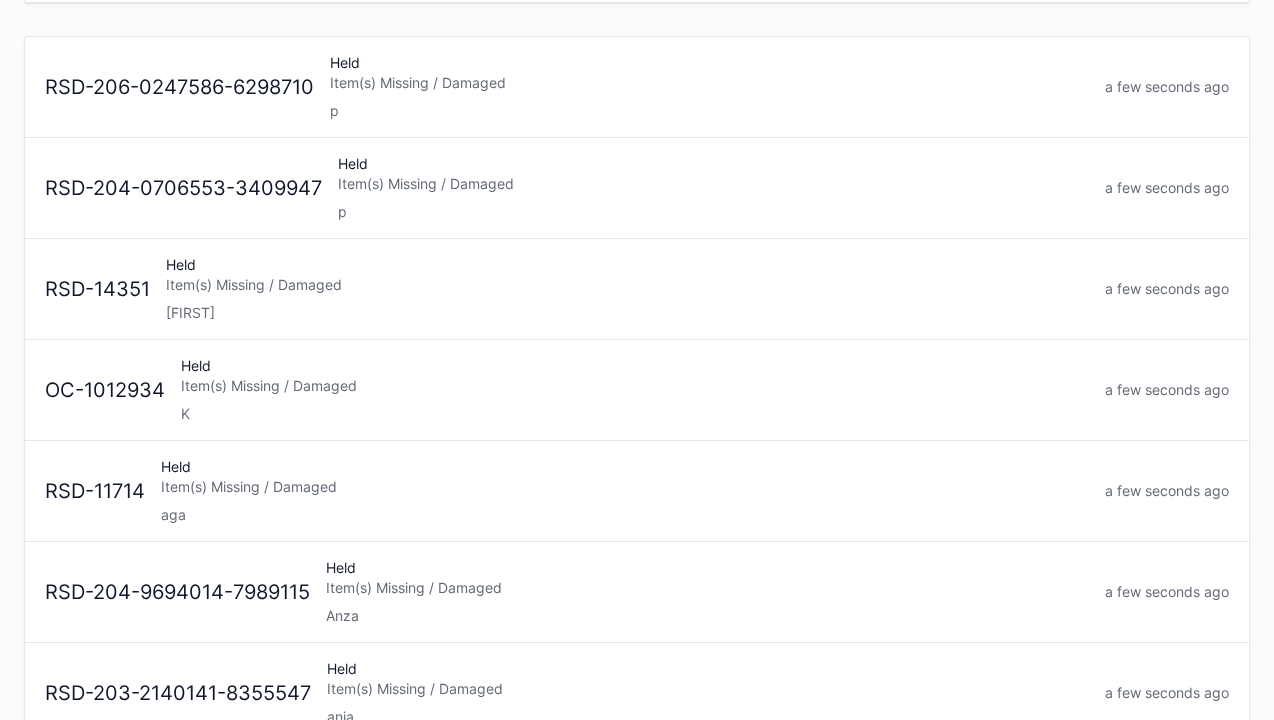 scroll, scrollTop: 227, scrollLeft: 0, axis: vertical 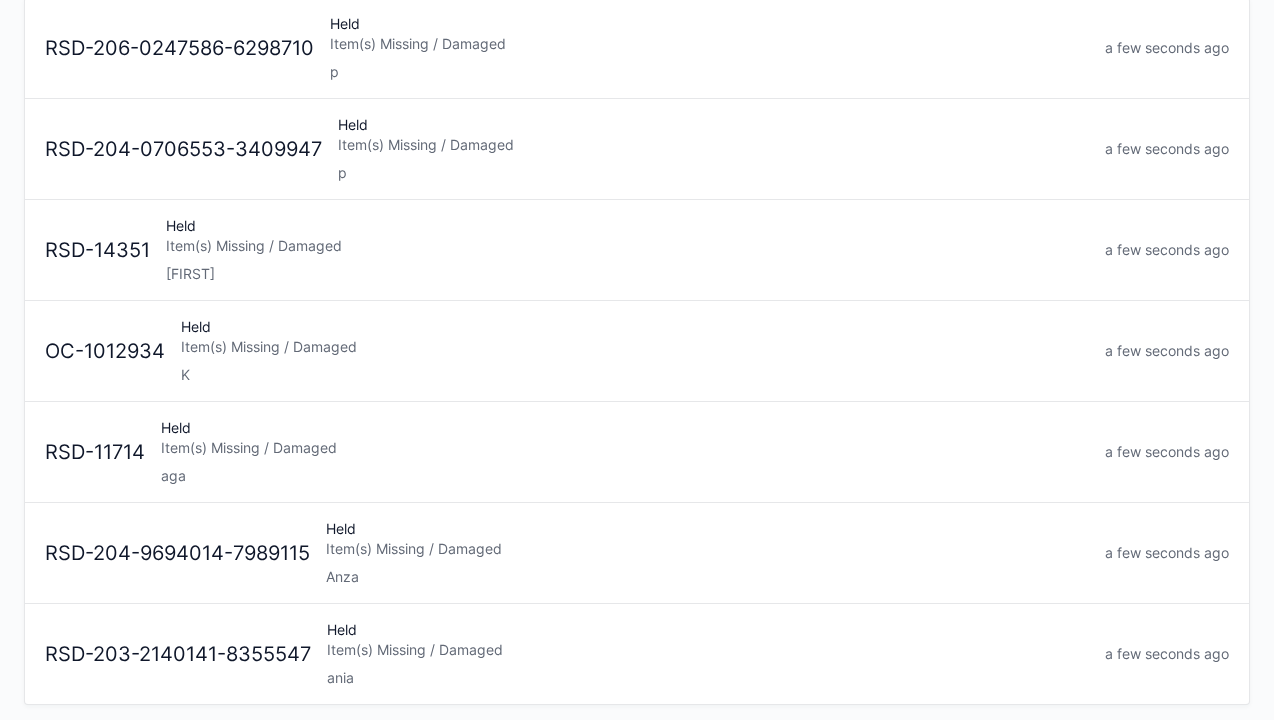 click on "Item(s) Missing / Damaged" at bounding box center (625, 448) 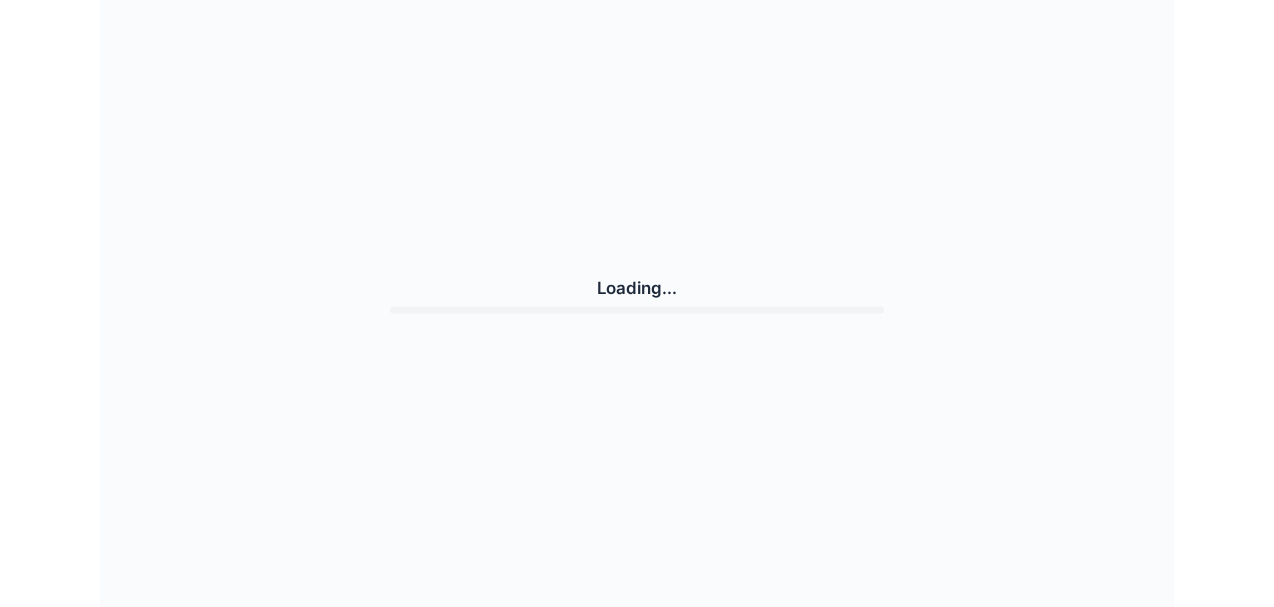 scroll, scrollTop: 0, scrollLeft: 0, axis: both 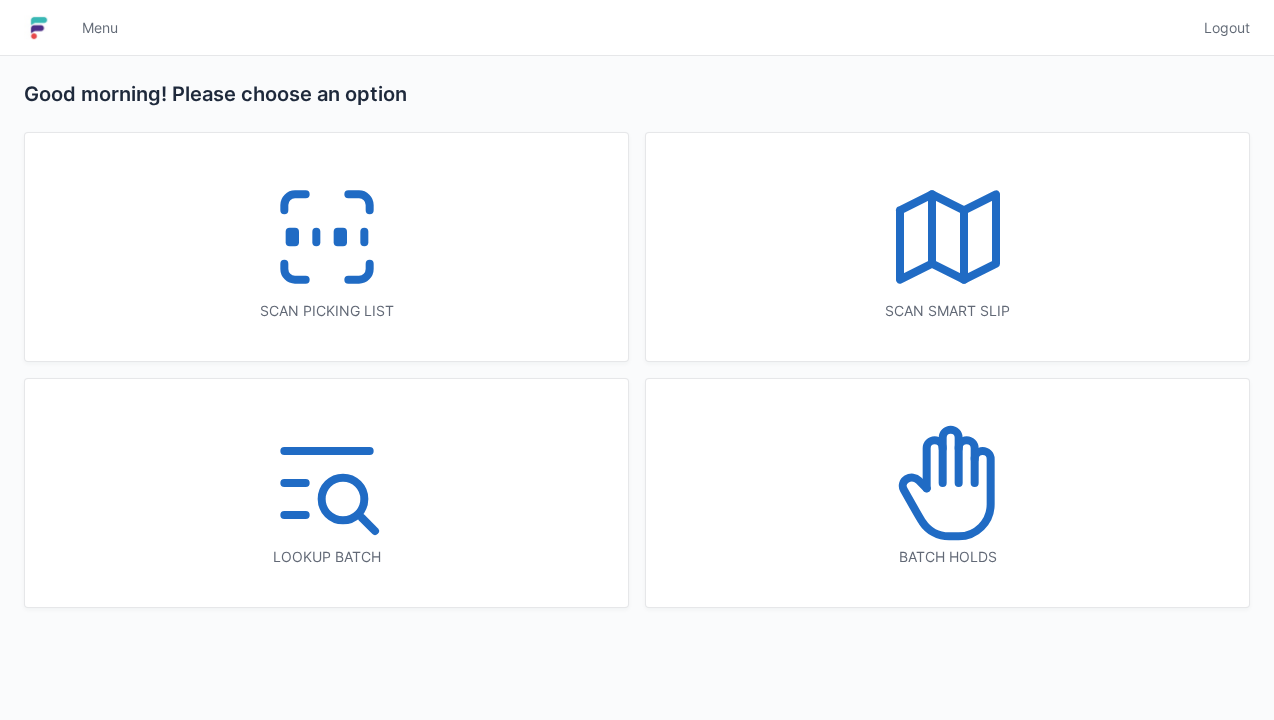 click 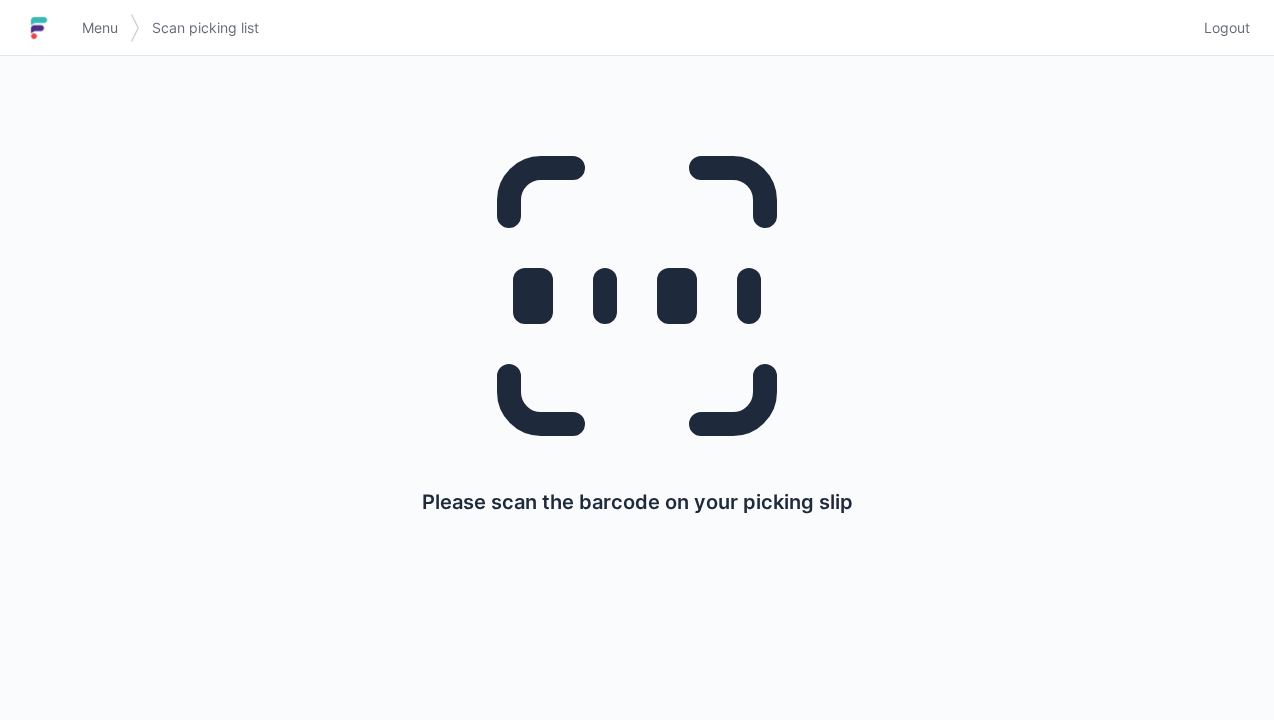 scroll, scrollTop: 0, scrollLeft: 0, axis: both 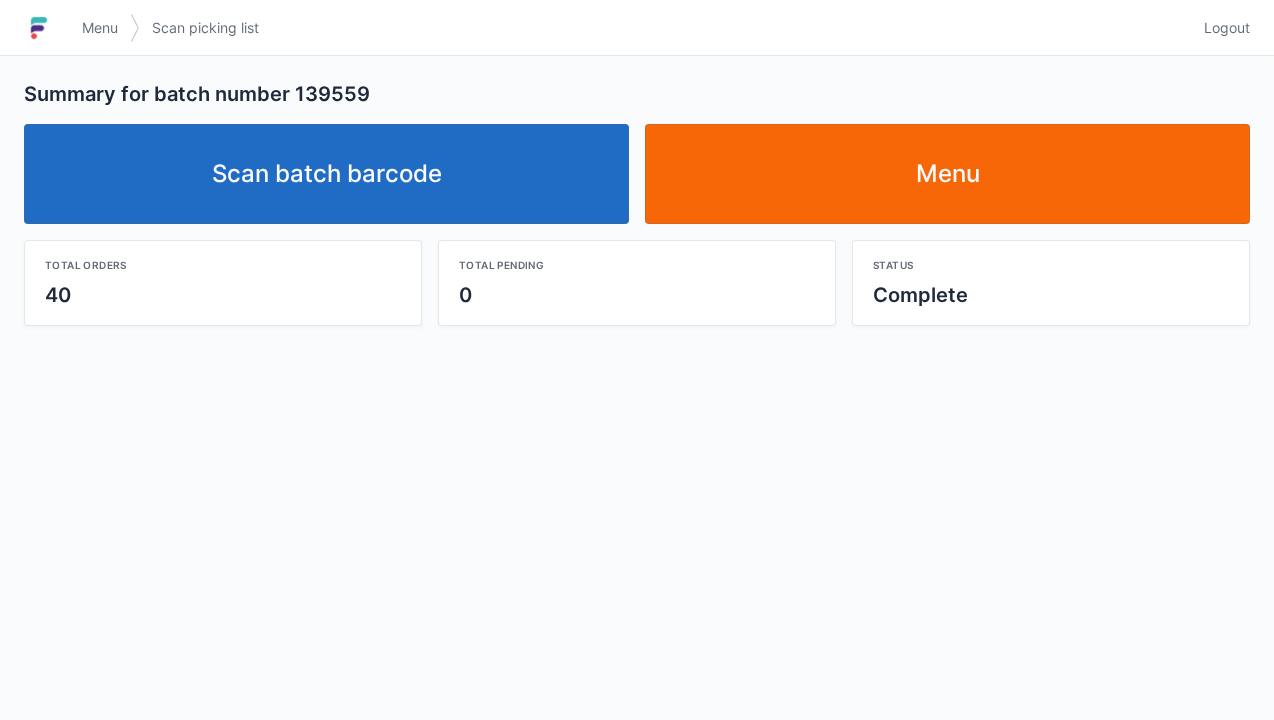 click on "Menu" at bounding box center (947, 174) 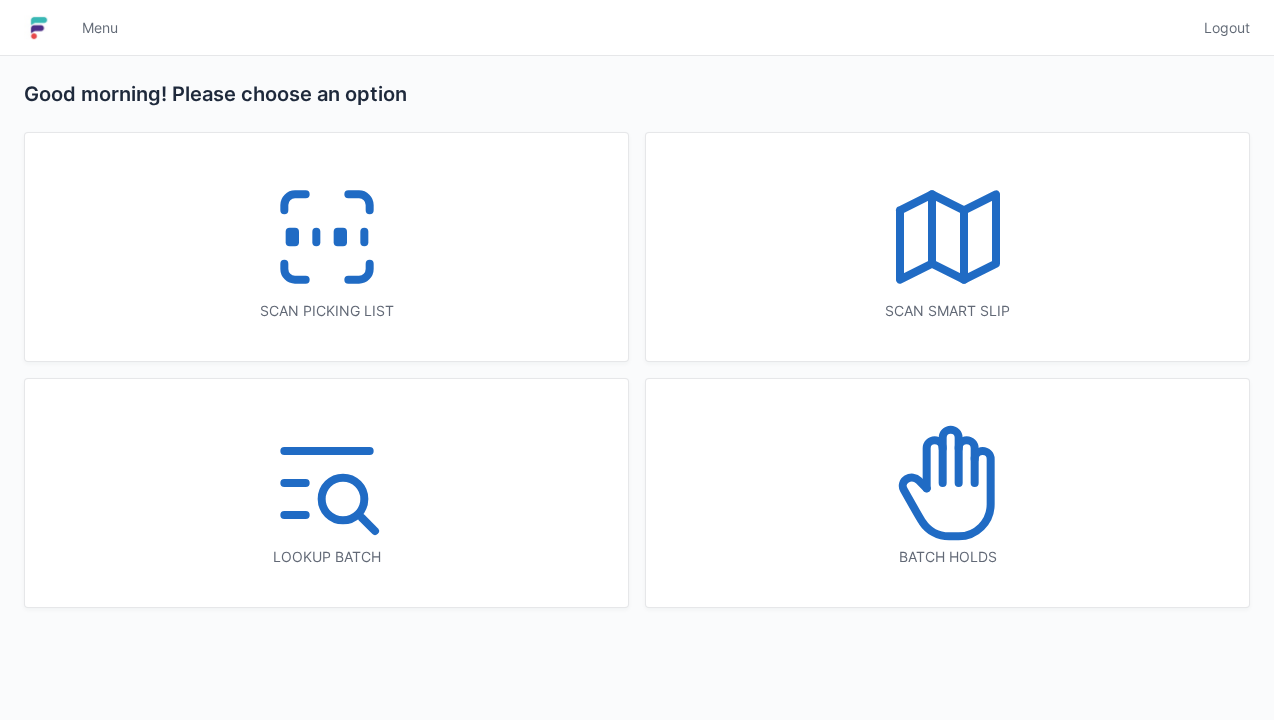 scroll, scrollTop: 0, scrollLeft: 0, axis: both 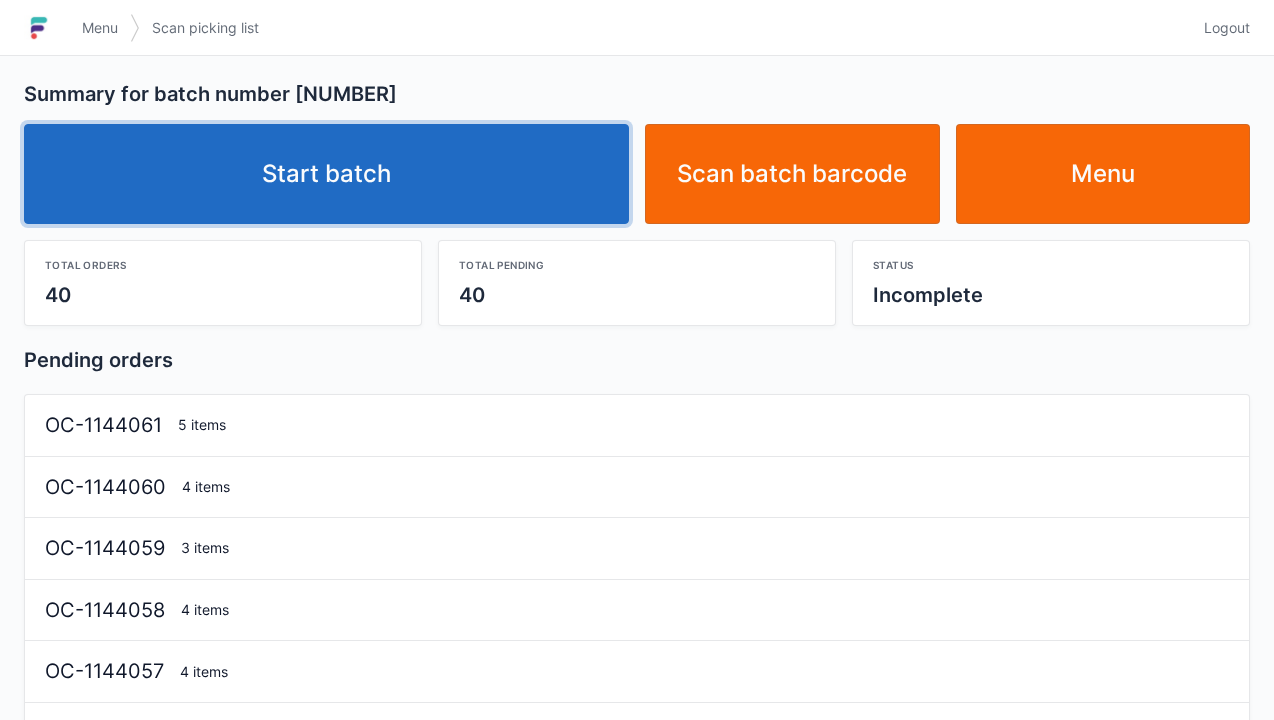 click on "Start batch" at bounding box center [326, 174] 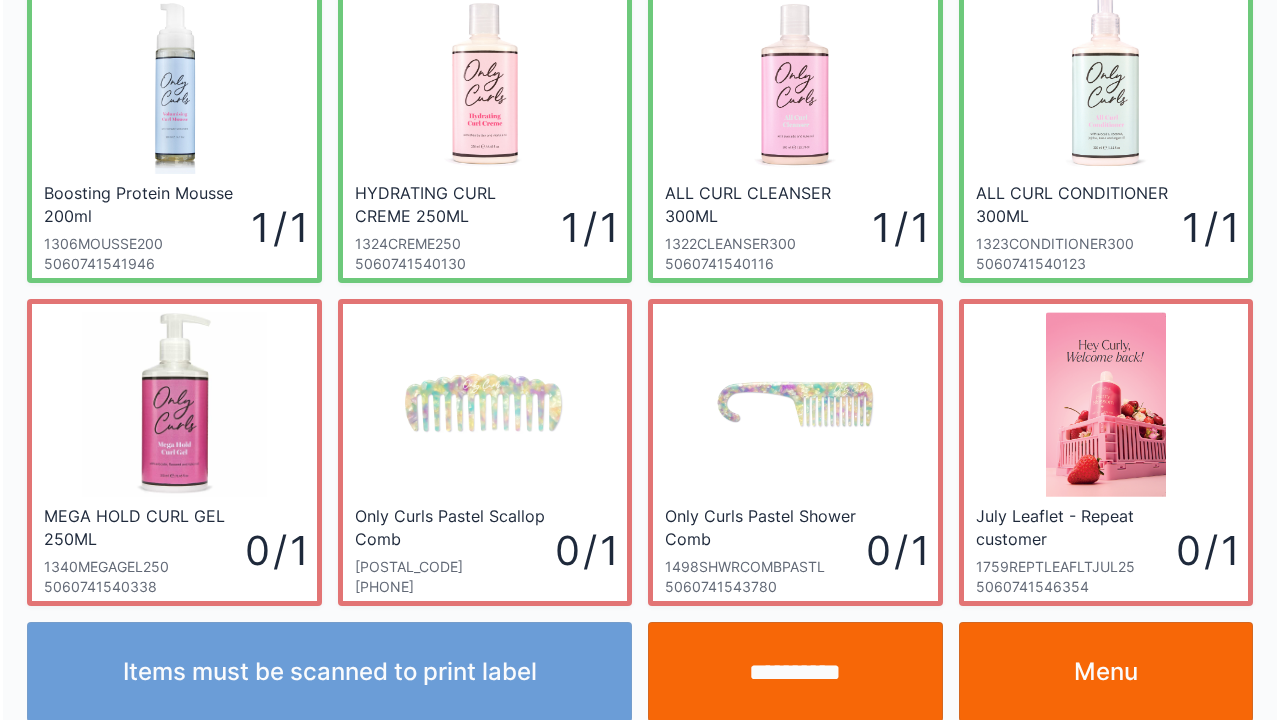 scroll, scrollTop: 439, scrollLeft: 0, axis: vertical 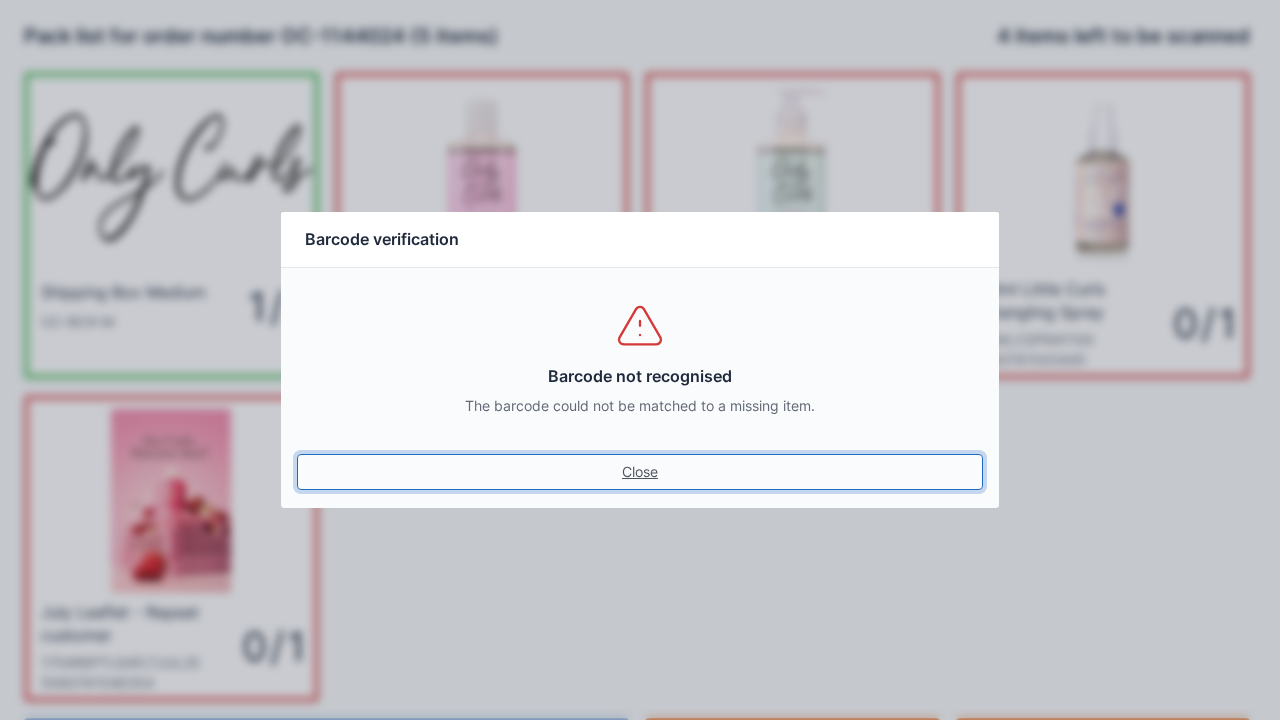 click on "Close" at bounding box center (640, 472) 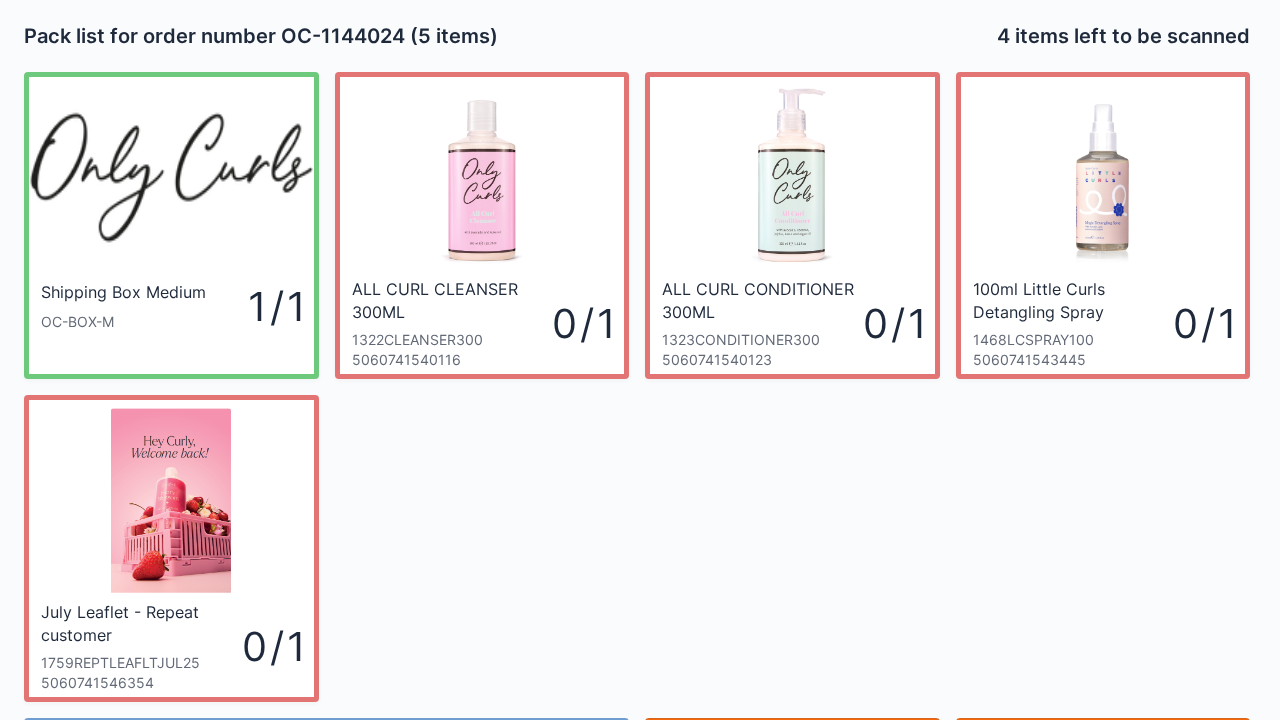 click on "Shipping Box Medium OC-BOX-M 1 / 1 ALL CURL CLEANSER 300ML 1322CLEANSER300 5060741540116 0 / 1 ALL CURL CONDITIONER 300ML 1323CONDITIONER300 5060741540123 0 / 1 100ml Little Curls Detangling Spray 1468LCSPRAY100 5060741543445 0 / 1 July Leaflet - Repeat customer 1759REPTLEAFLTJUL25 5060741546354 0 / 1" at bounding box center [637, 379] 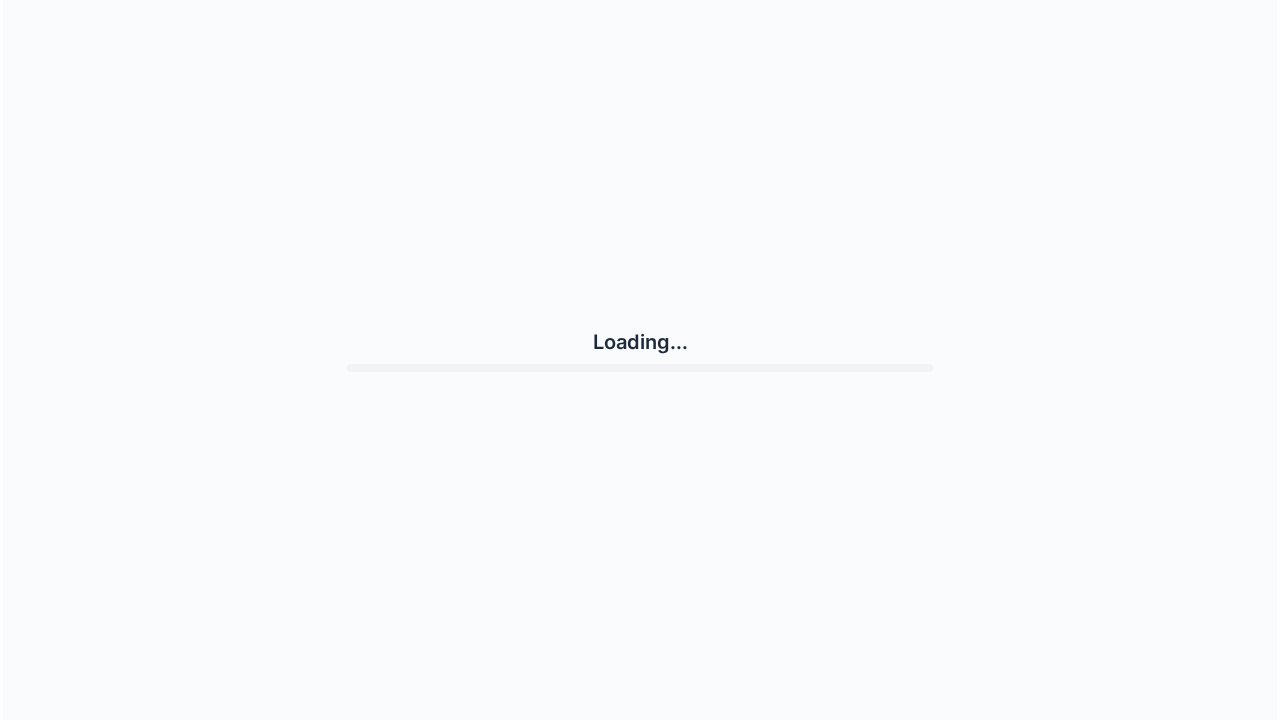 scroll, scrollTop: 0, scrollLeft: 0, axis: both 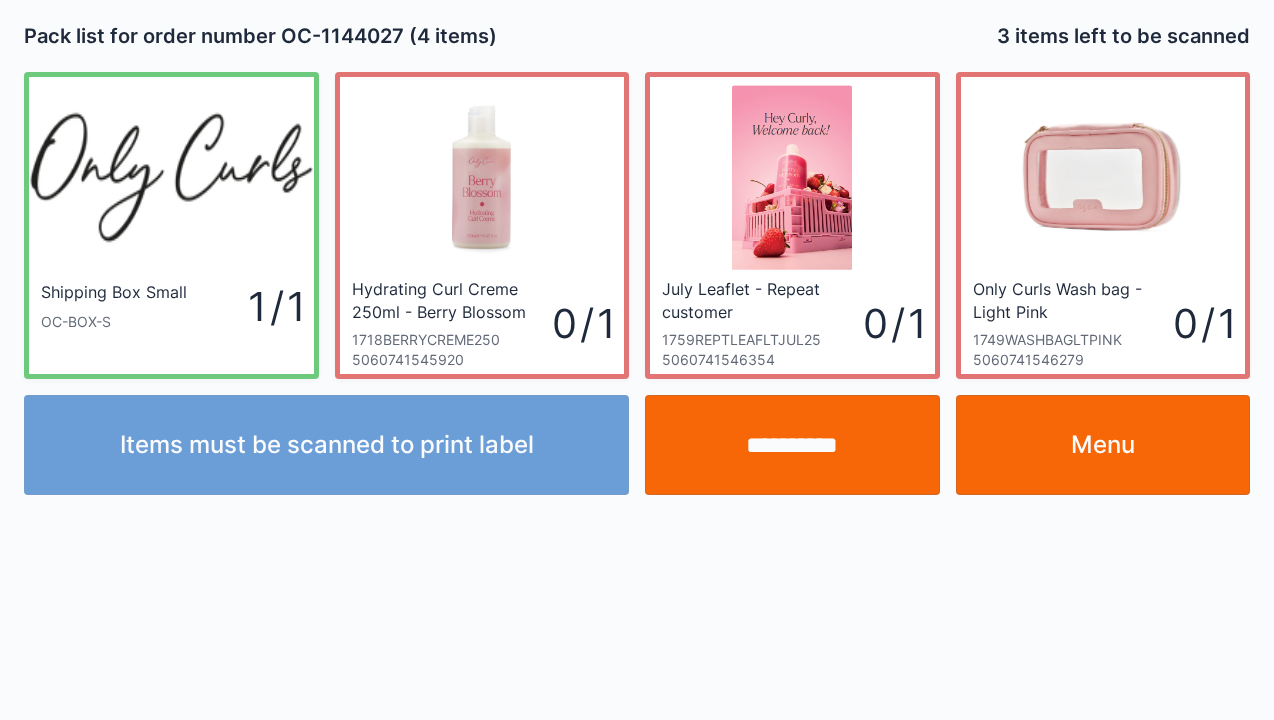click on "**********" at bounding box center (792, 445) 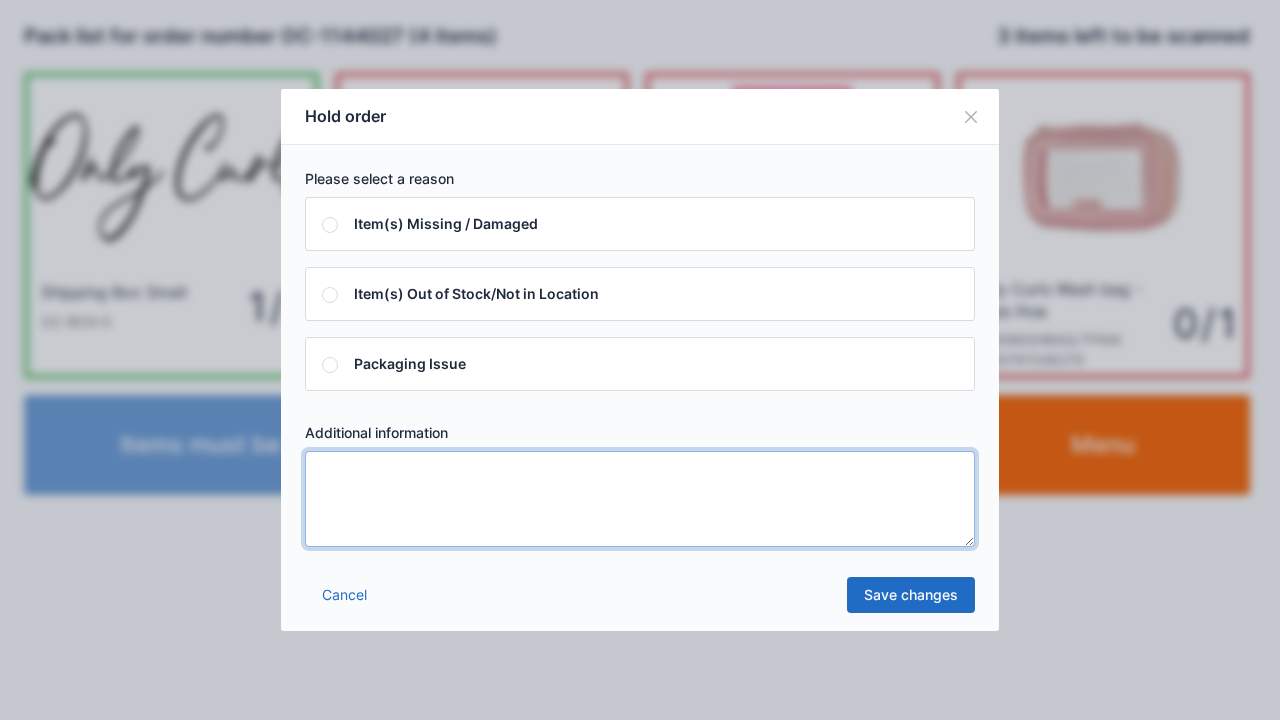 click at bounding box center [640, 499] 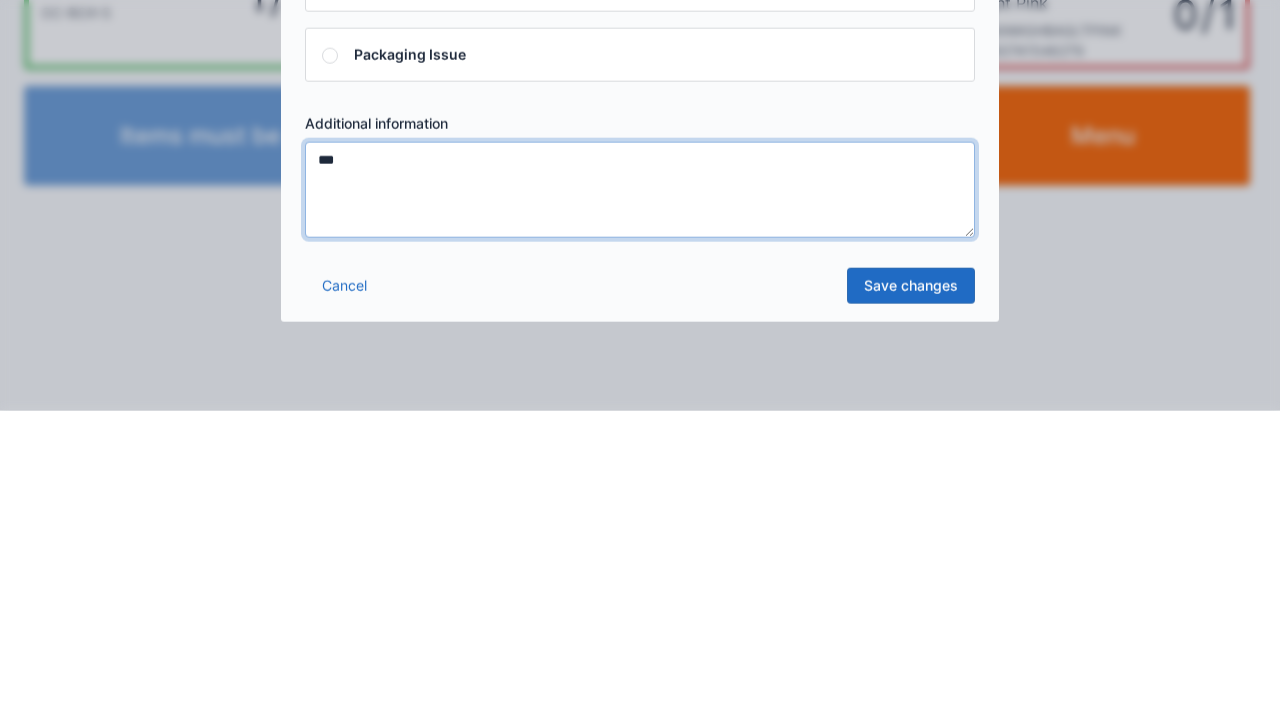 type on "***" 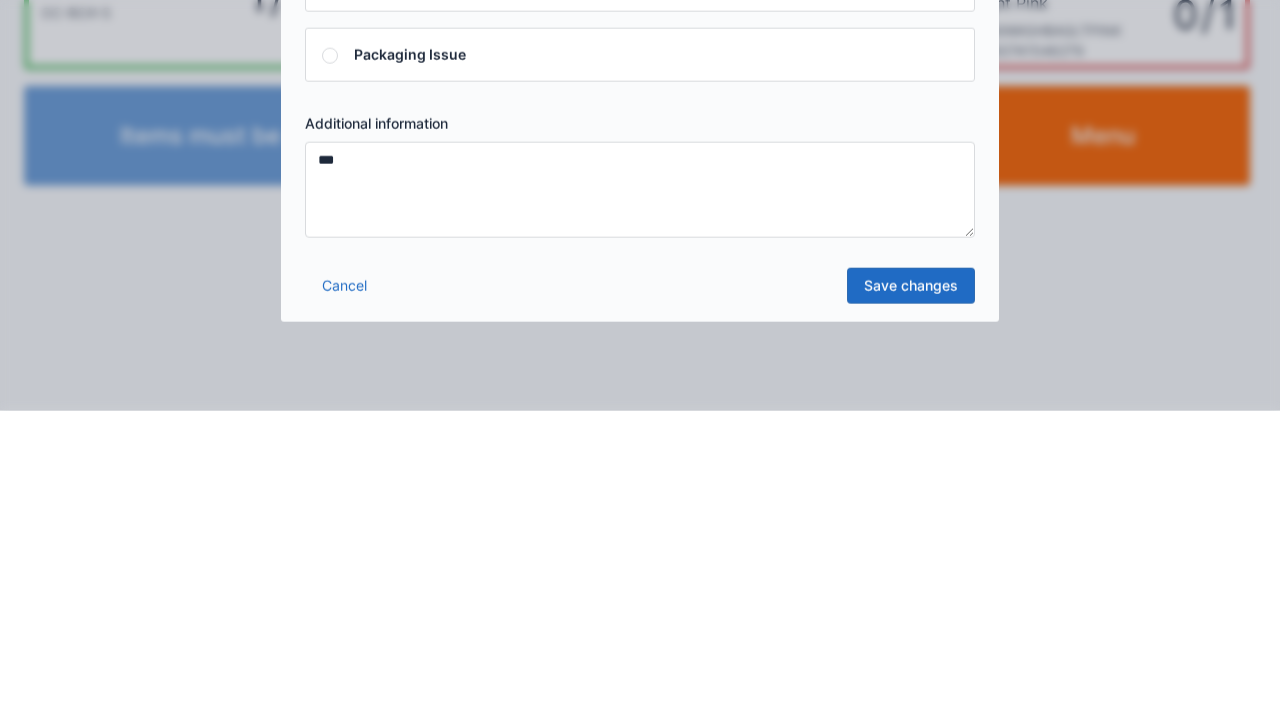 click on "Save changes" at bounding box center [911, 595] 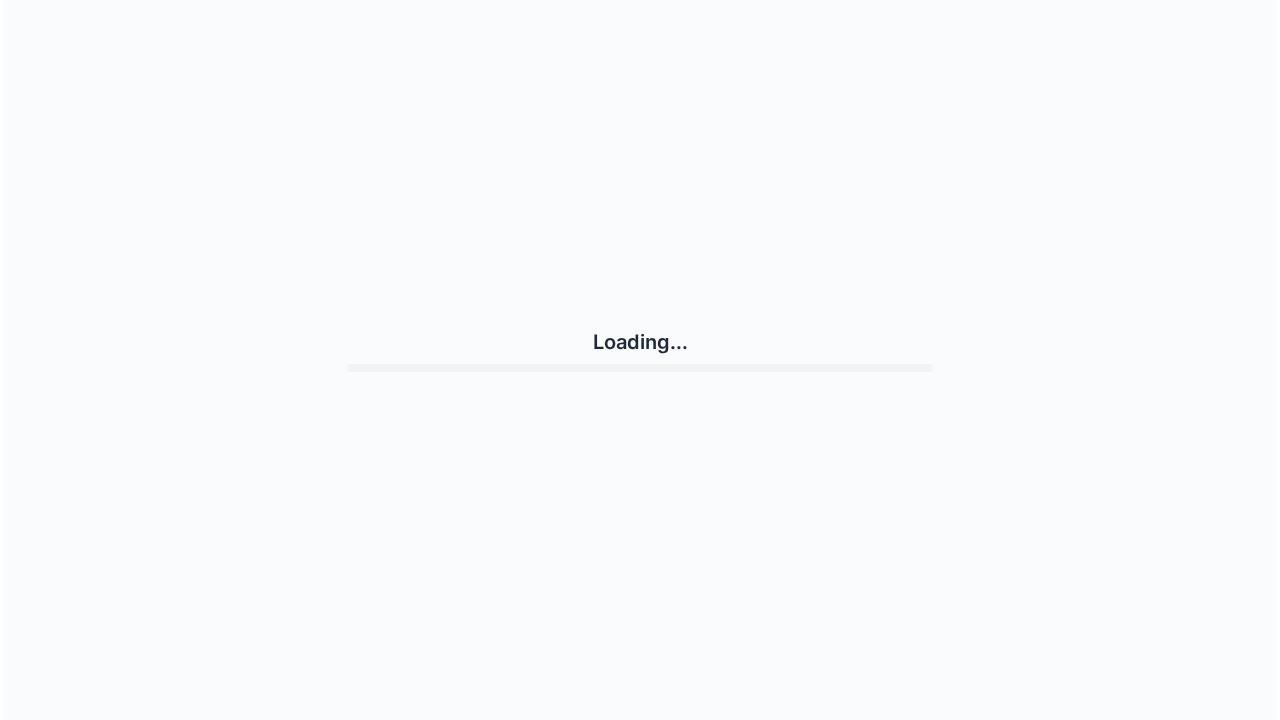 scroll, scrollTop: 0, scrollLeft: 0, axis: both 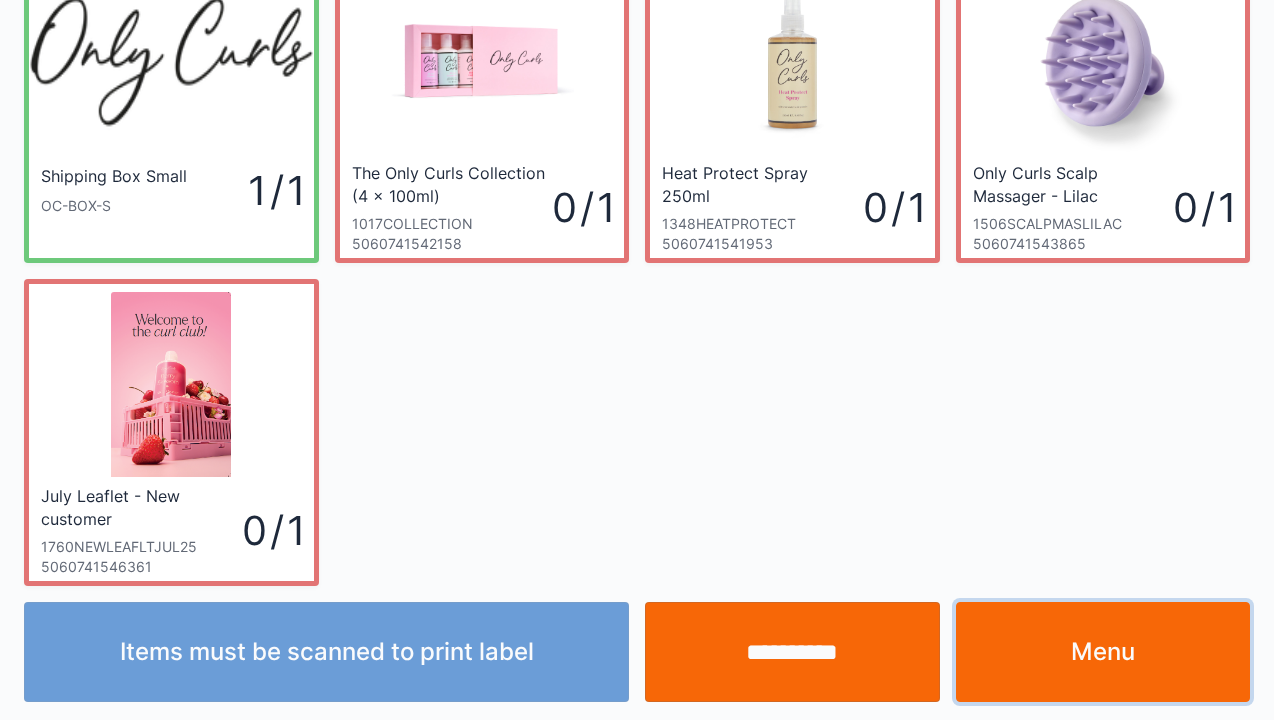 click on "Menu" at bounding box center [1103, 652] 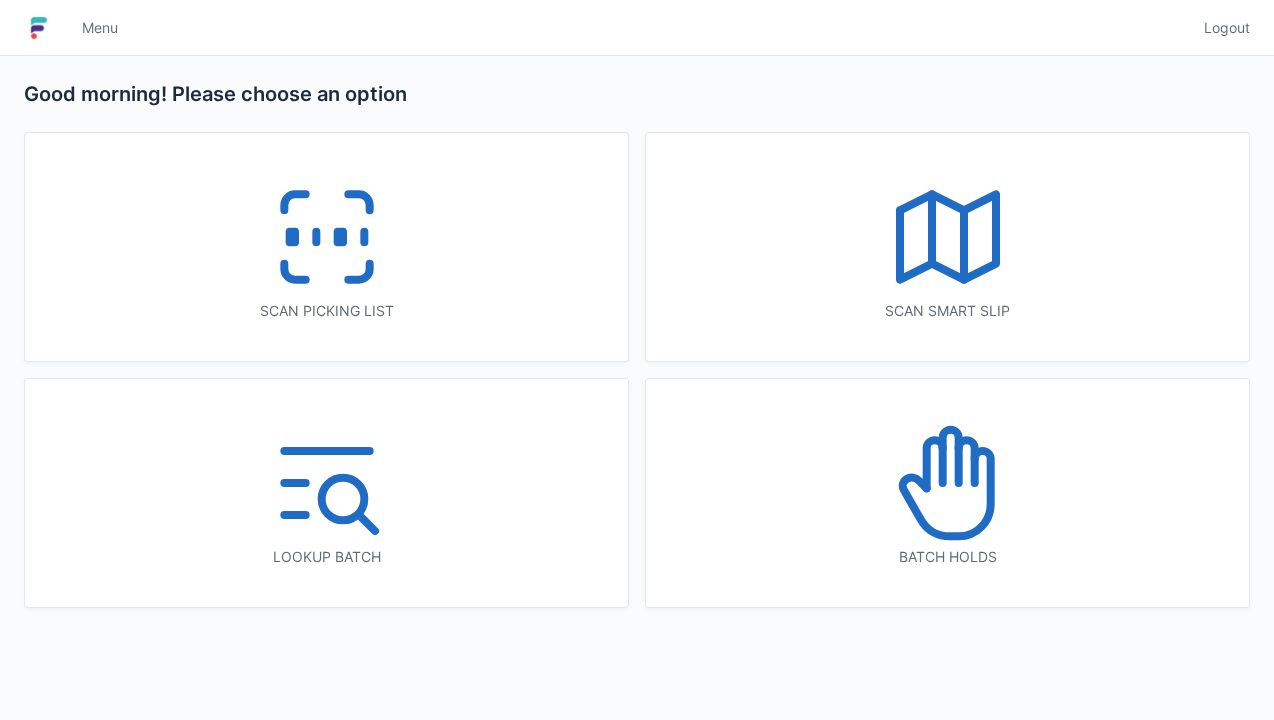 scroll, scrollTop: 0, scrollLeft: 0, axis: both 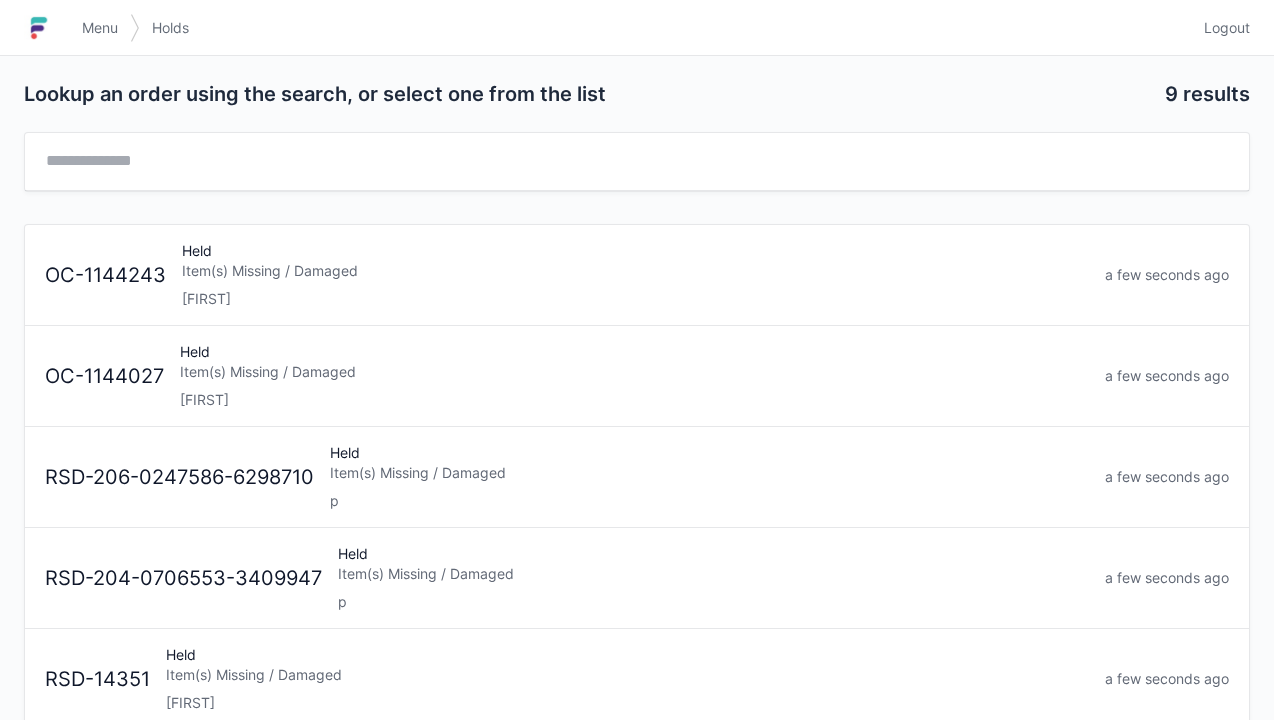 click on "Item(s) Missing / Damaged" at bounding box center (634, 372) 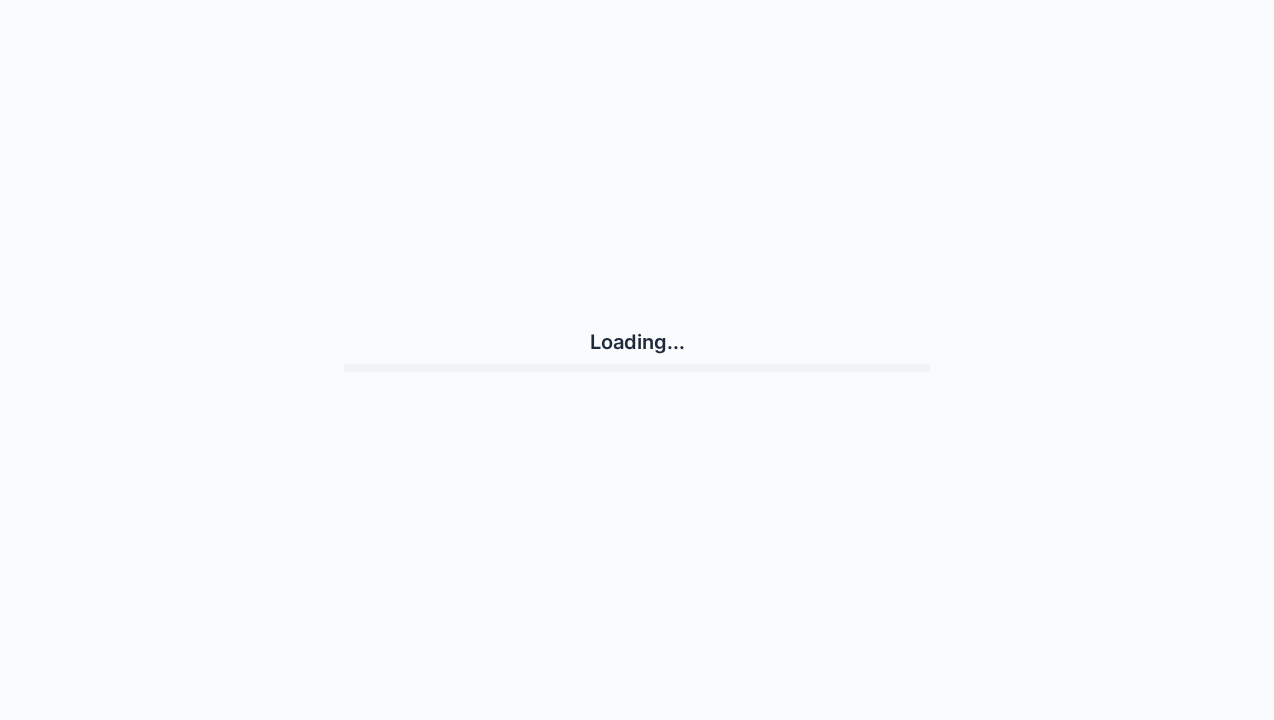 scroll, scrollTop: 0, scrollLeft: 0, axis: both 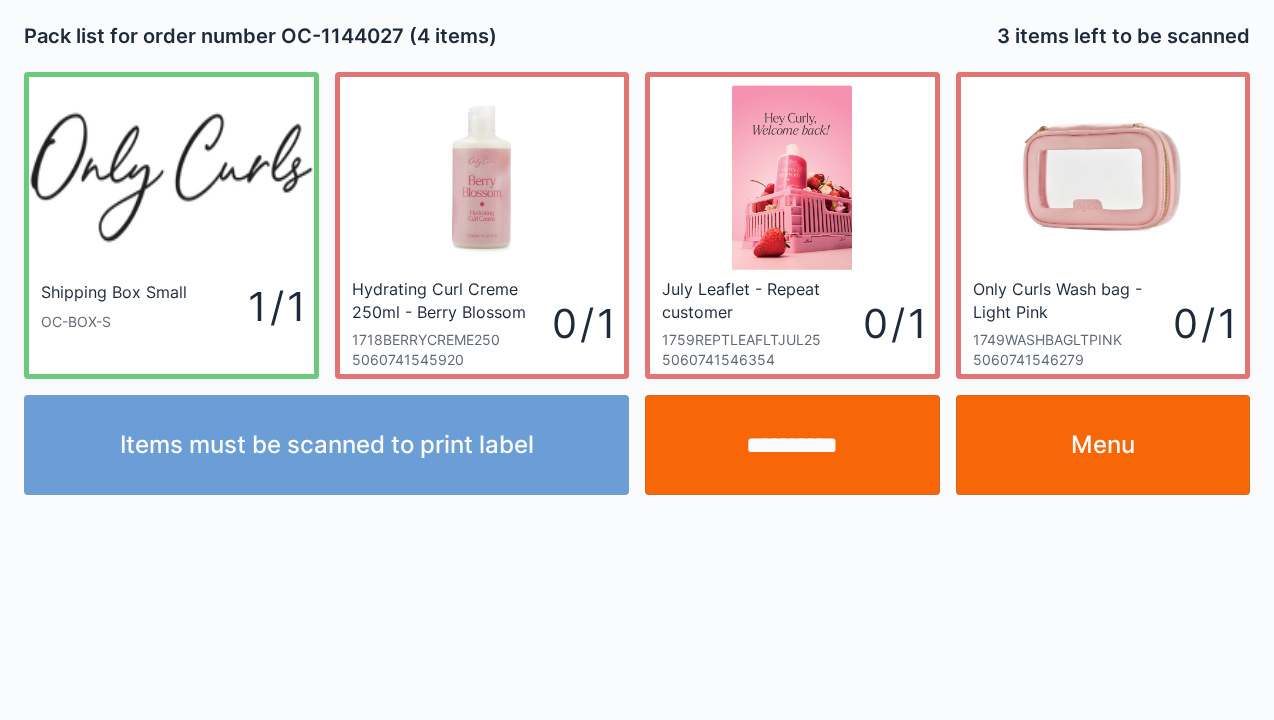 click on "Menu" at bounding box center [1103, 445] 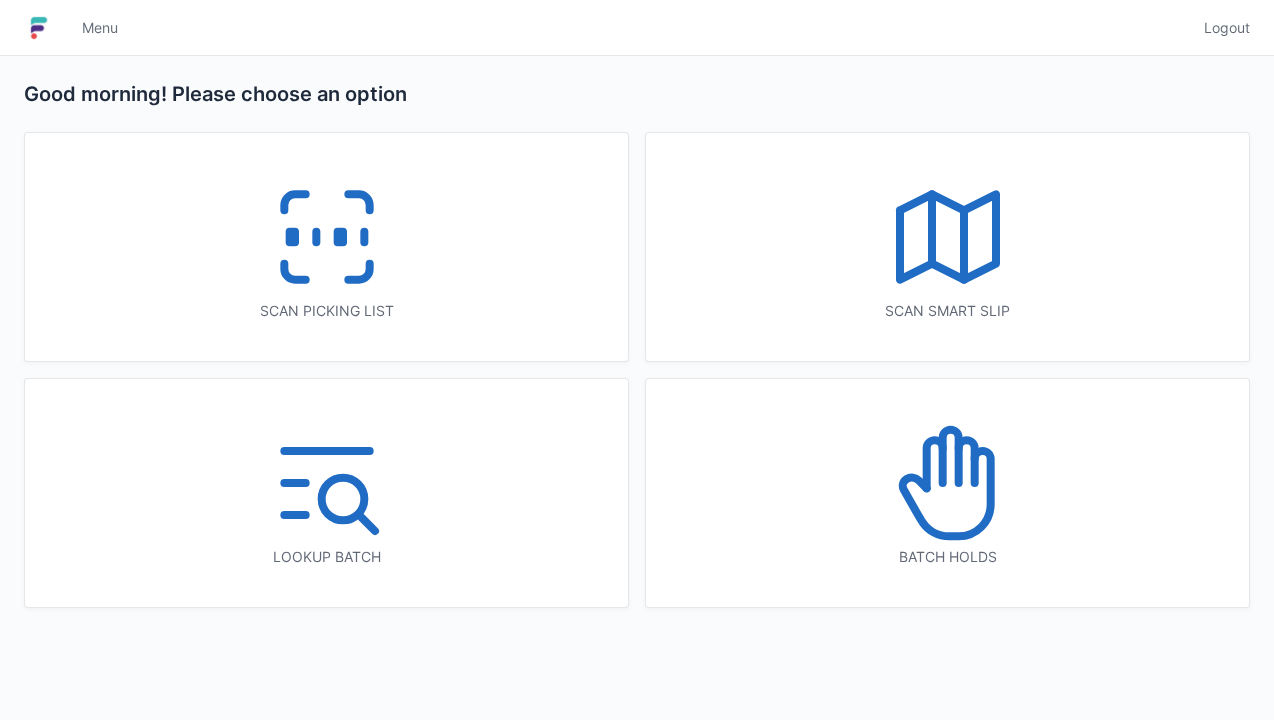 scroll, scrollTop: 0, scrollLeft: 0, axis: both 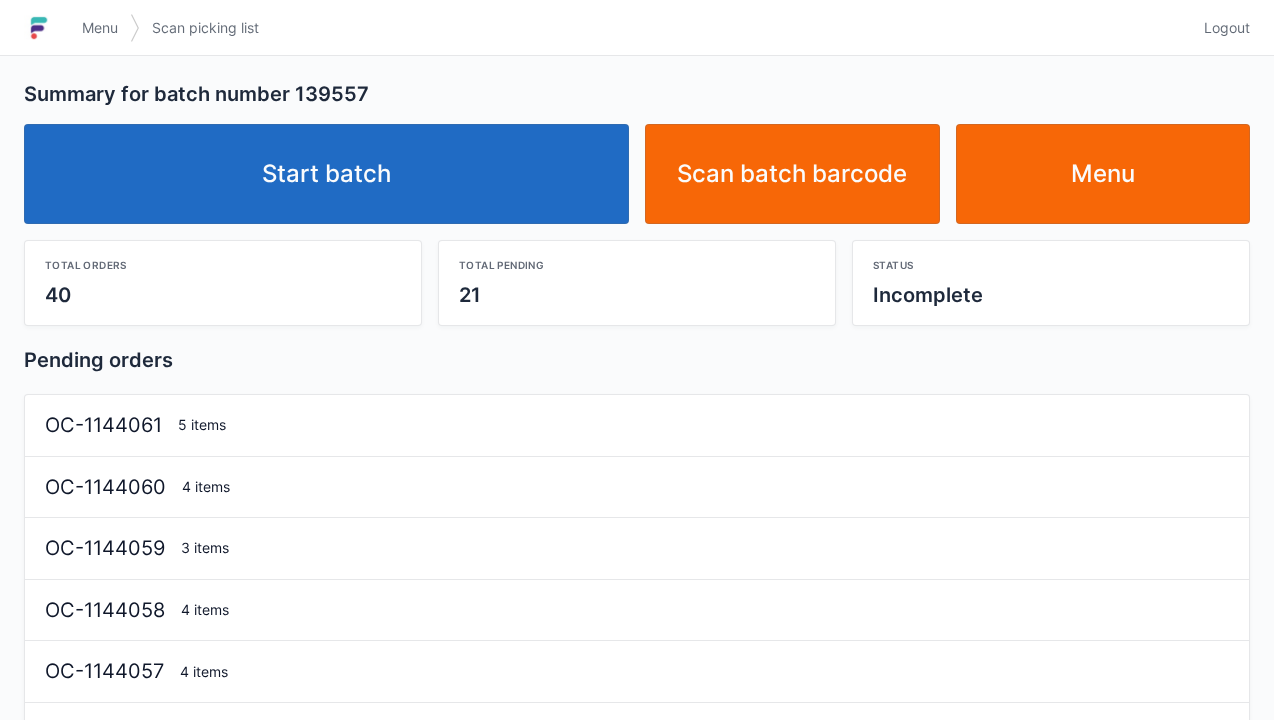click on "Start batch" at bounding box center (326, 174) 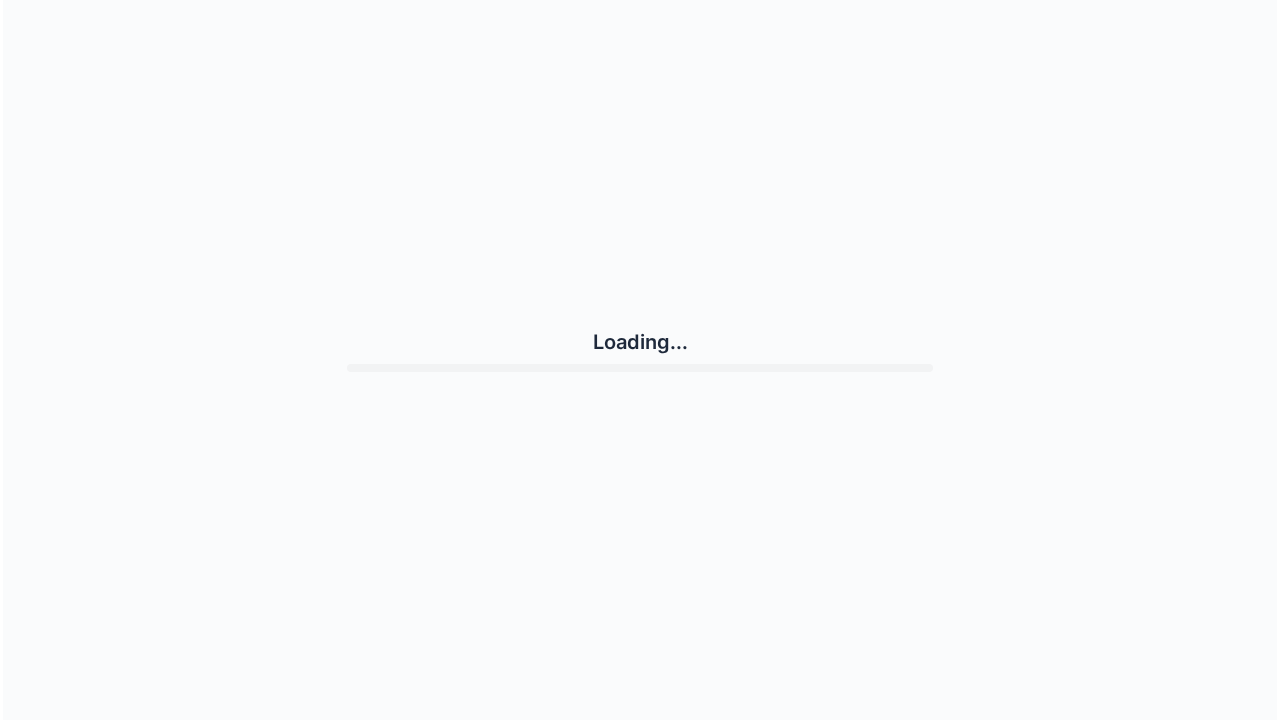 scroll, scrollTop: 0, scrollLeft: 0, axis: both 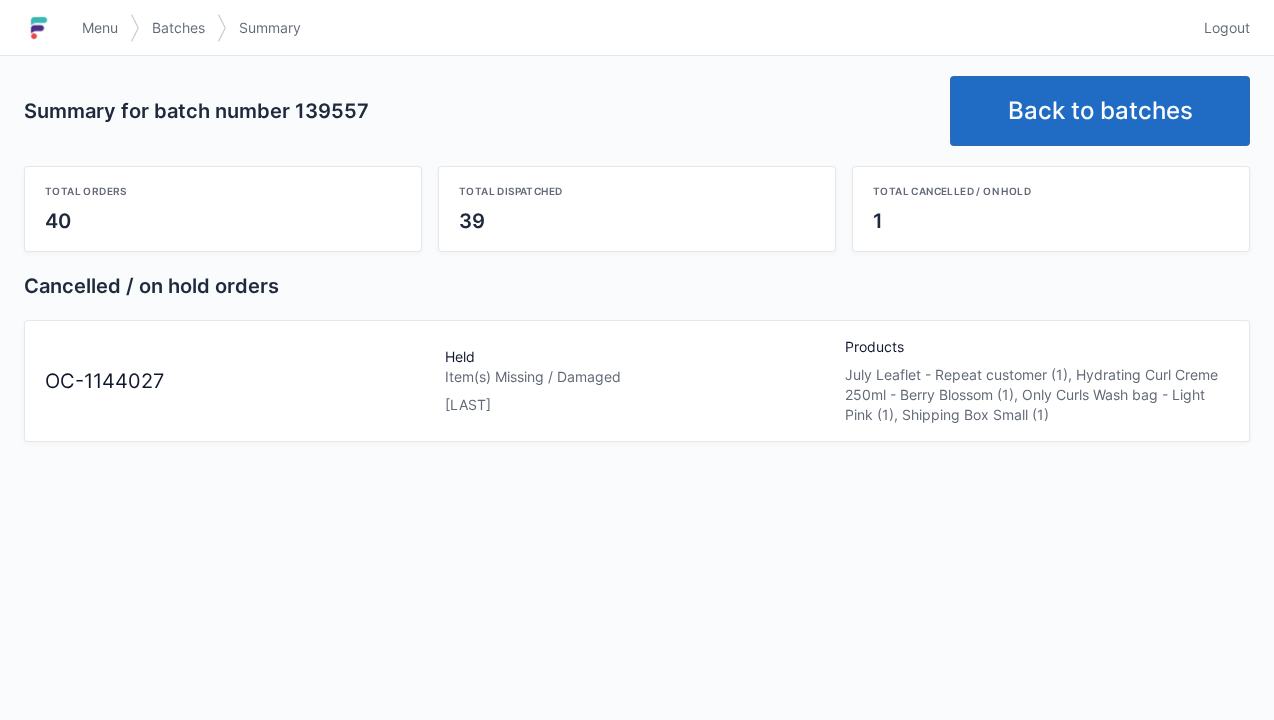 click on "Back to batches" at bounding box center [1100, 111] 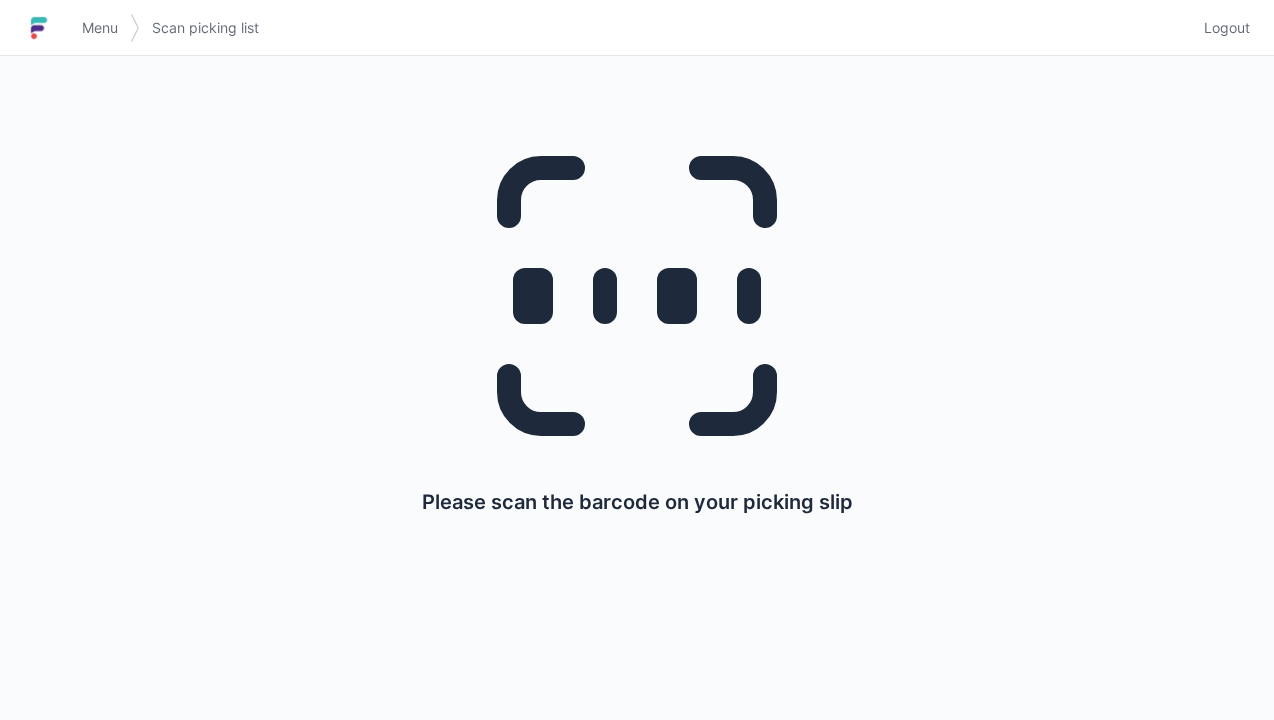 scroll, scrollTop: 0, scrollLeft: 0, axis: both 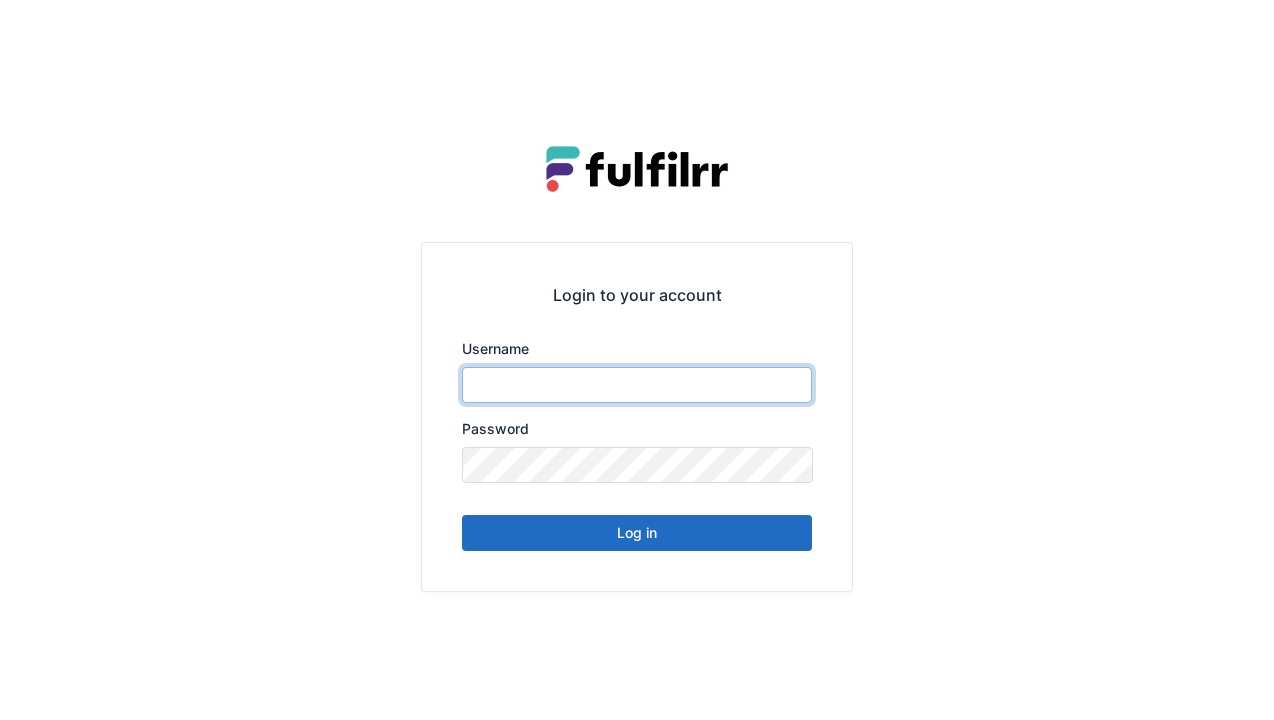 type on "******" 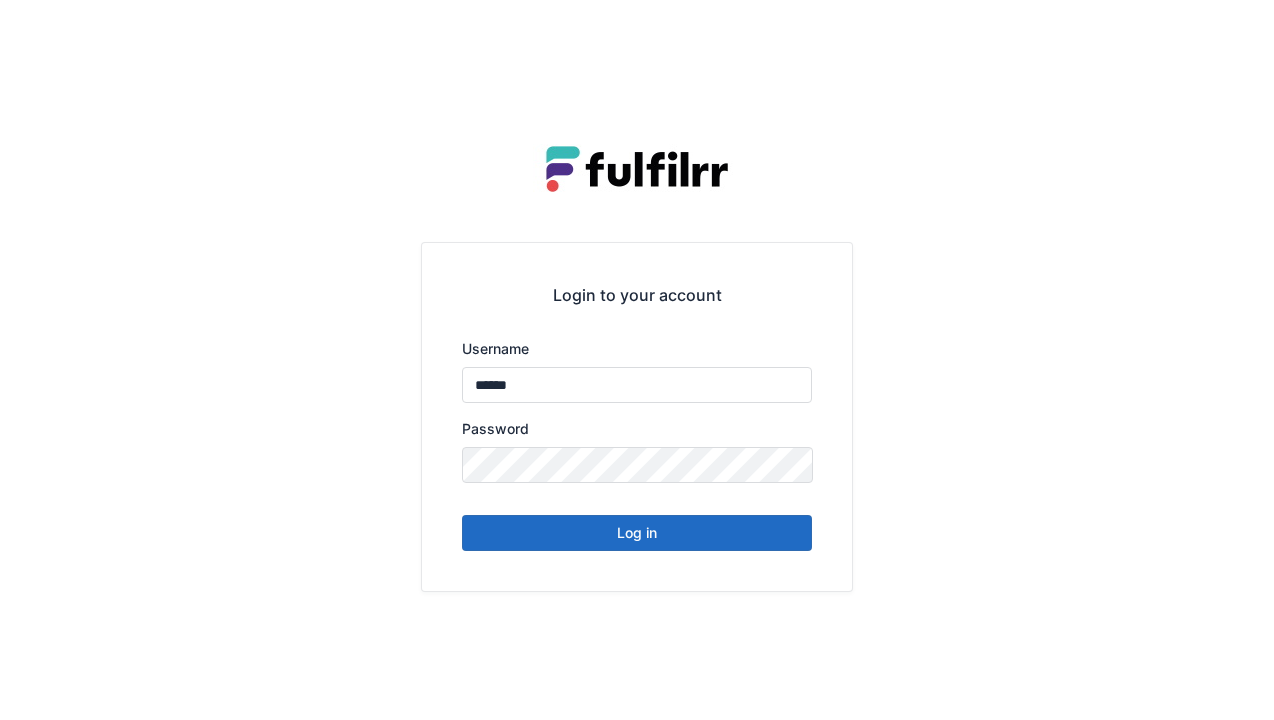 click on "Log in" at bounding box center [637, 533] 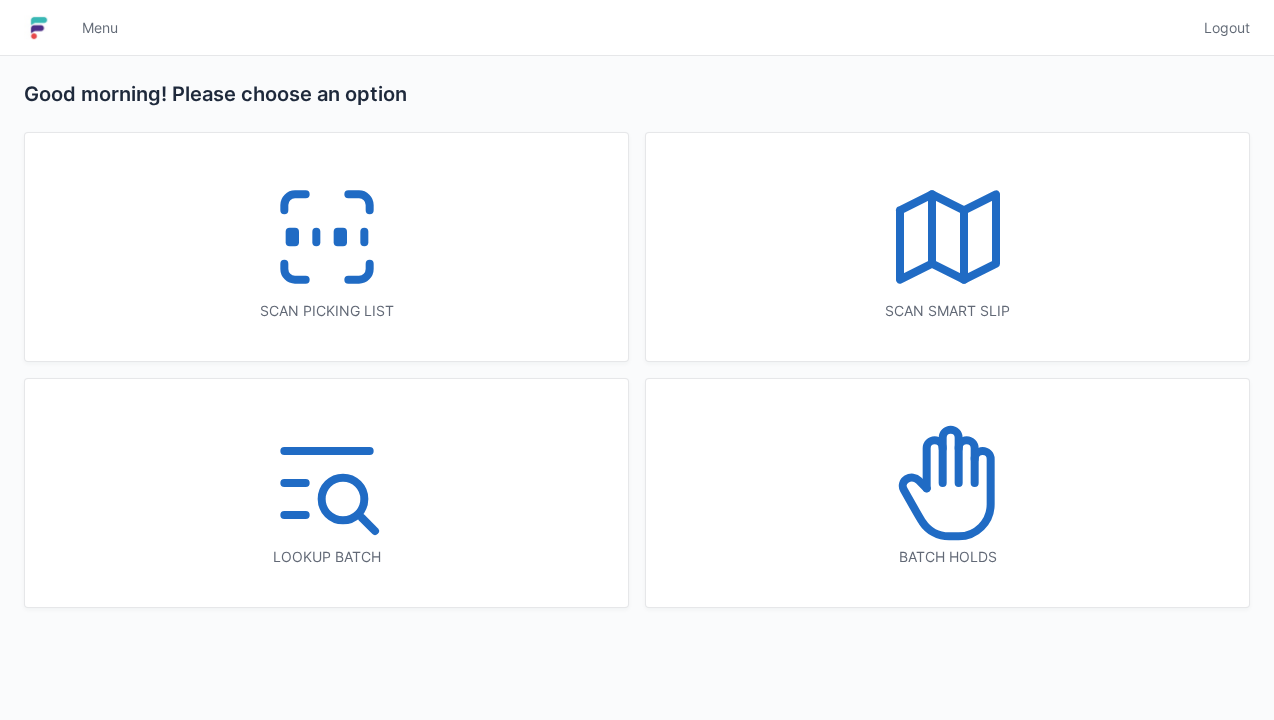 scroll, scrollTop: 0, scrollLeft: 0, axis: both 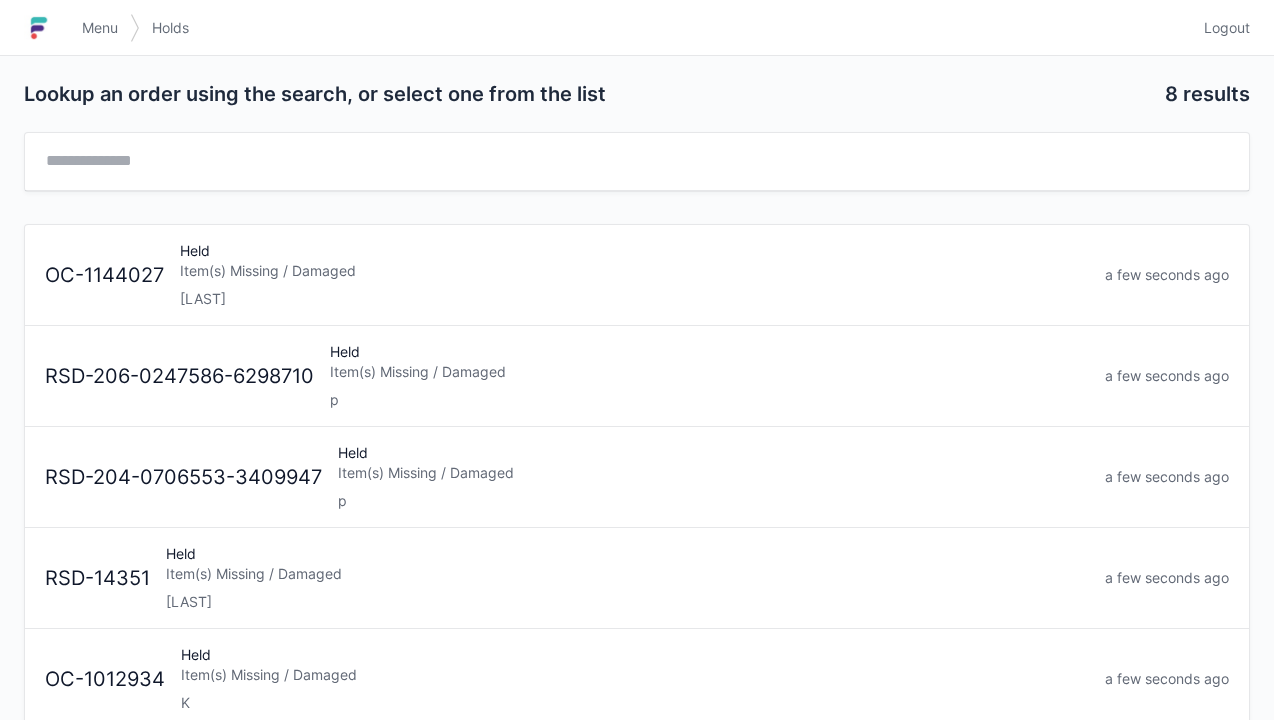 click on "Item(s) Missing / Damaged" at bounding box center (634, 271) 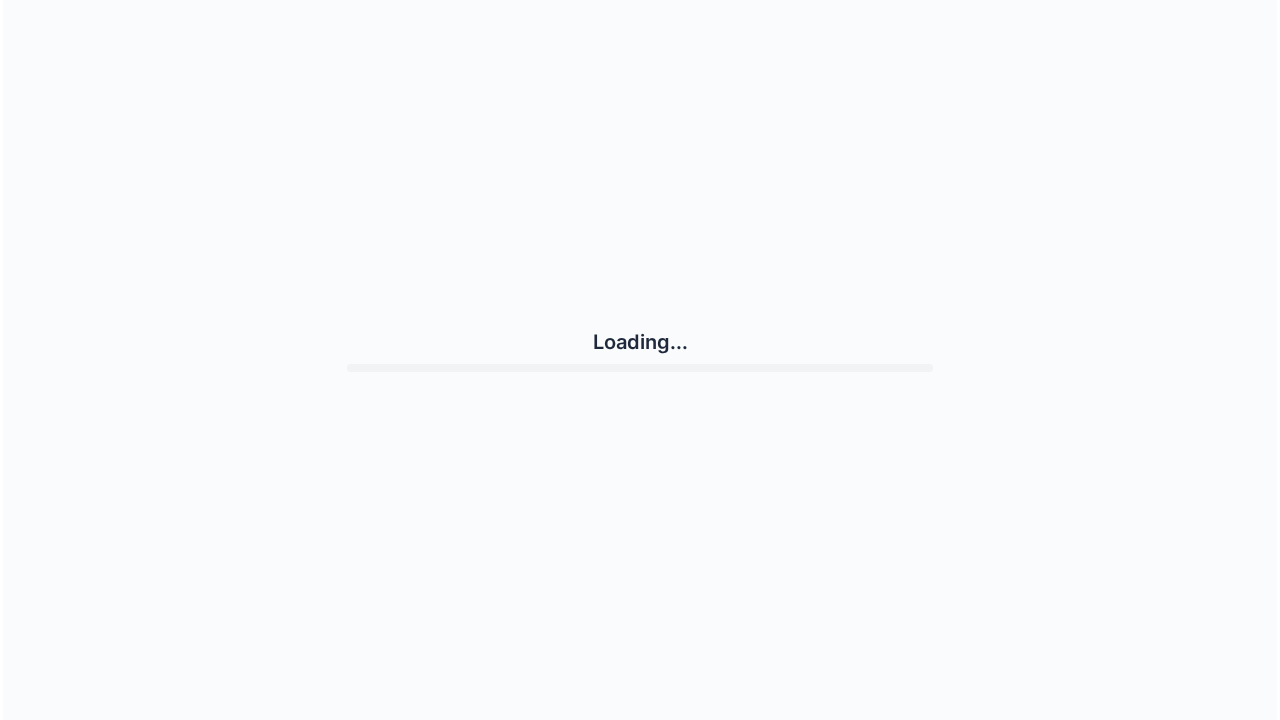 scroll, scrollTop: 0, scrollLeft: 0, axis: both 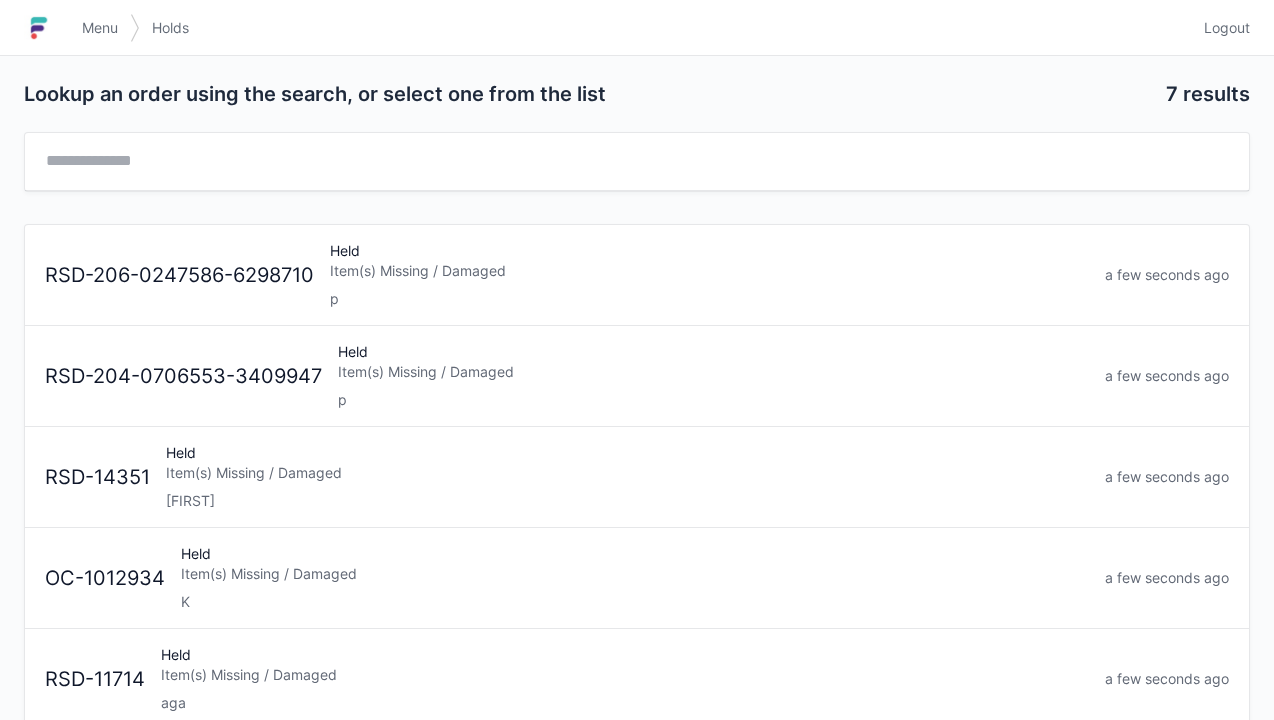 click on "Logout" at bounding box center [1227, 28] 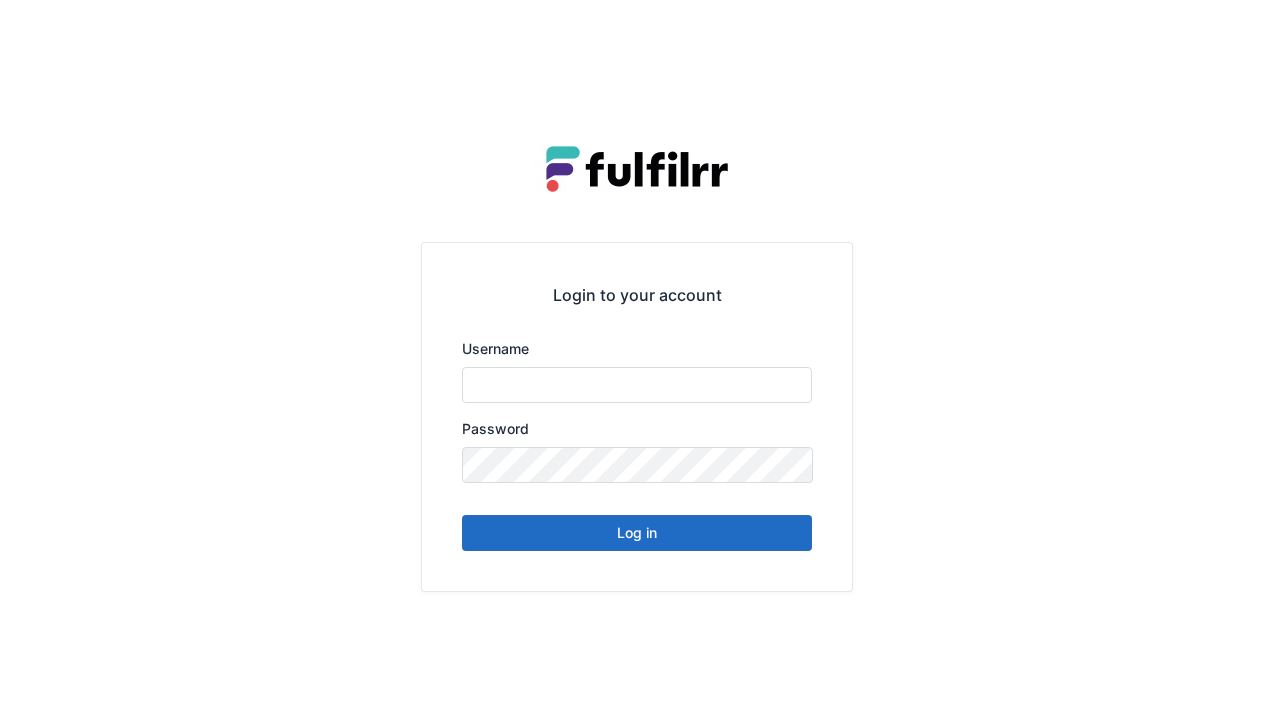 scroll, scrollTop: 0, scrollLeft: 0, axis: both 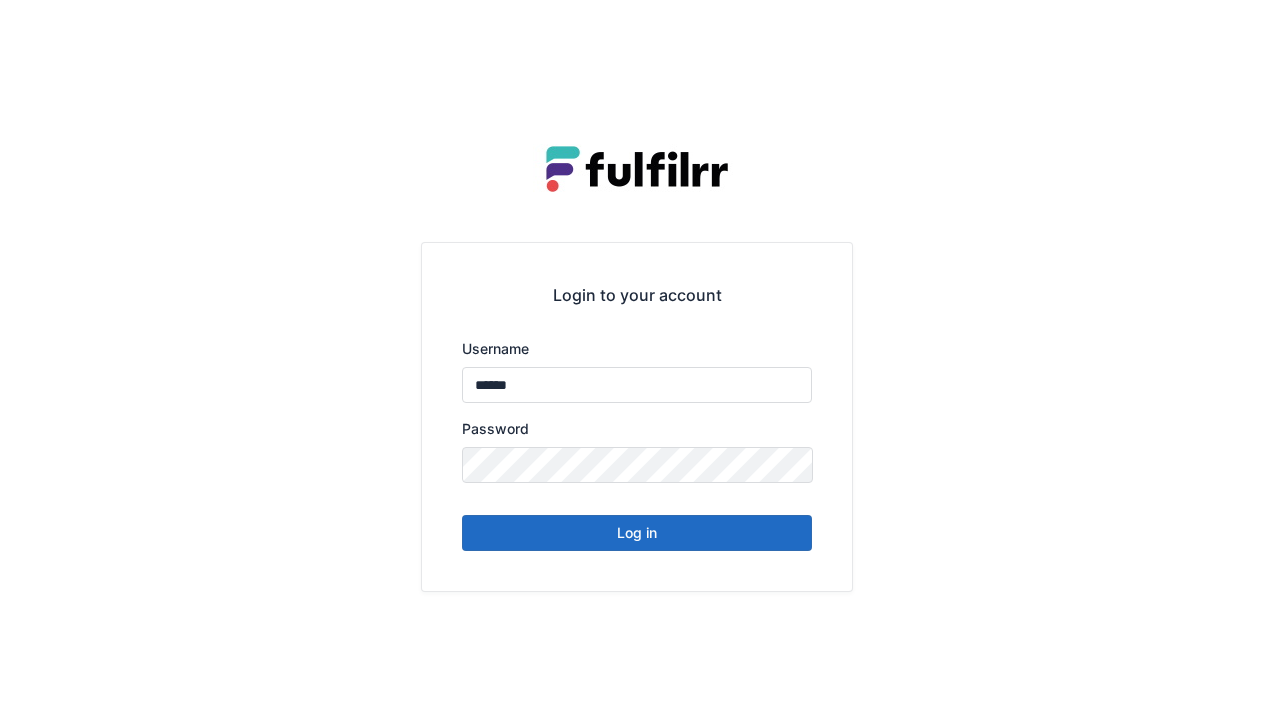 click on "Login to your account
Username
******
Password
Log in" at bounding box center [637, 416] 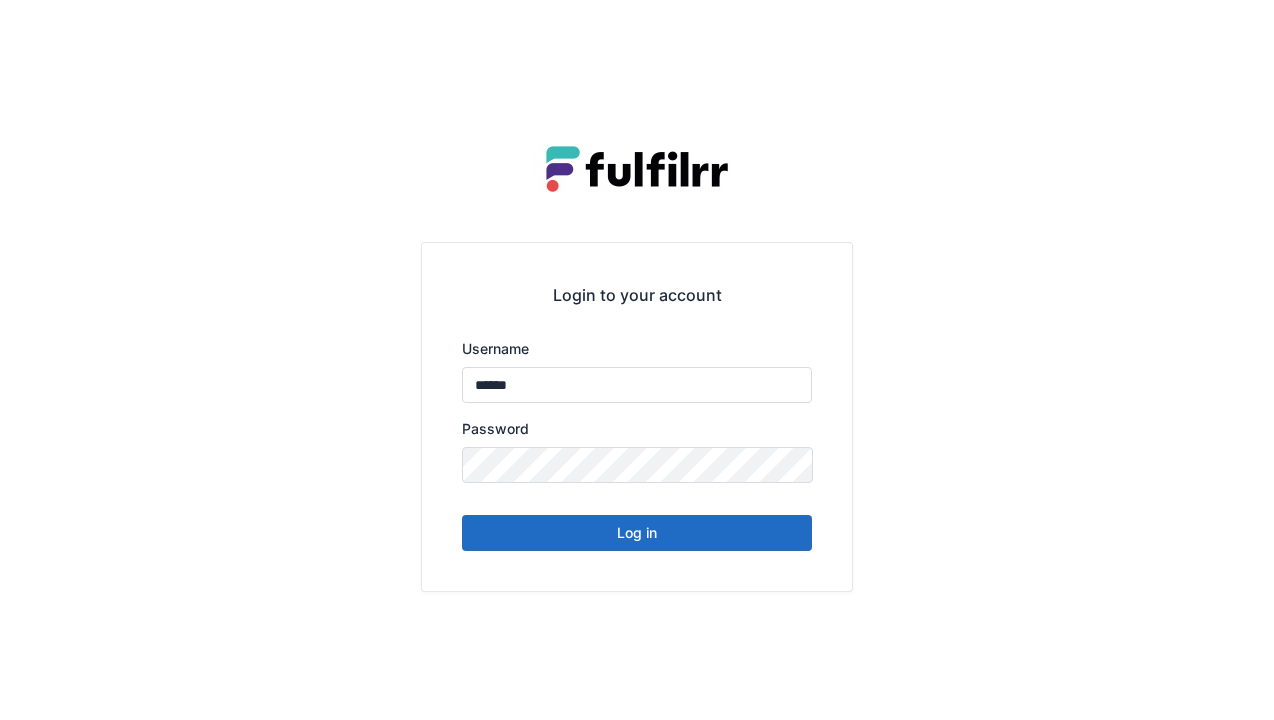 click on "Log in" at bounding box center [637, 533] 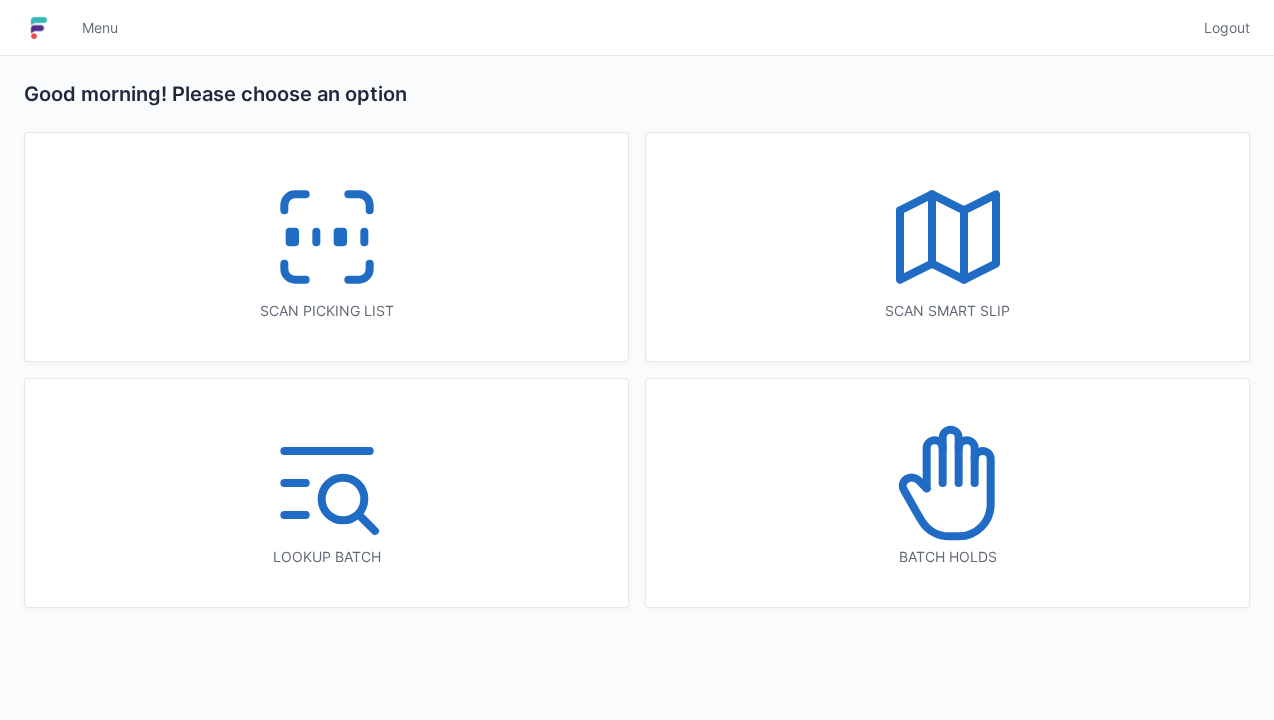 scroll, scrollTop: 0, scrollLeft: 0, axis: both 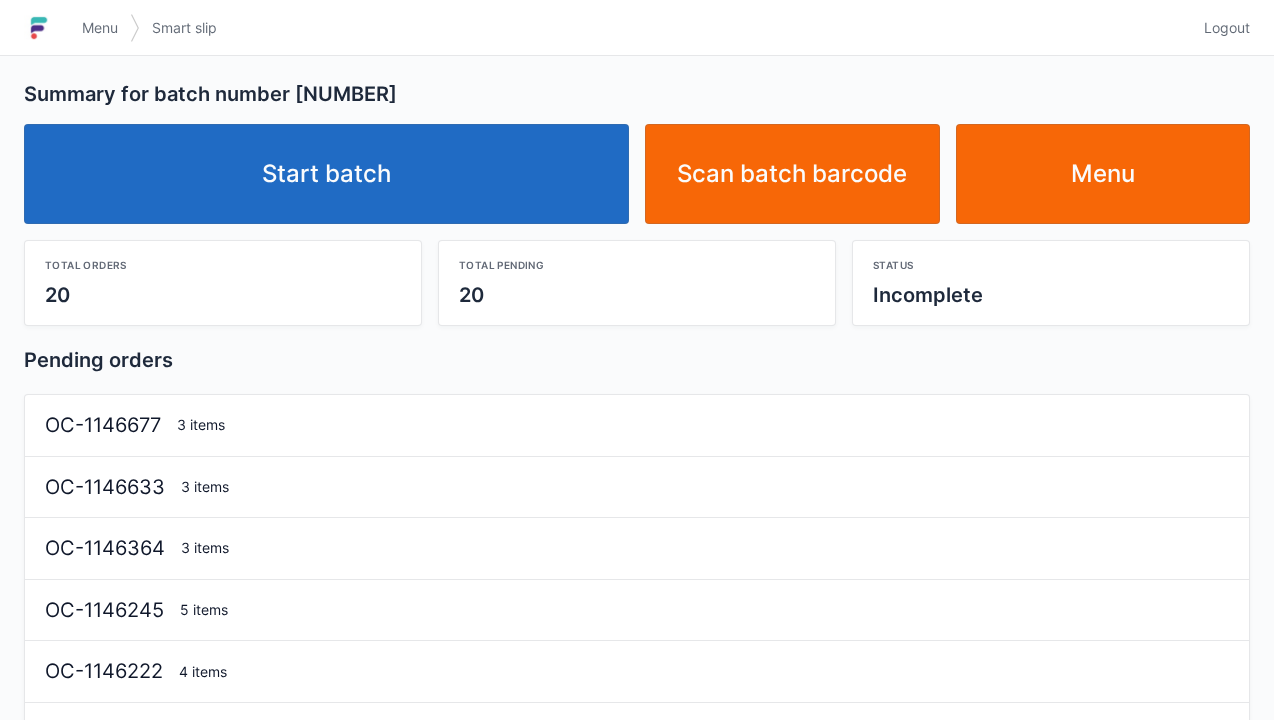 click on "Start batch" at bounding box center [326, 174] 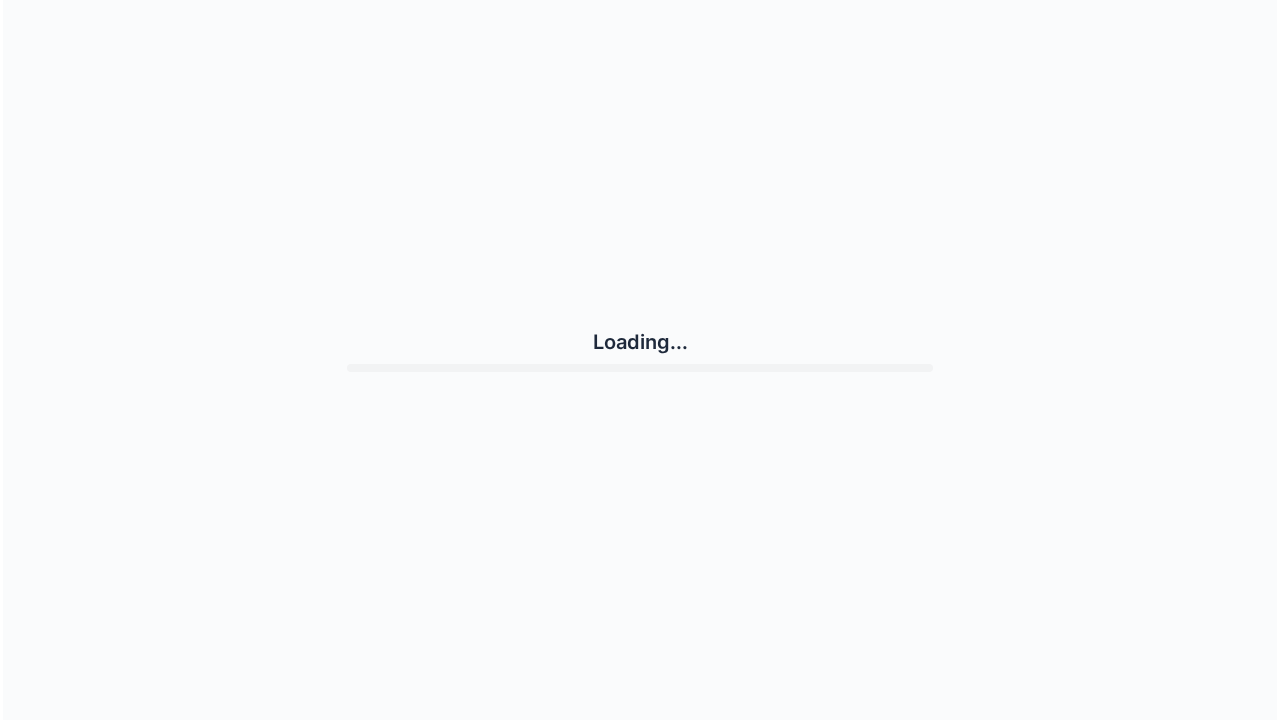 scroll, scrollTop: 0, scrollLeft: 0, axis: both 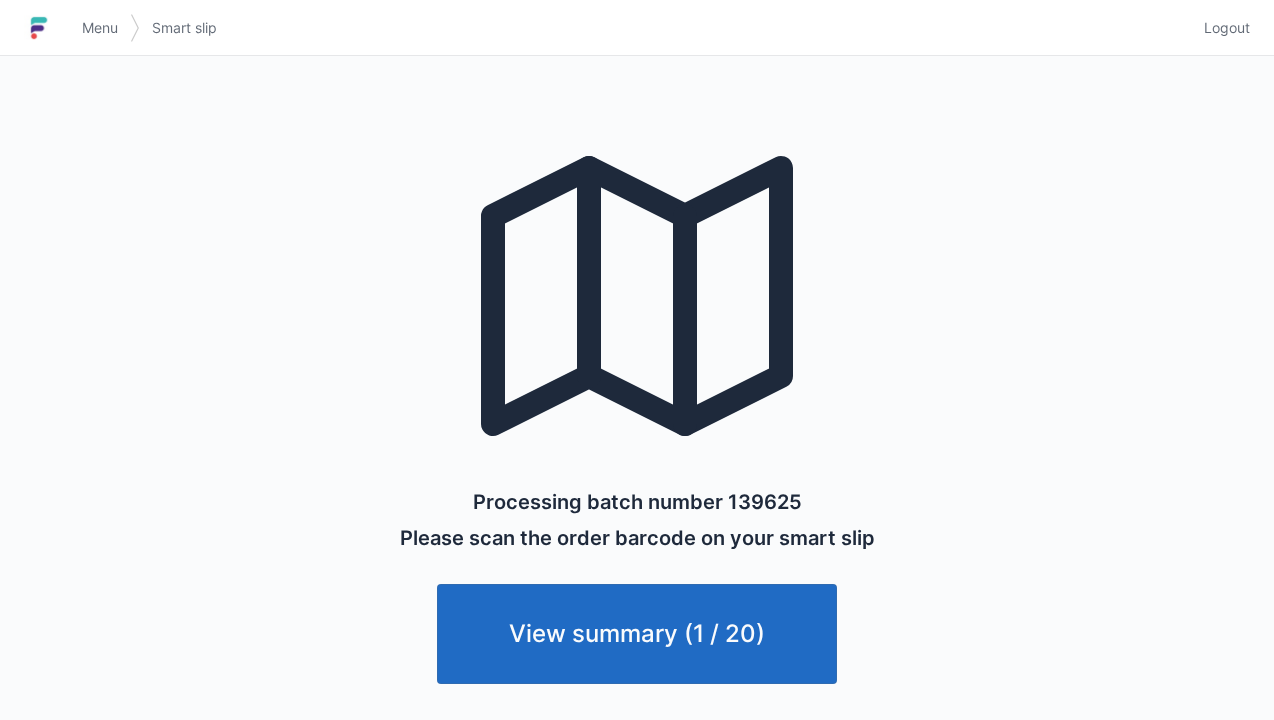 click on "View summary (1 / 20)" at bounding box center [637, 634] 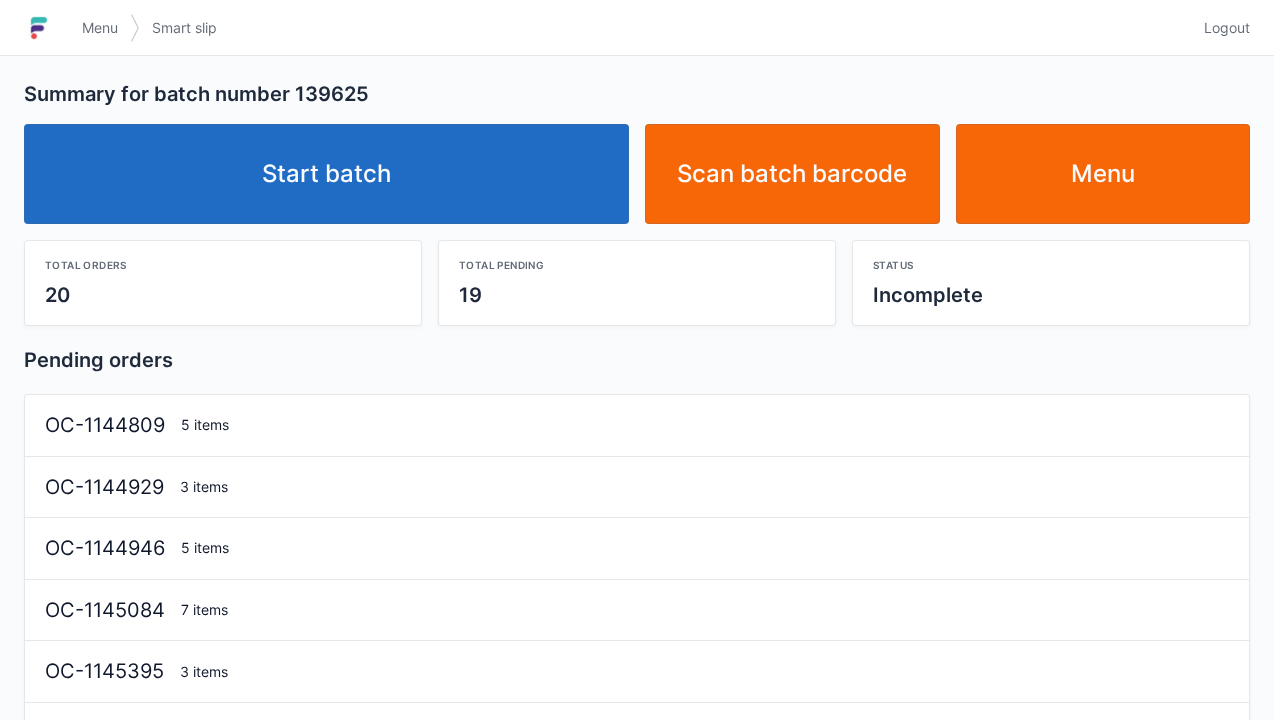 click on "Start batch" at bounding box center (326, 174) 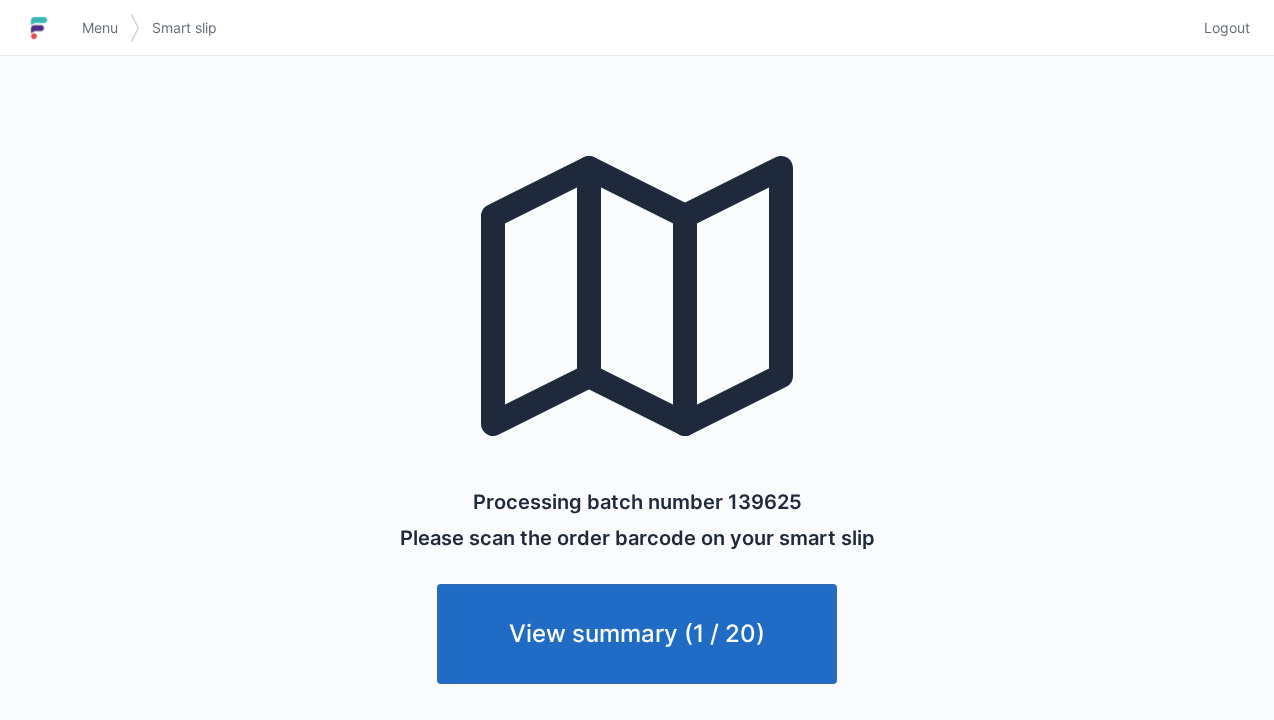 click on "View summary (1 / 20)" at bounding box center [637, 634] 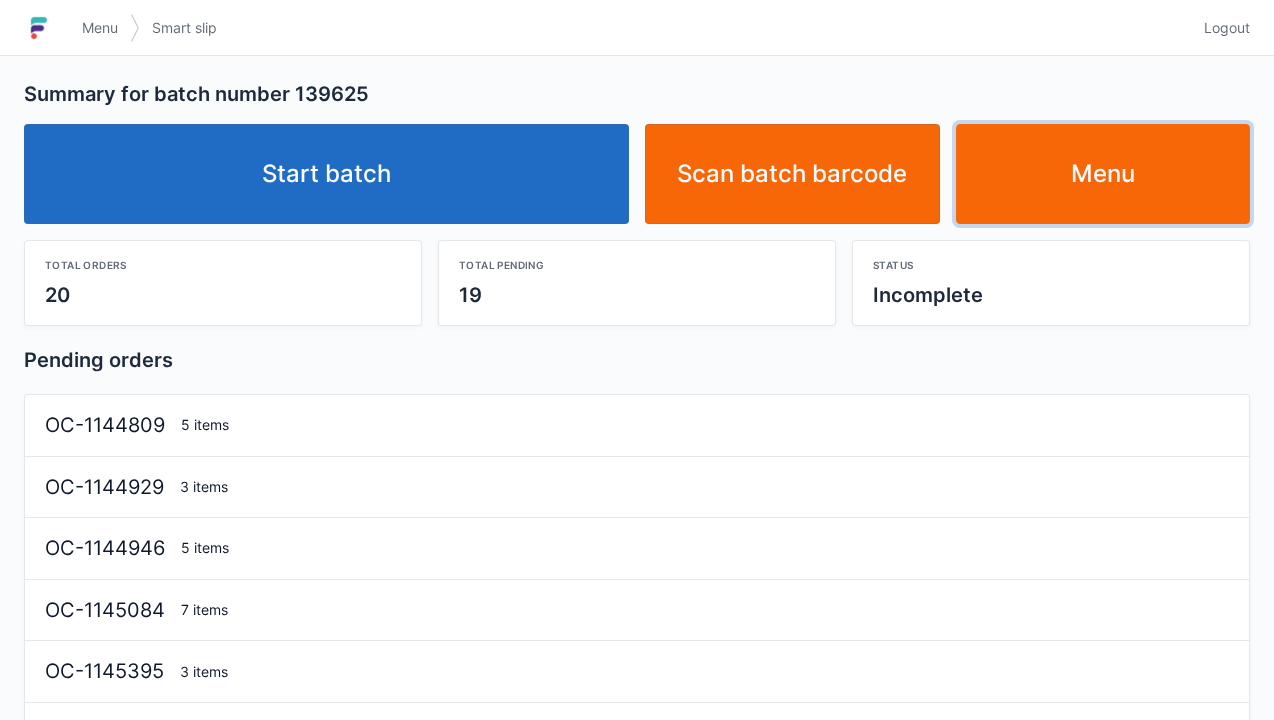 click on "Menu" at bounding box center [1103, 174] 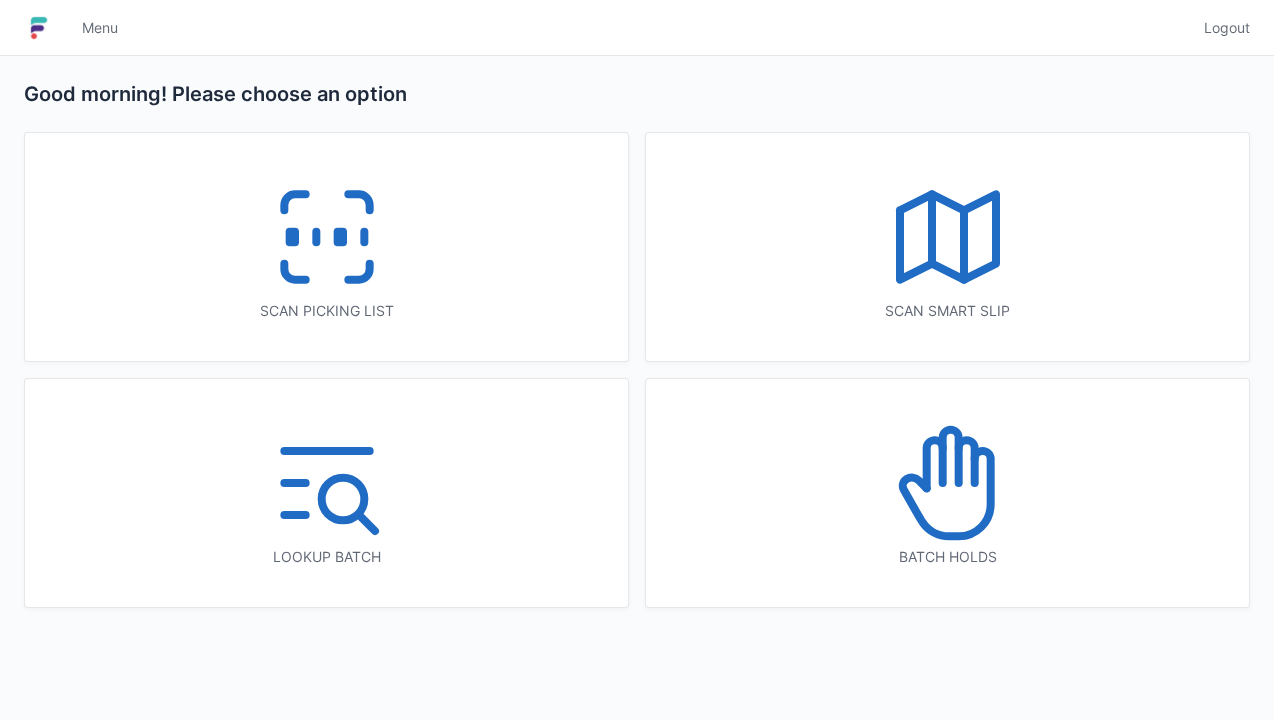 scroll, scrollTop: 0, scrollLeft: 0, axis: both 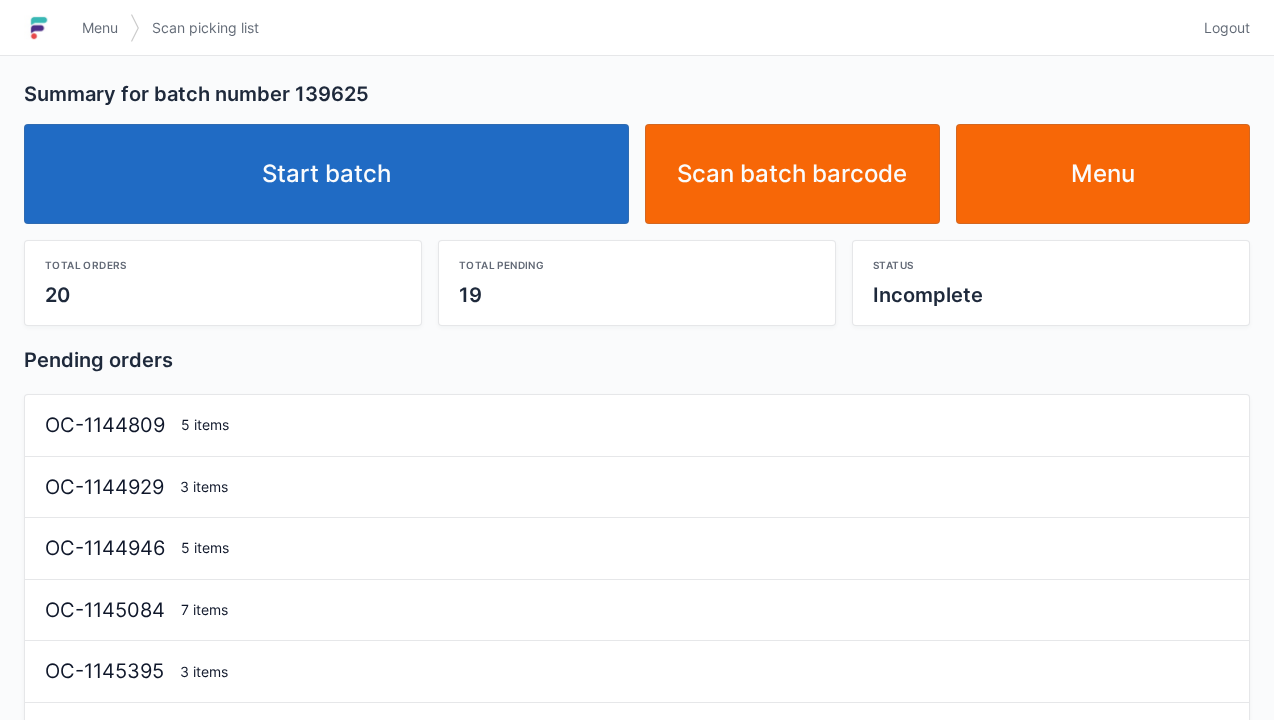 click on "Start batch" at bounding box center [326, 174] 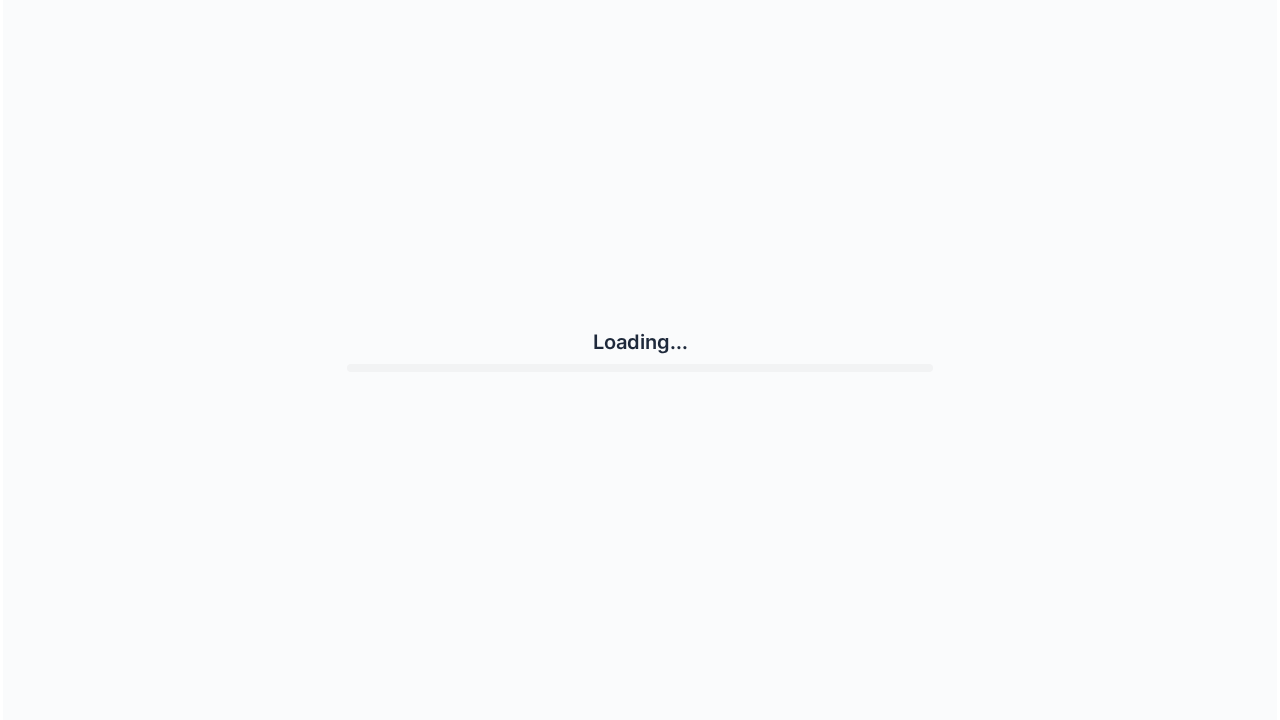 scroll, scrollTop: 0, scrollLeft: 0, axis: both 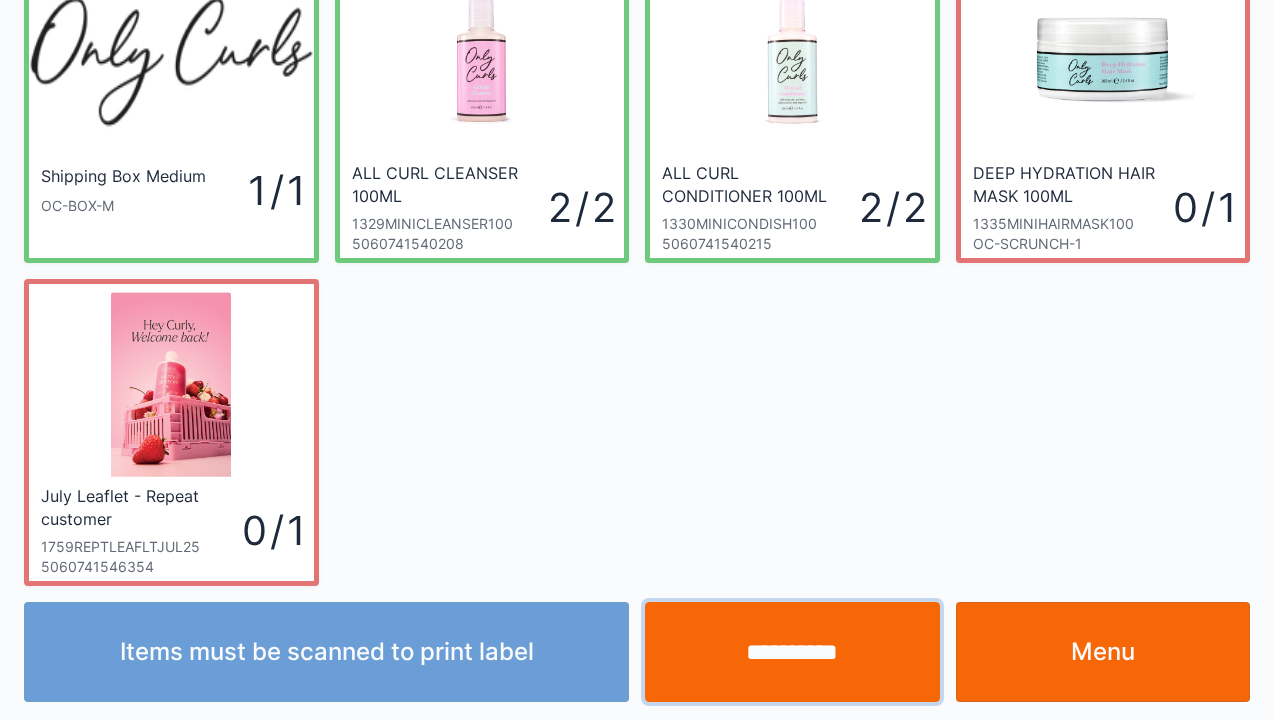 click on "**********" at bounding box center (792, 652) 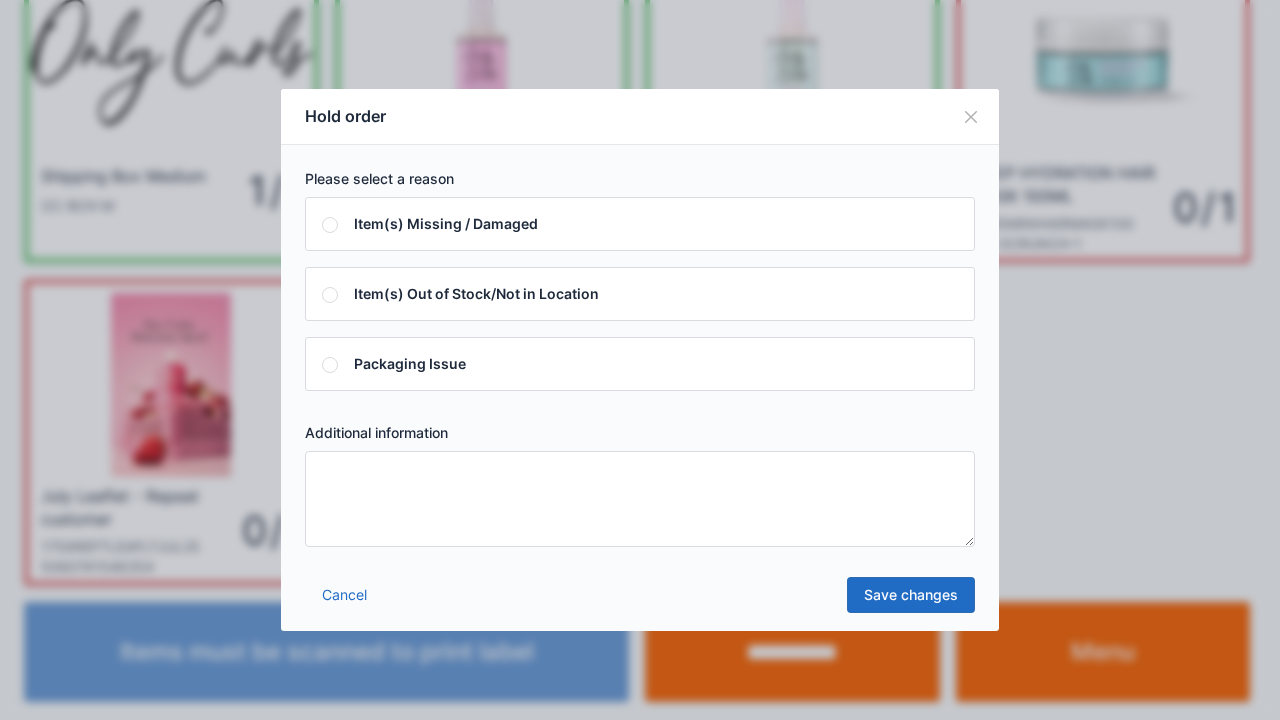 click on "Hold order Please select a reason Item(s) Missing / Damaged Item(s) Out of Stock/Not in Location Packaging Issue Additional information  Cancel  Save changes" at bounding box center [640, 360] 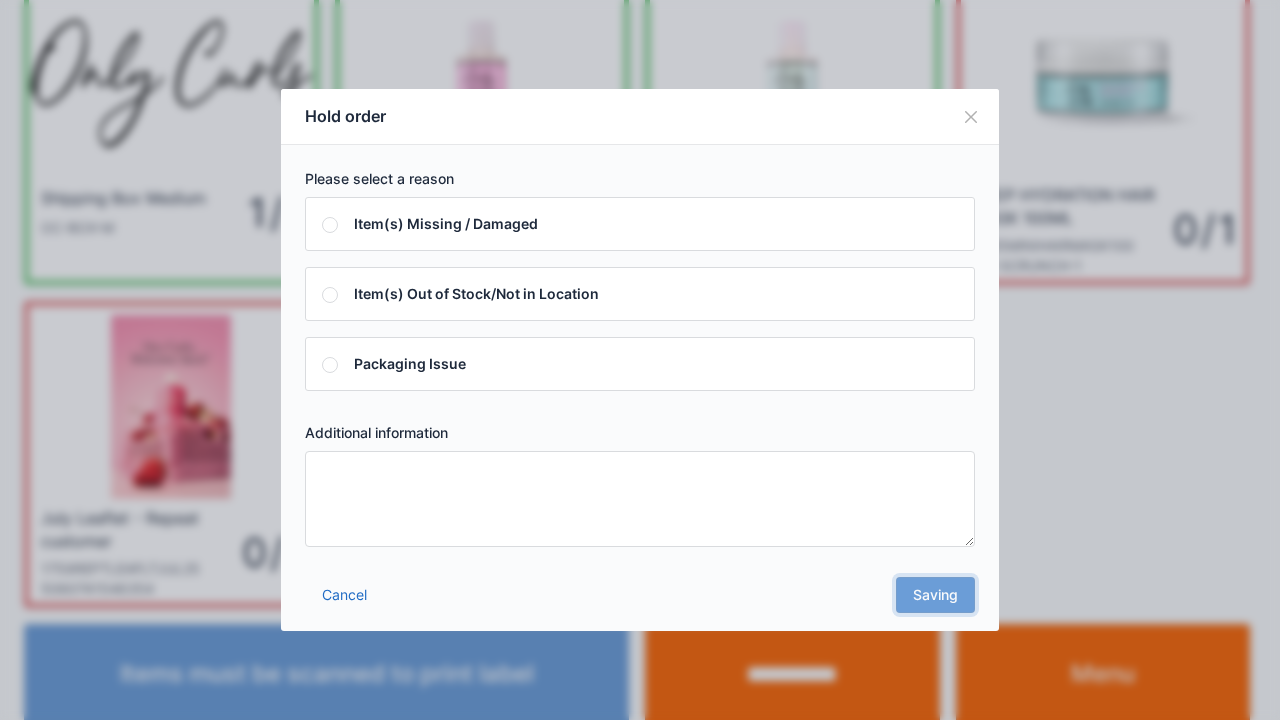 scroll, scrollTop: 0, scrollLeft: 0, axis: both 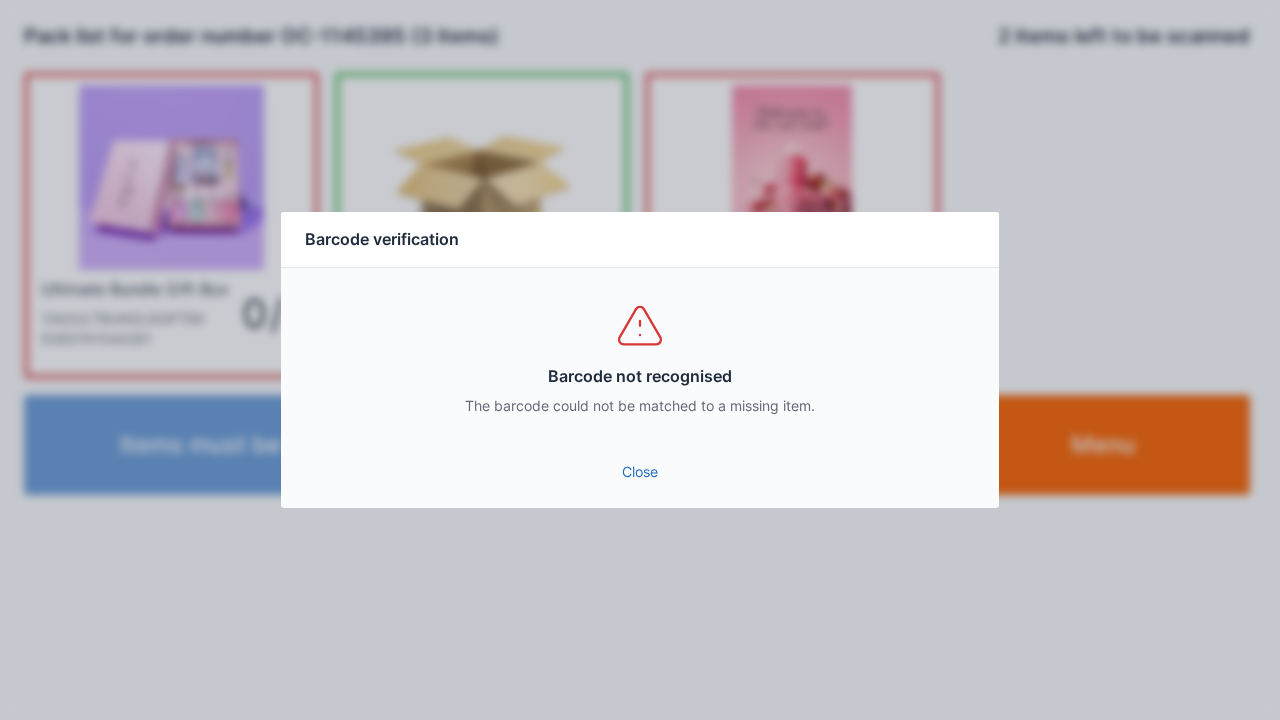 click on "Close" at bounding box center [640, 472] 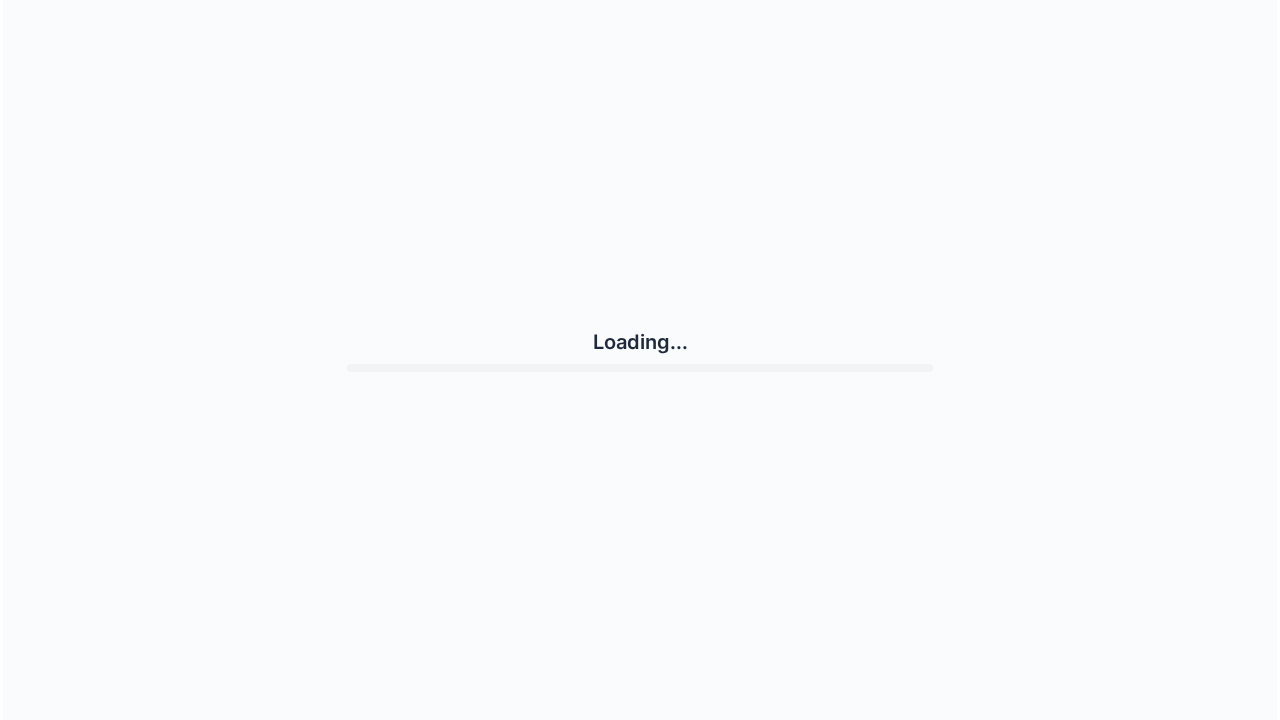 scroll, scrollTop: 0, scrollLeft: 0, axis: both 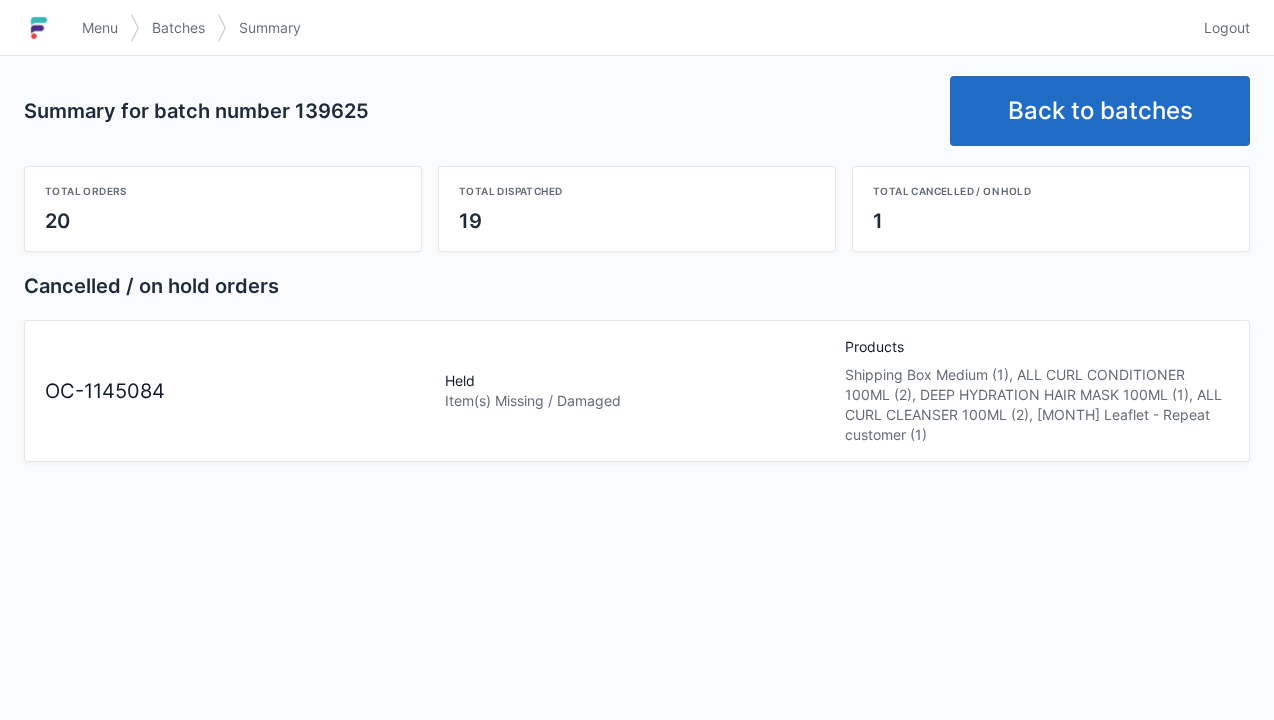 click on "Back to batches" at bounding box center [1100, 111] 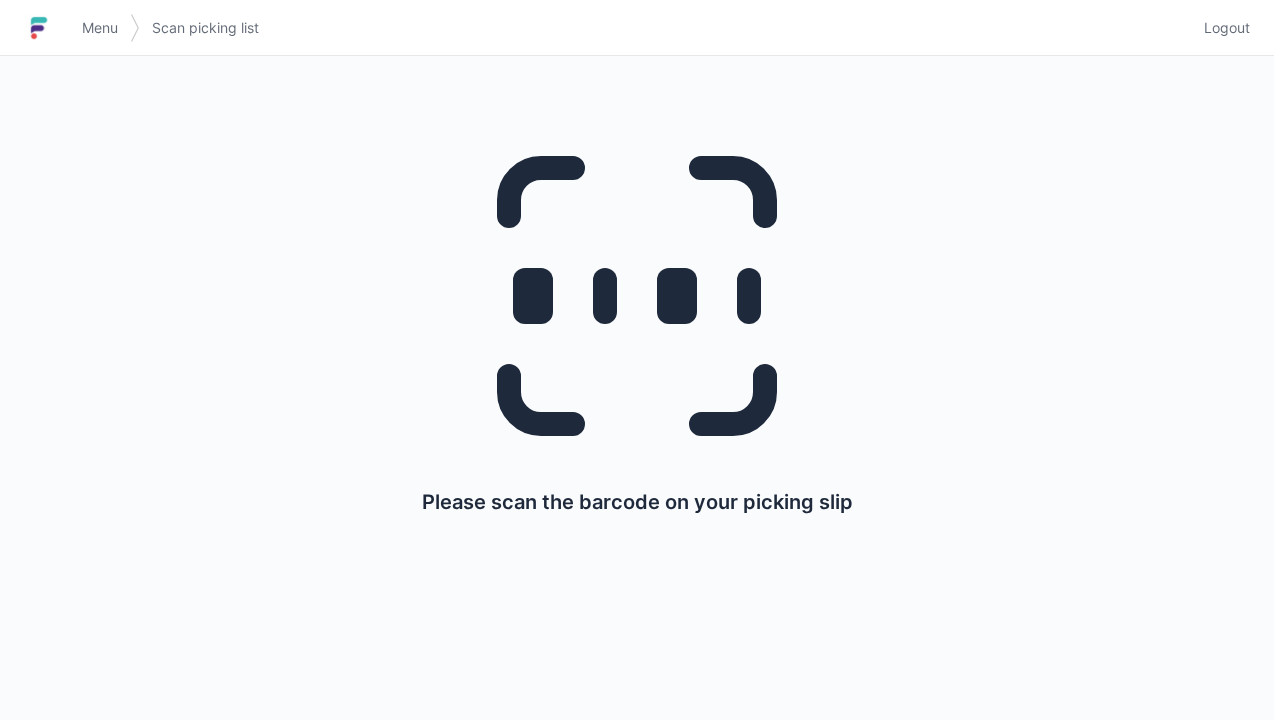scroll, scrollTop: 0, scrollLeft: 0, axis: both 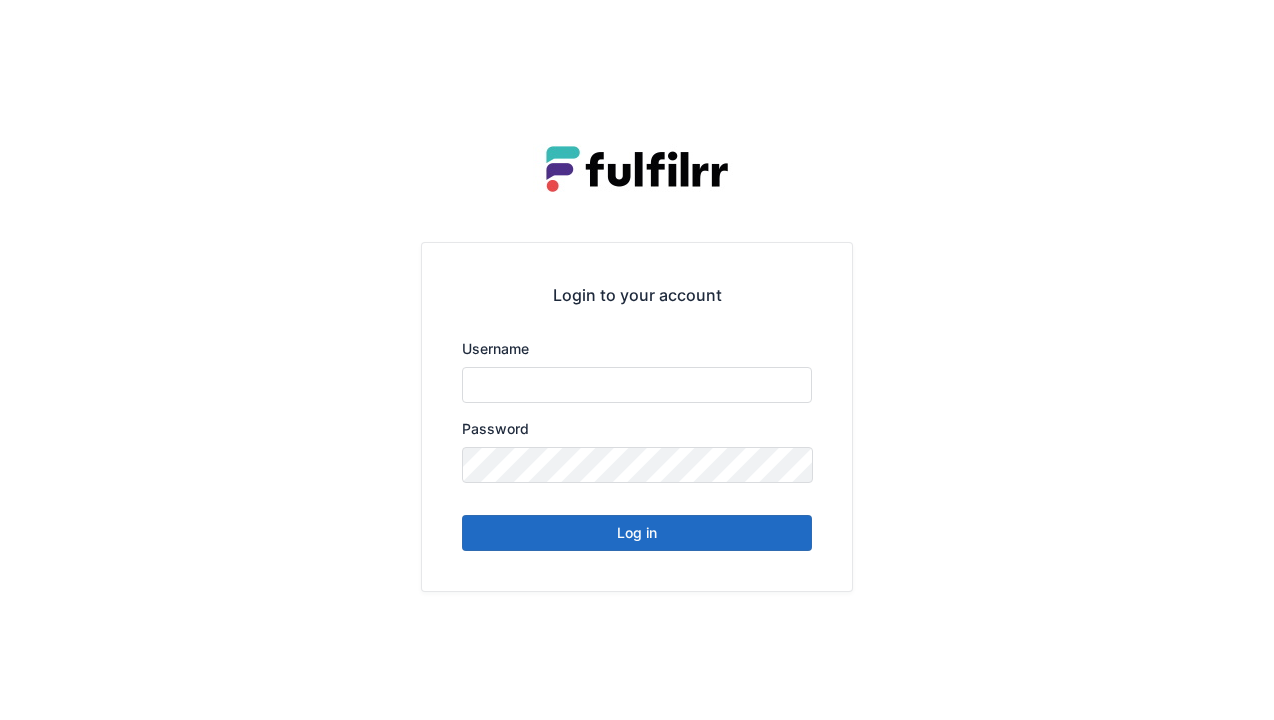 type on "******" 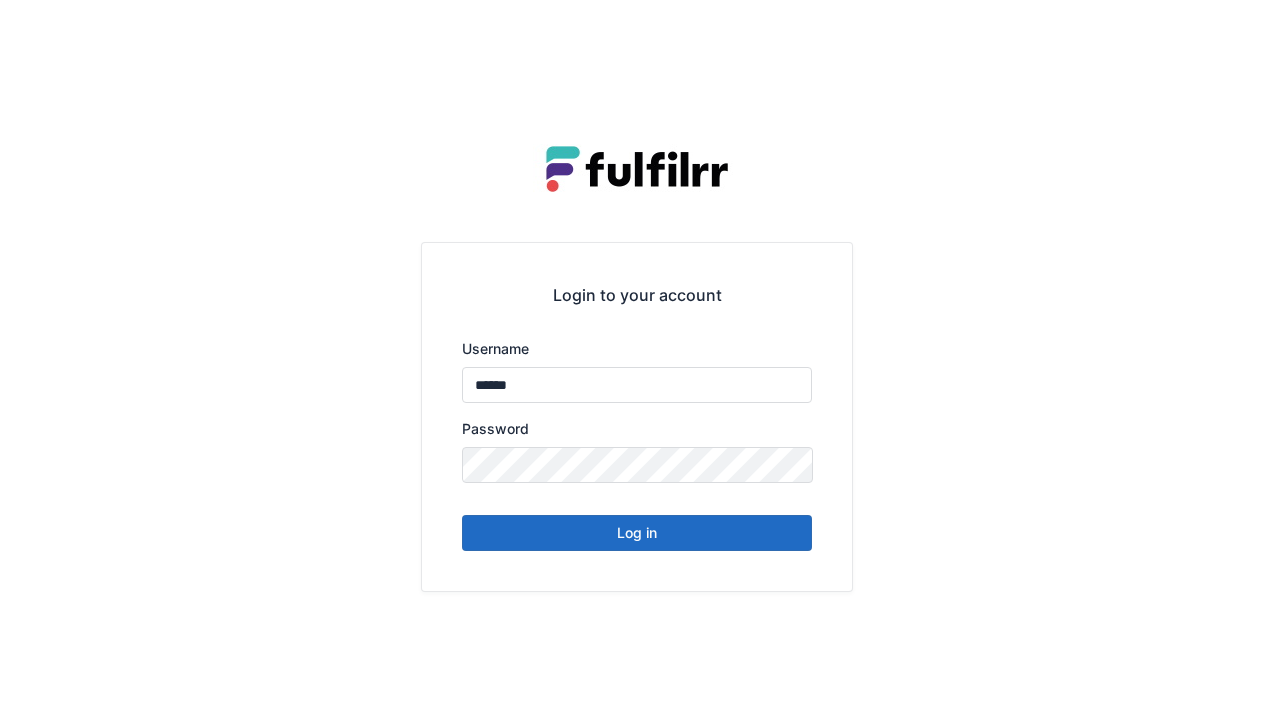 click on "Log in" at bounding box center [637, 533] 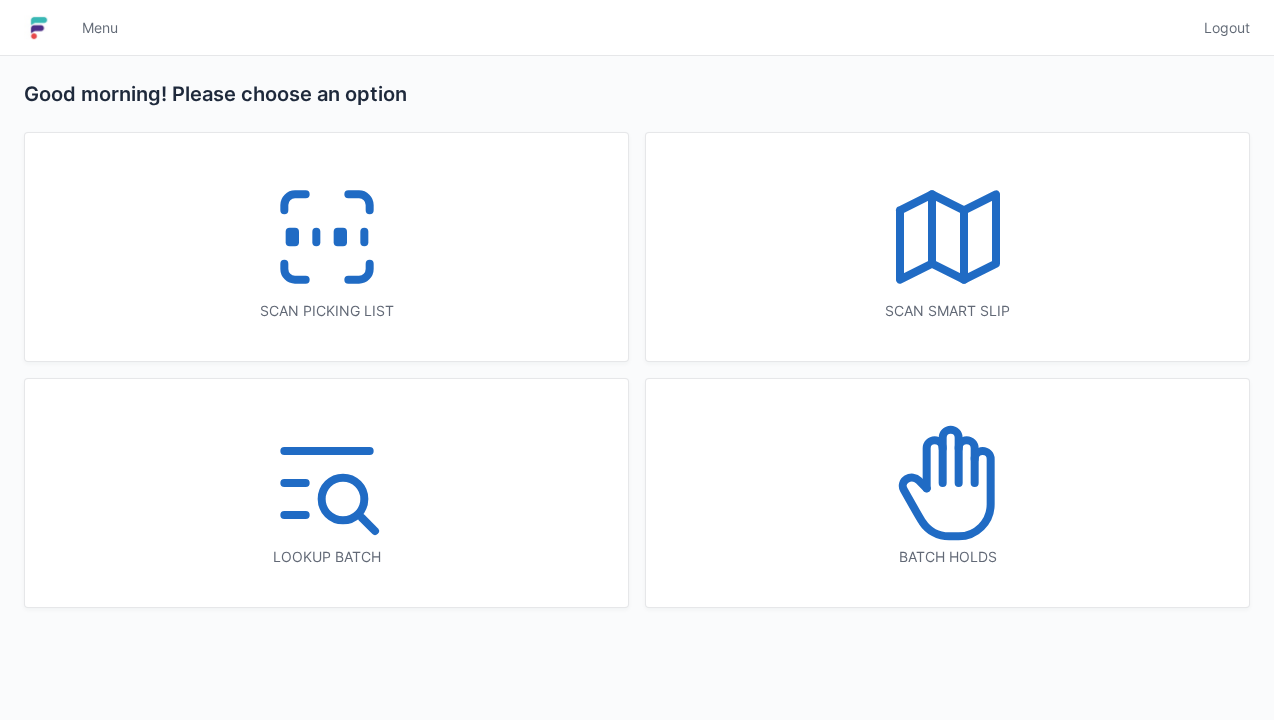 scroll, scrollTop: 0, scrollLeft: 0, axis: both 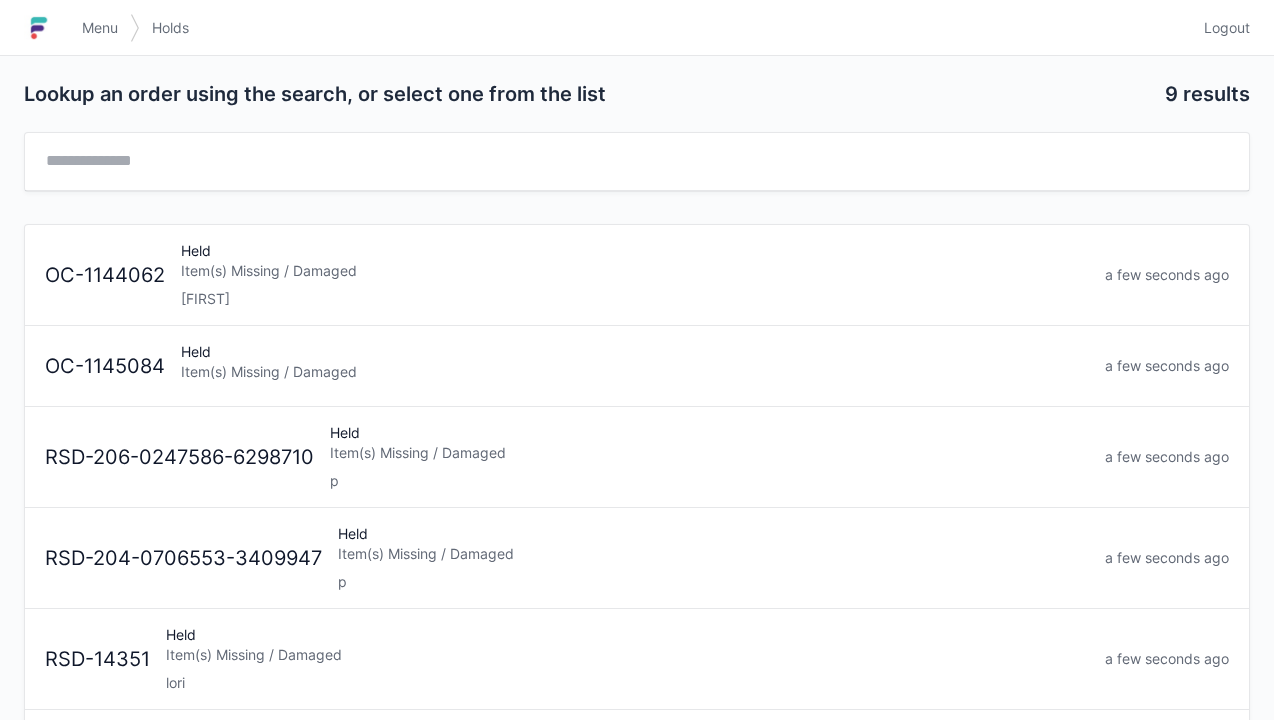 click on "Held  Item(s) Missing / Damaged" at bounding box center (635, 366) 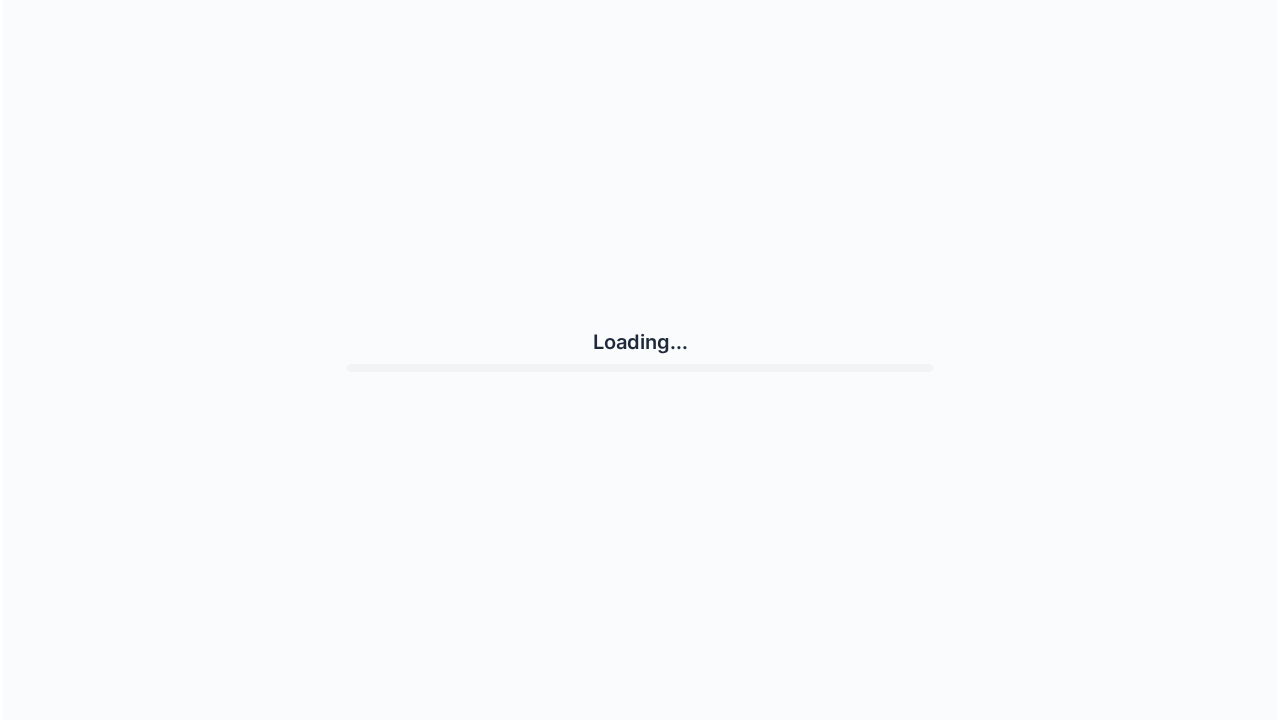 scroll, scrollTop: 0, scrollLeft: 0, axis: both 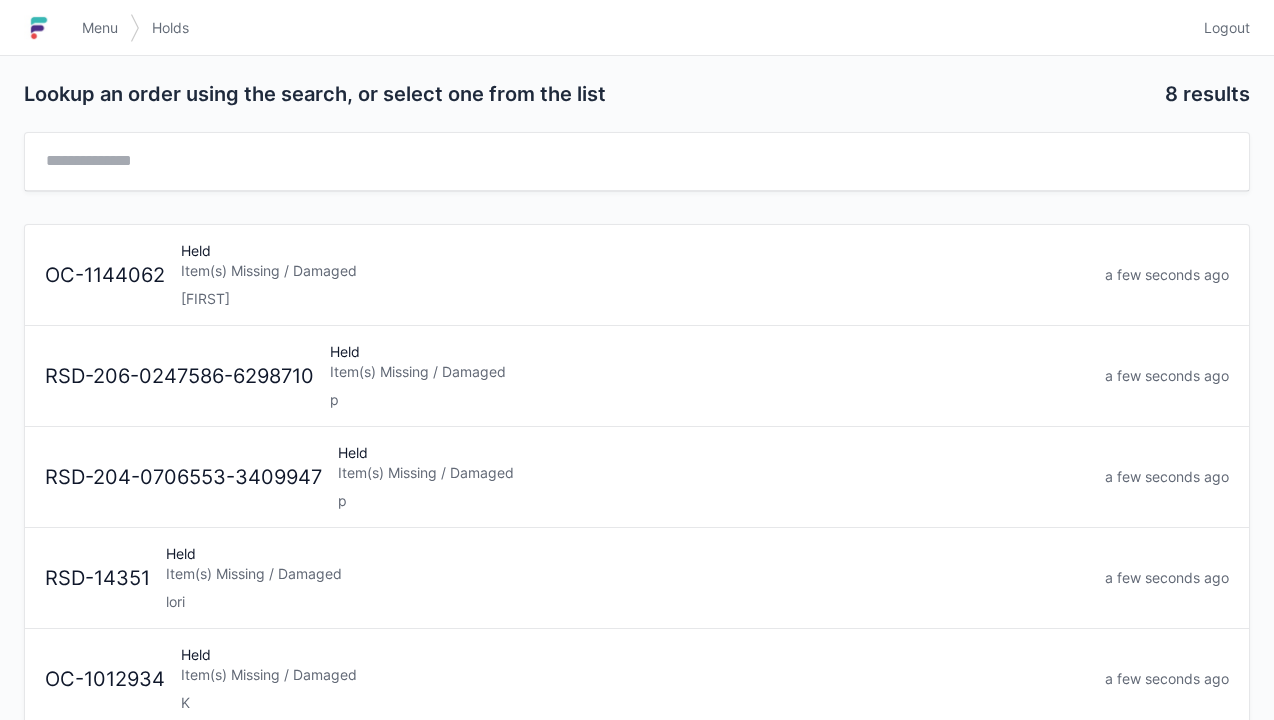 click on "Logout" at bounding box center (1227, 28) 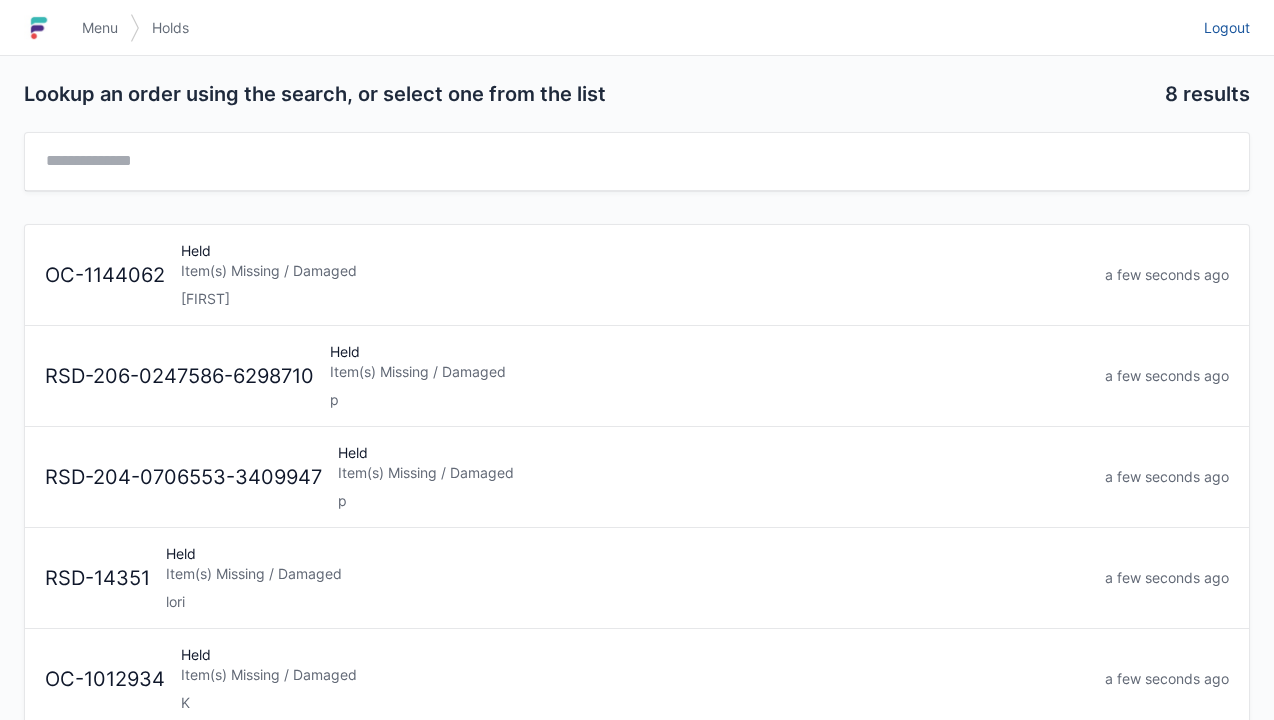 click on "Logout" at bounding box center [1227, 28] 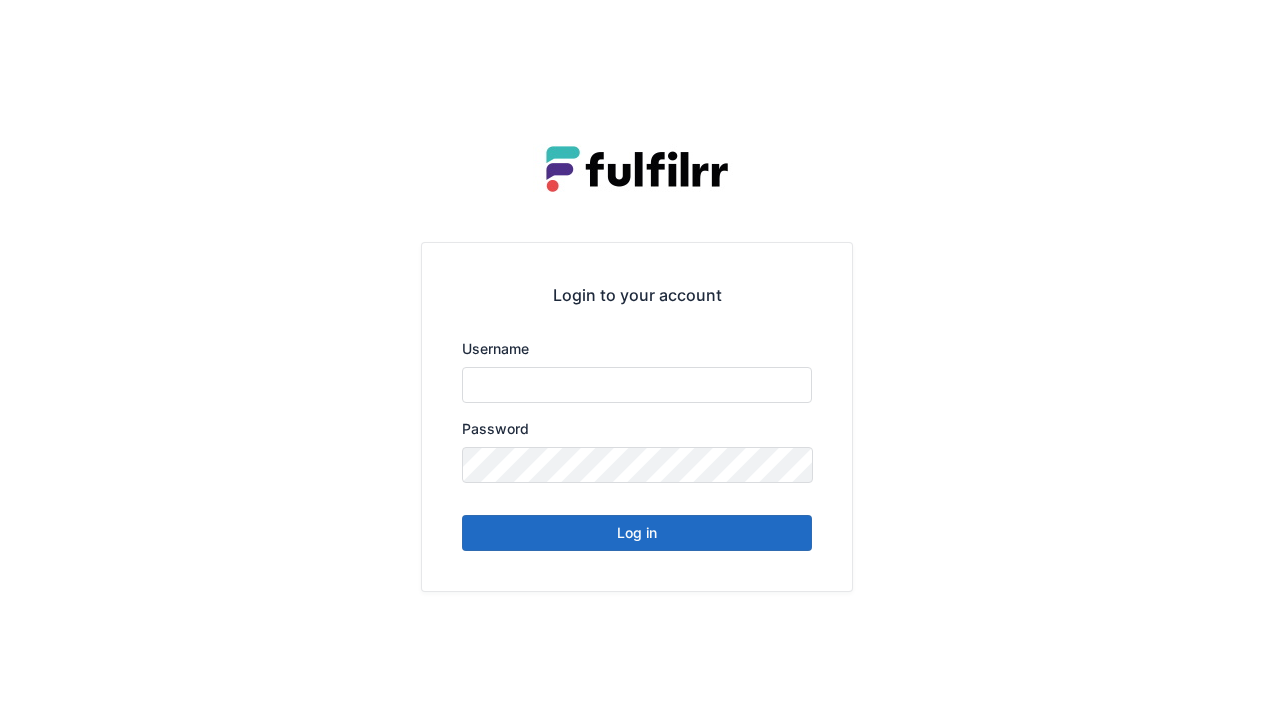 scroll, scrollTop: 0, scrollLeft: 0, axis: both 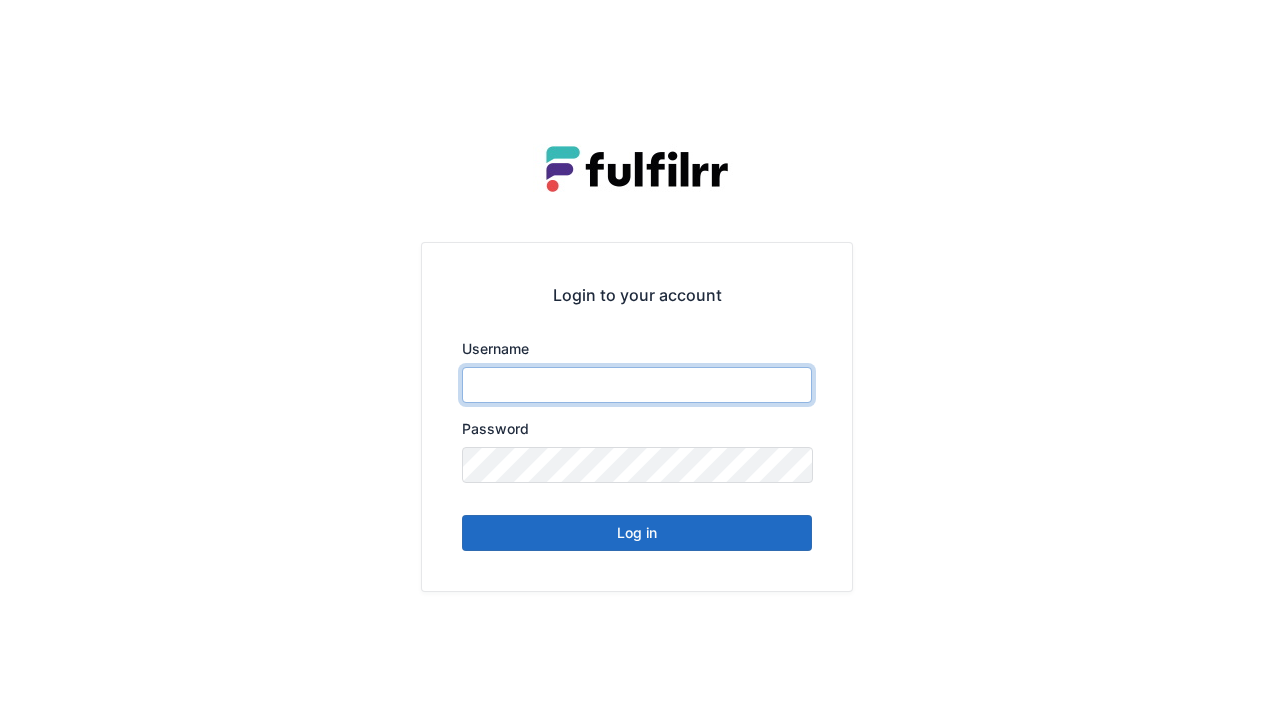 type on "******" 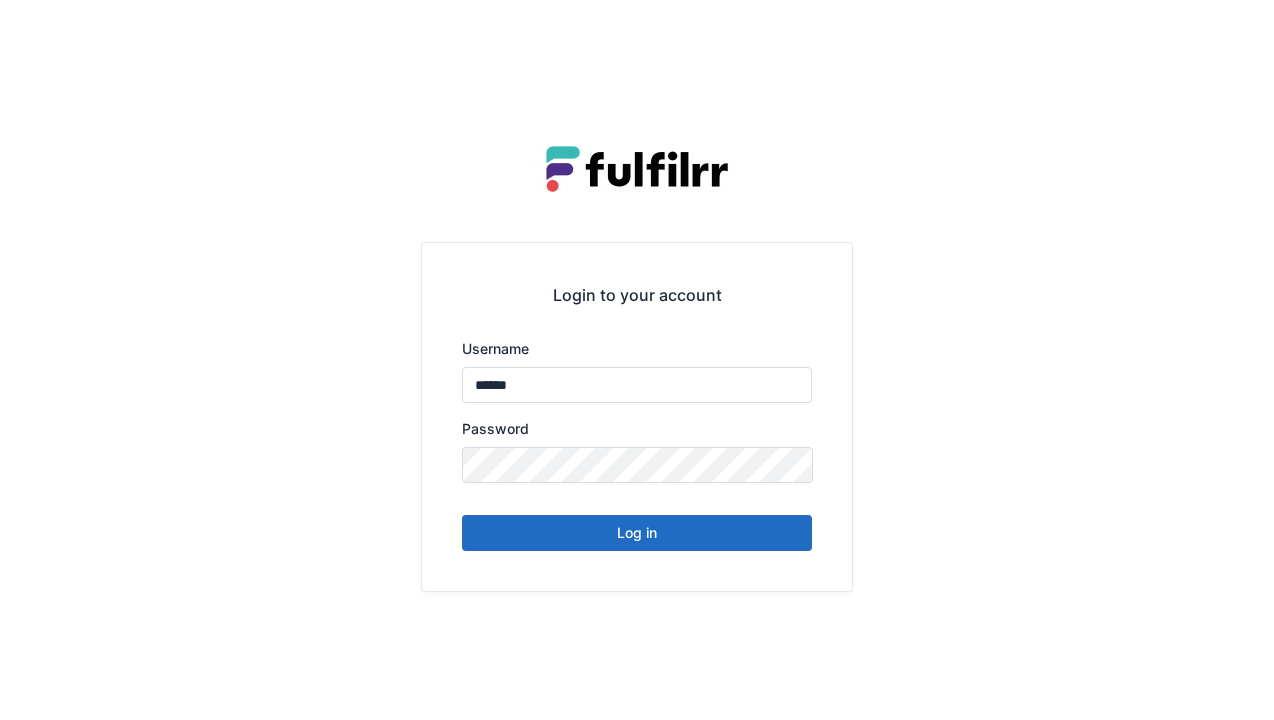 click on "Log in" at bounding box center [637, 533] 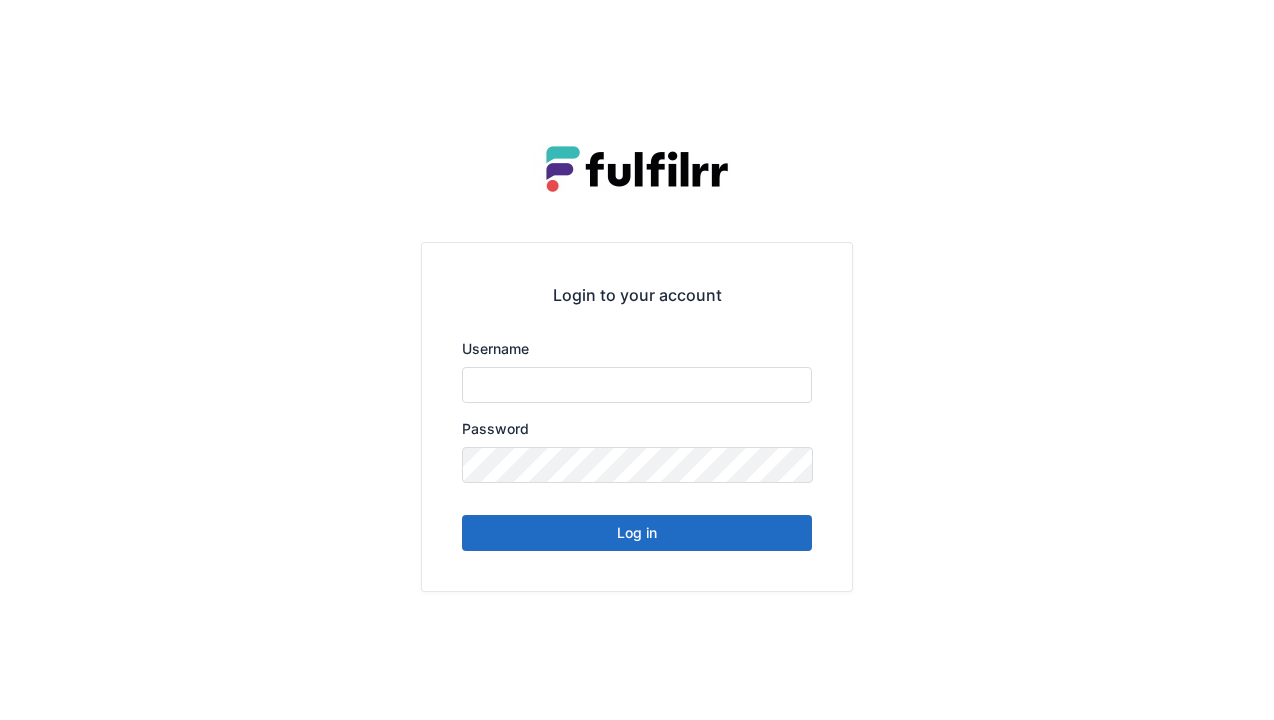 scroll, scrollTop: 0, scrollLeft: 0, axis: both 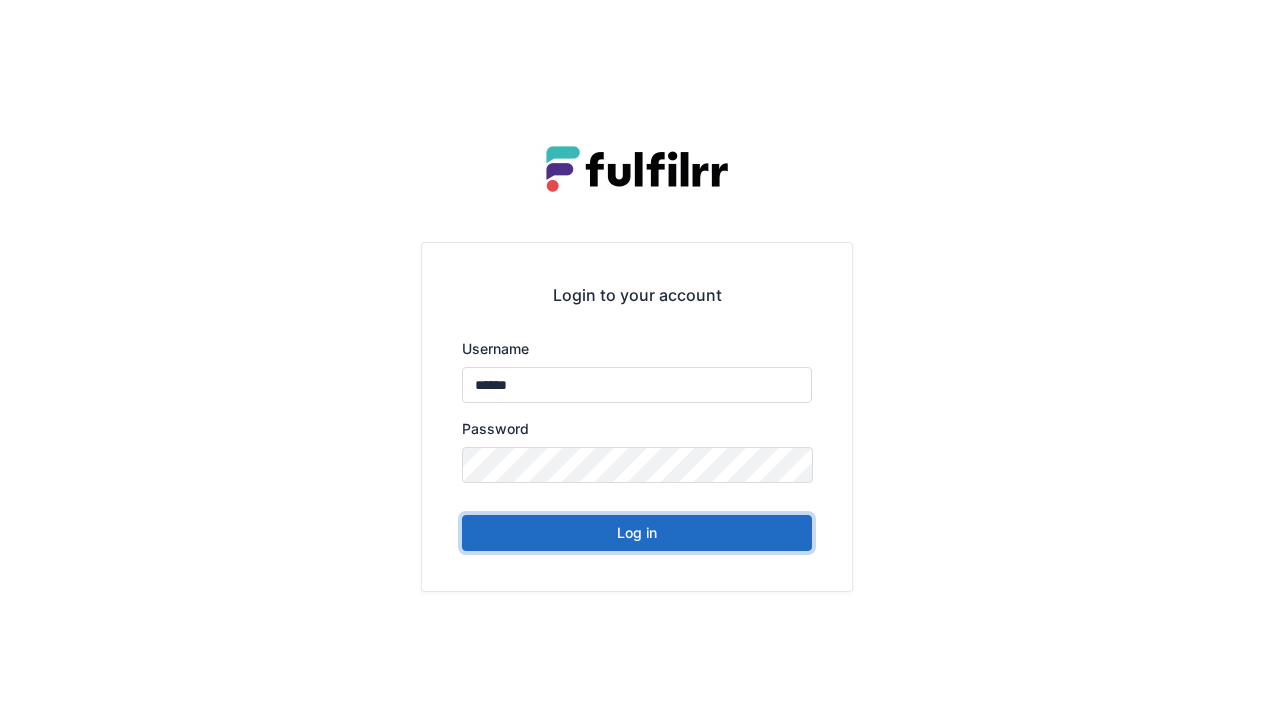 click on "Log in" at bounding box center (637, 533) 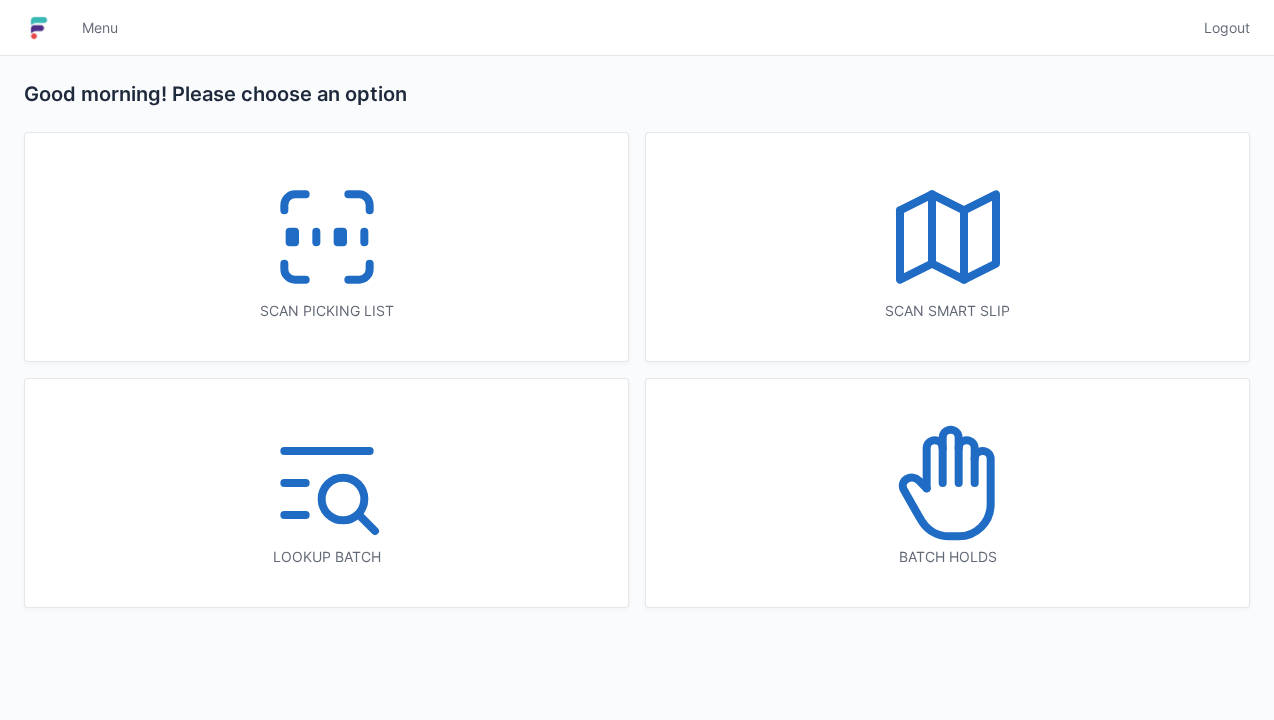 scroll, scrollTop: 0, scrollLeft: 0, axis: both 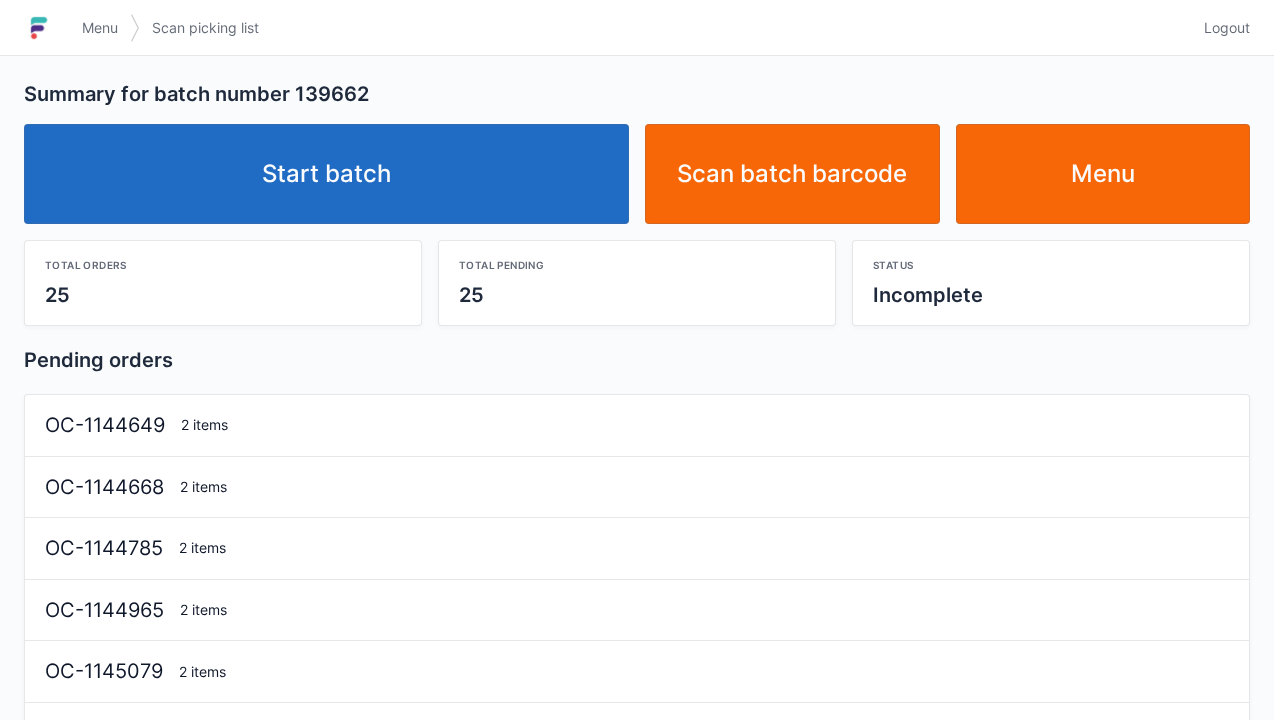 click on "Start batch" at bounding box center (326, 174) 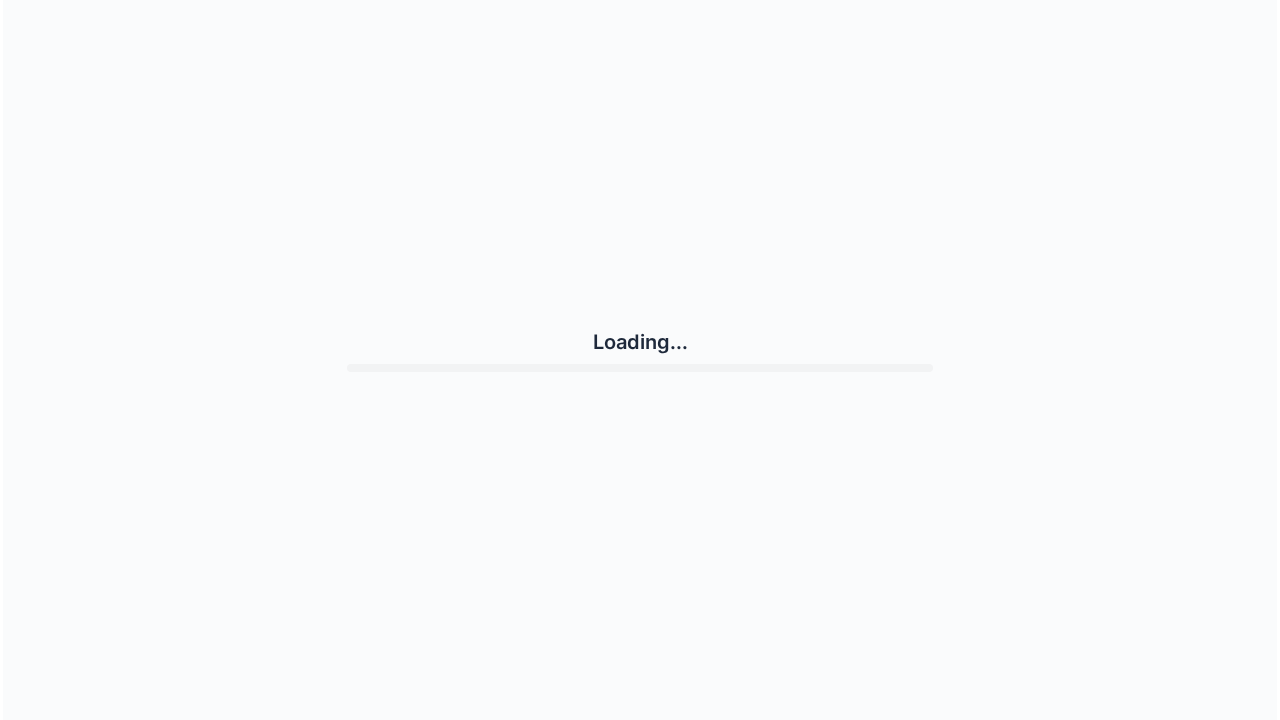 scroll, scrollTop: 0, scrollLeft: 0, axis: both 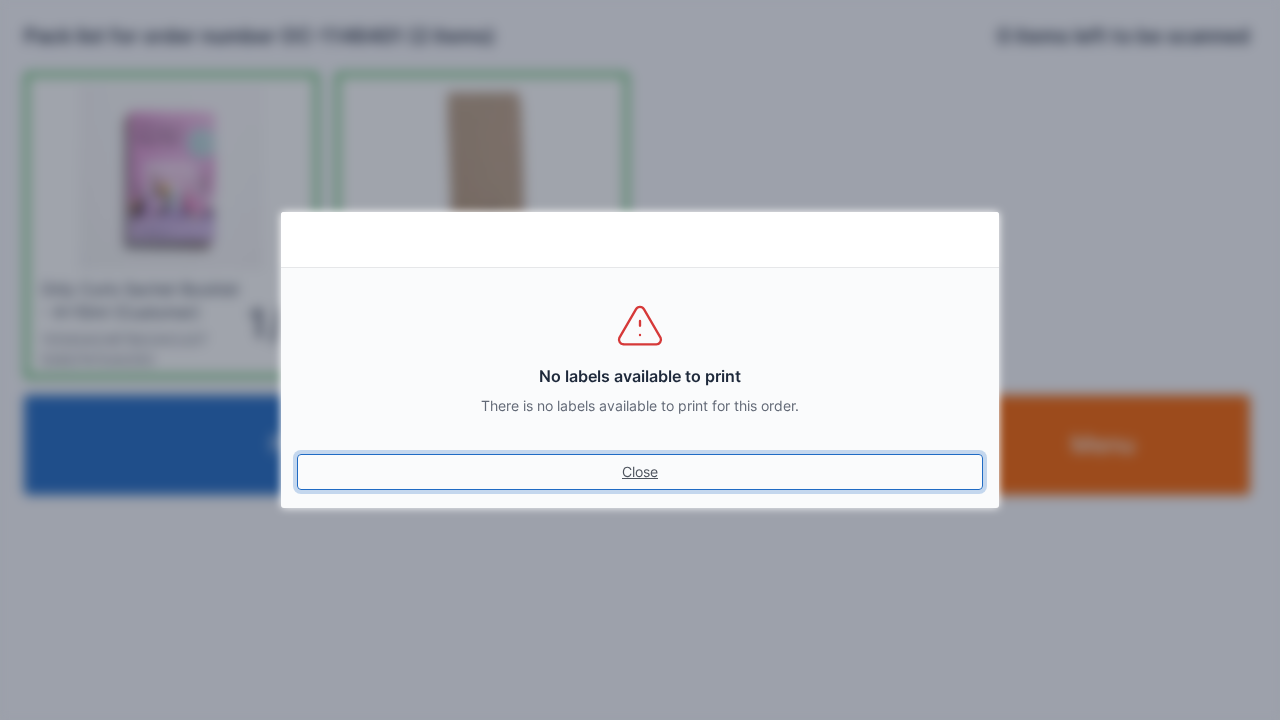click on "Close" at bounding box center (640, 472) 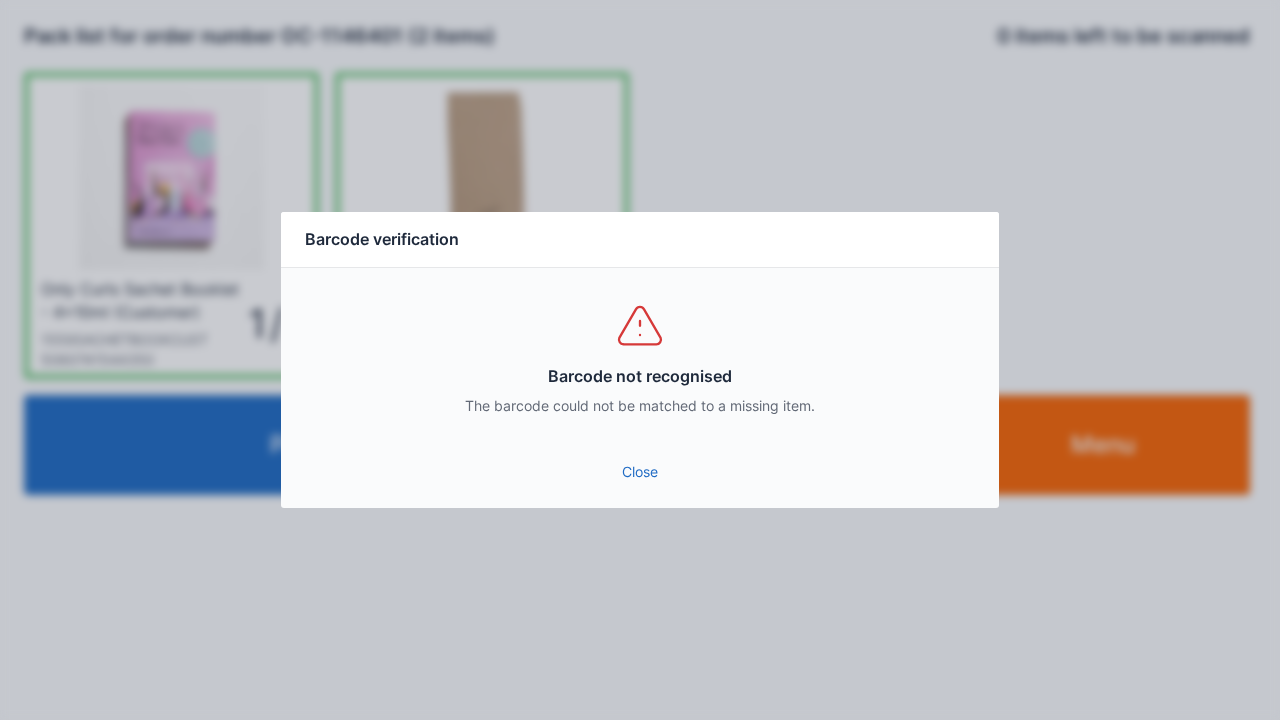 click on "Close" at bounding box center [640, 472] 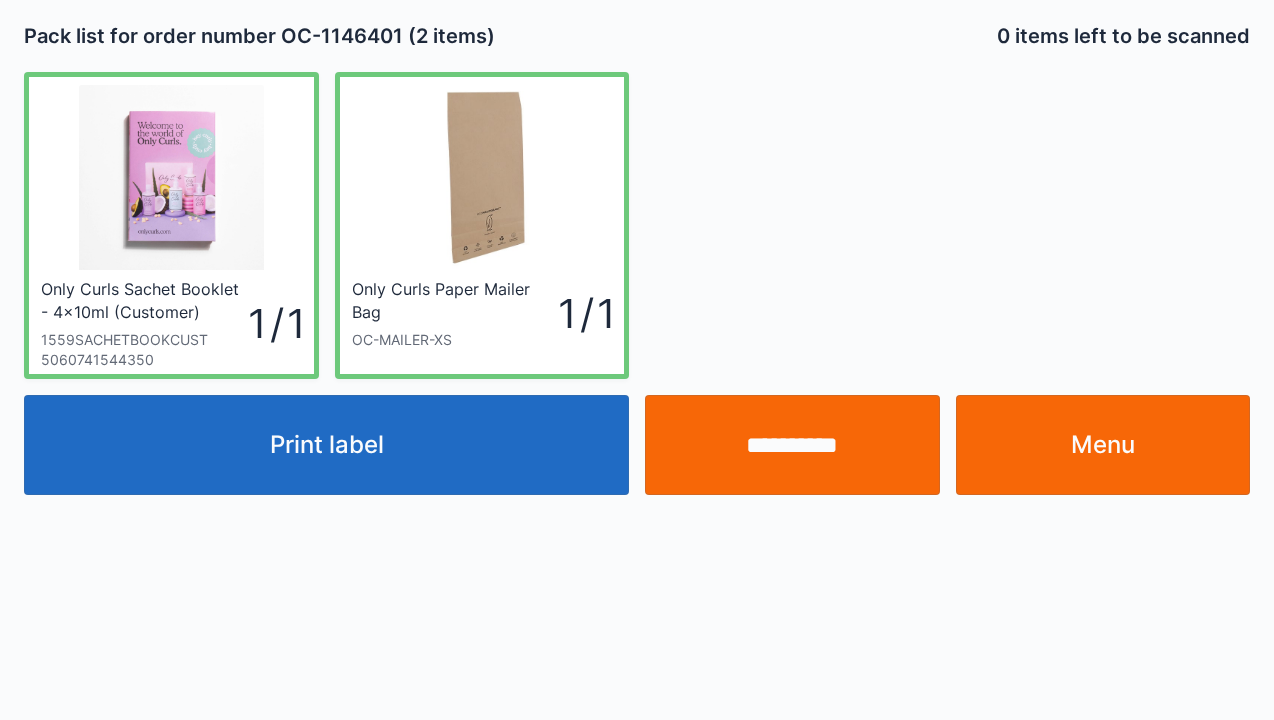 click on "Menu" at bounding box center (1103, 445) 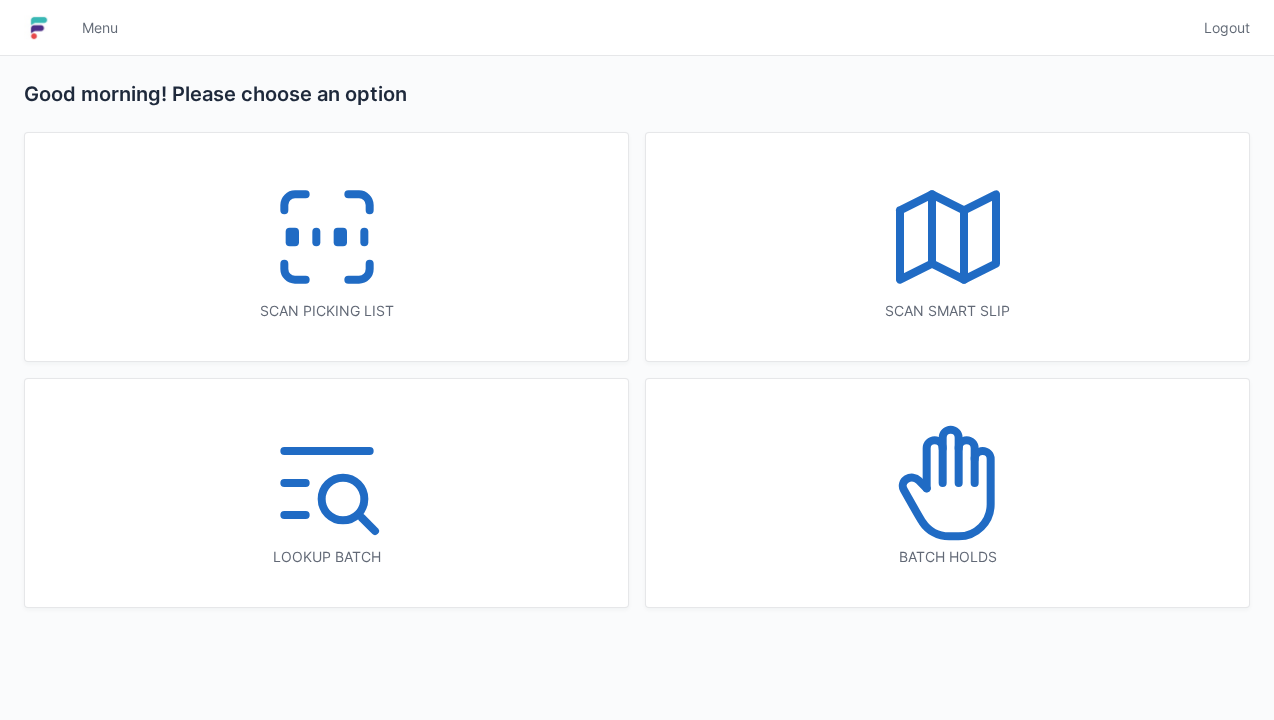 scroll, scrollTop: 0, scrollLeft: 0, axis: both 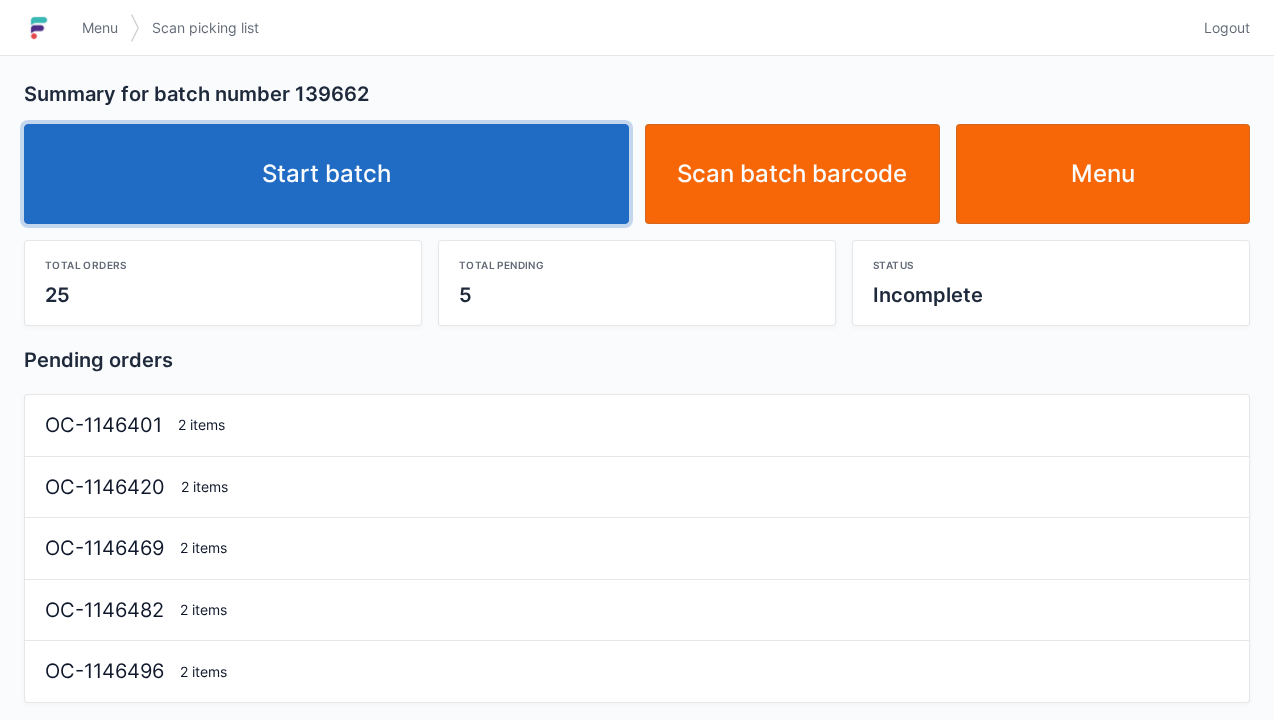click on "Start batch" at bounding box center [326, 174] 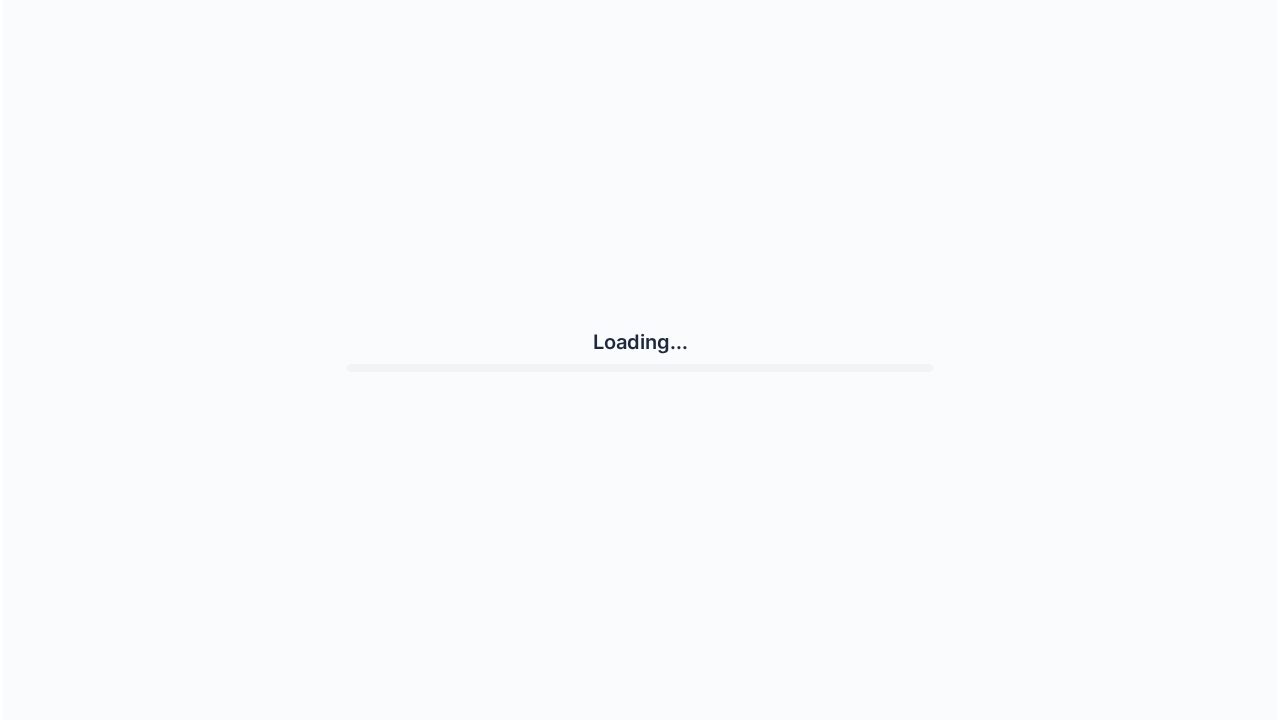 scroll, scrollTop: 0, scrollLeft: 0, axis: both 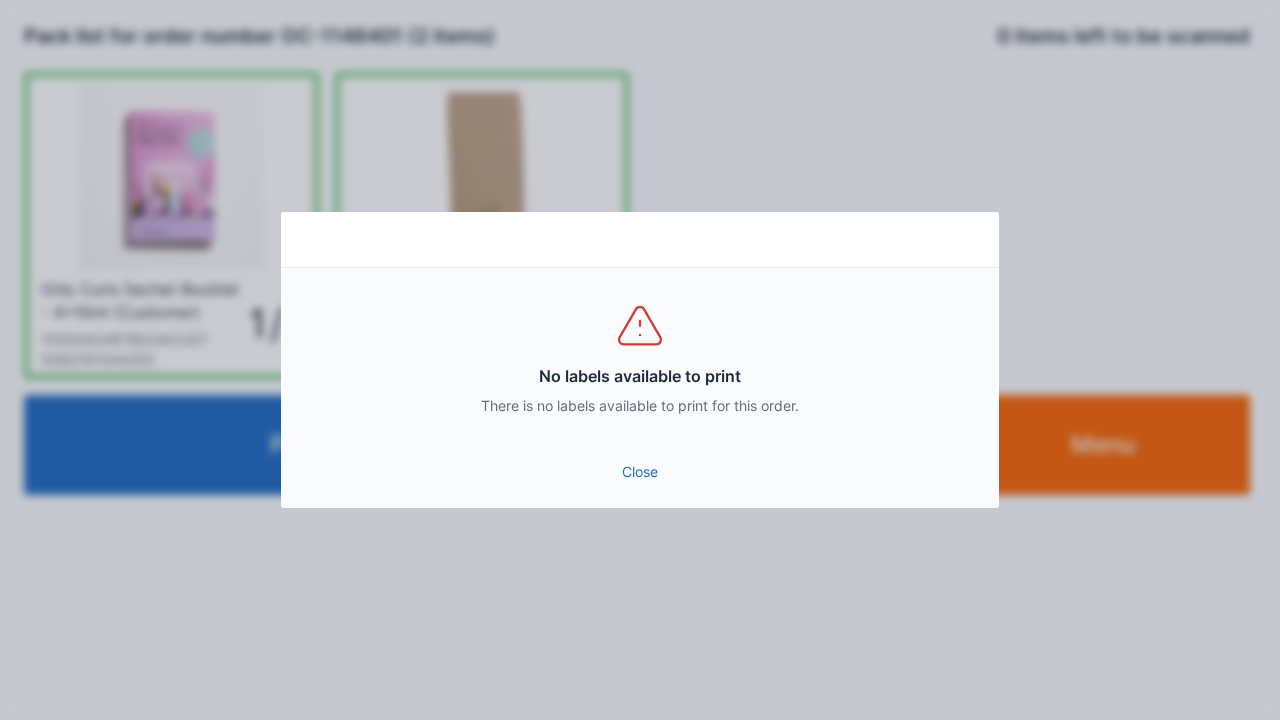 click on "Close" at bounding box center [640, 472] 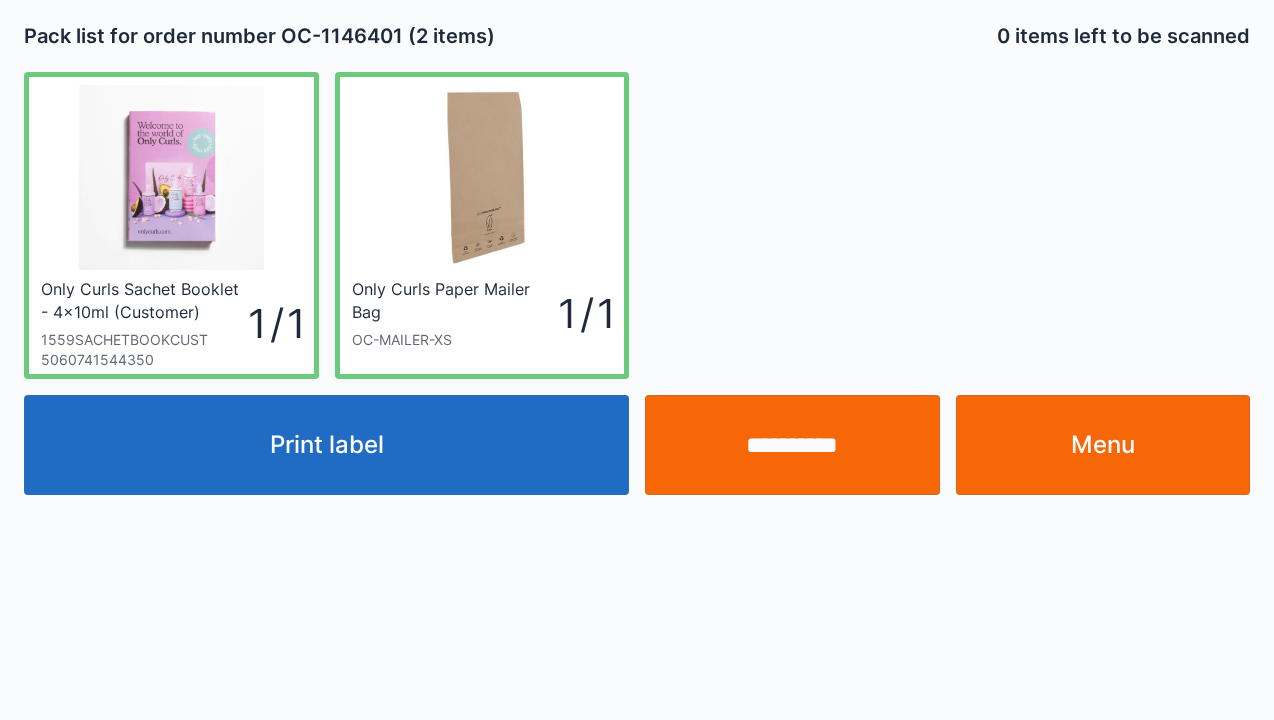 click on "**********" at bounding box center (792, 445) 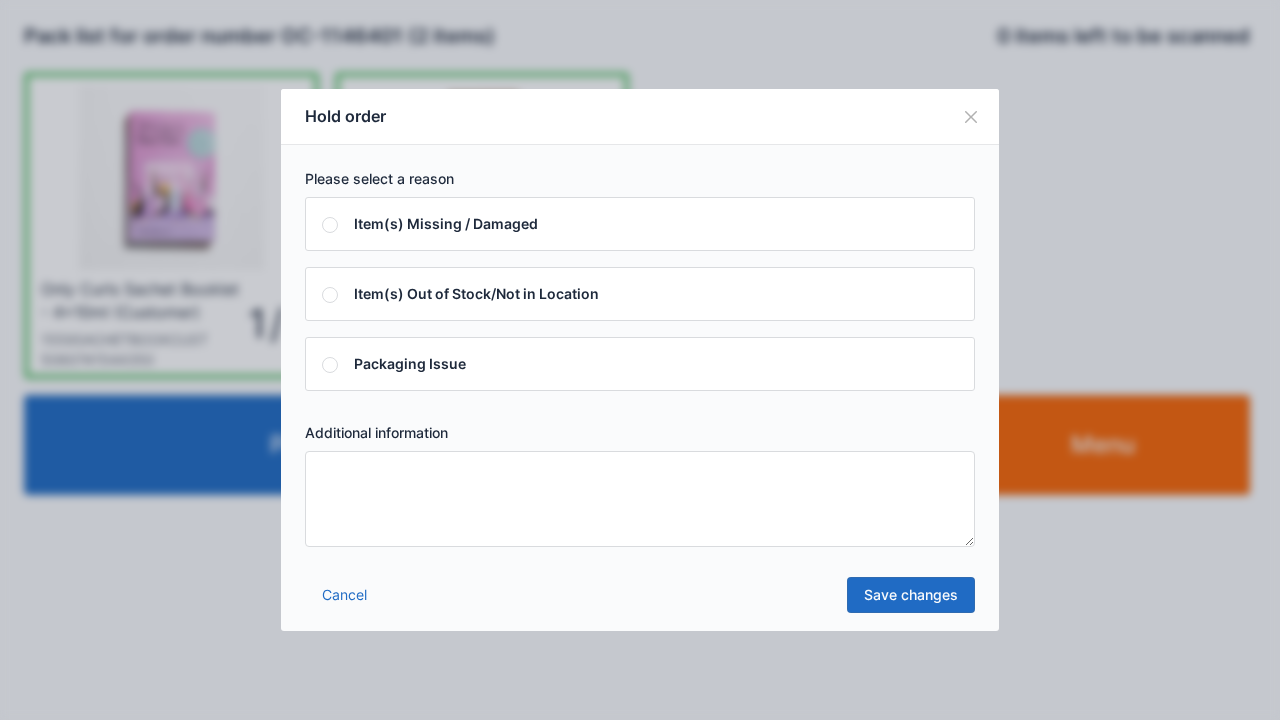 click at bounding box center (640, 499) 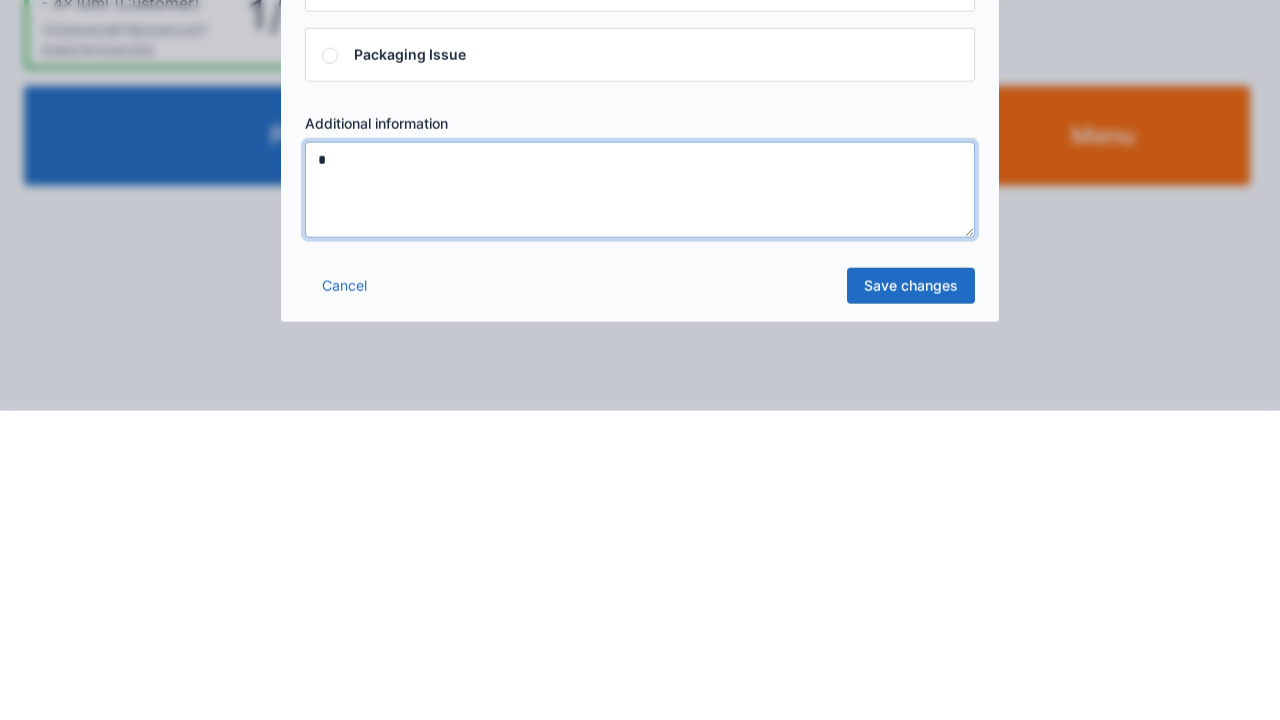 type on "*" 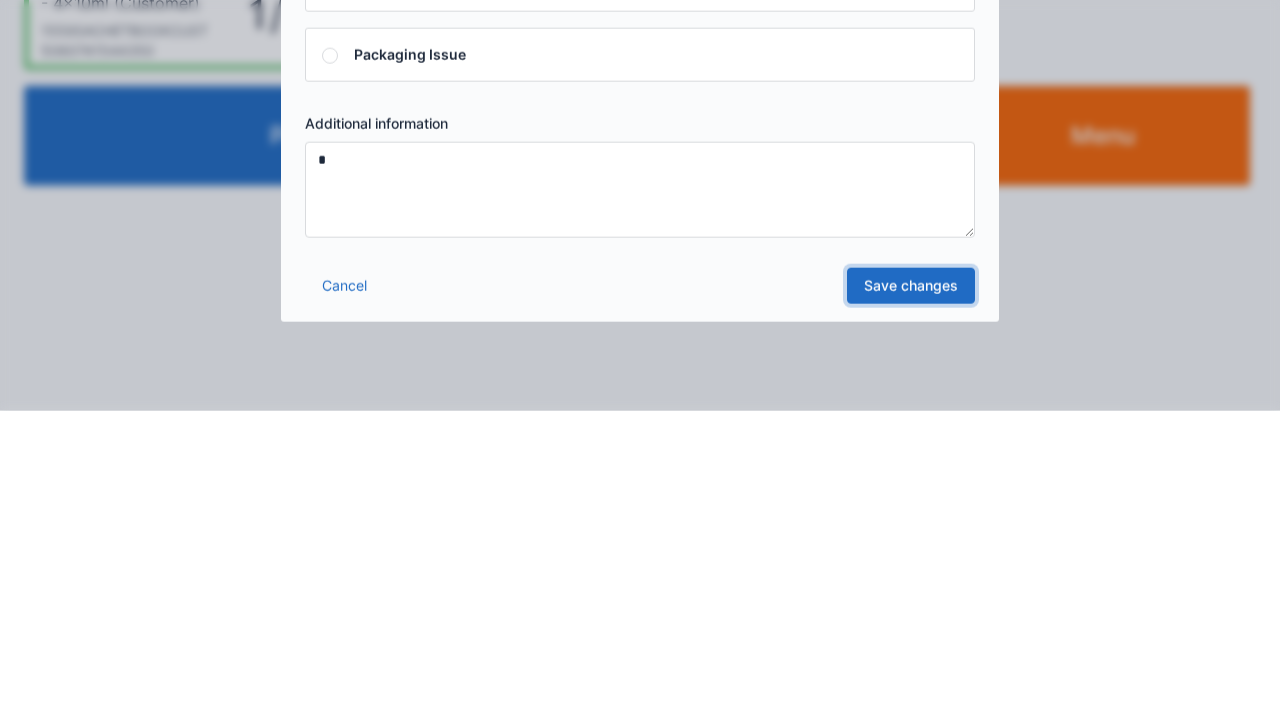 click on "Save changes" at bounding box center [911, 595] 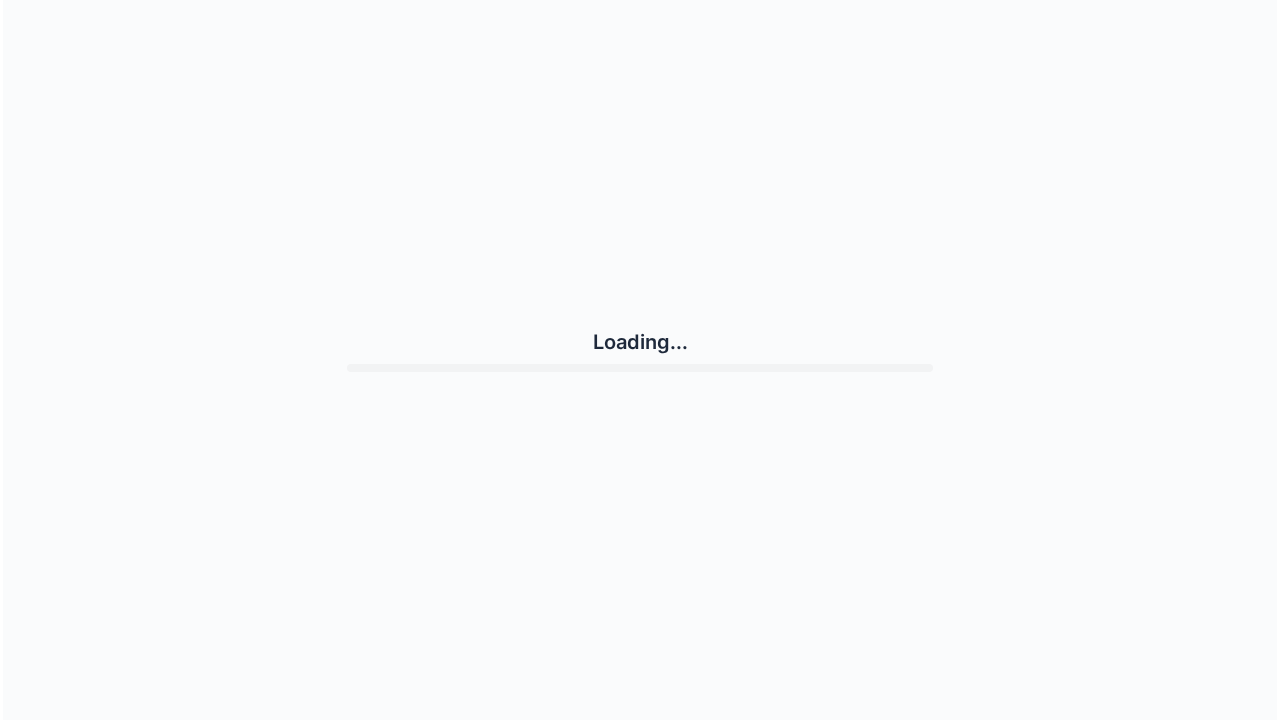 scroll, scrollTop: 0, scrollLeft: 0, axis: both 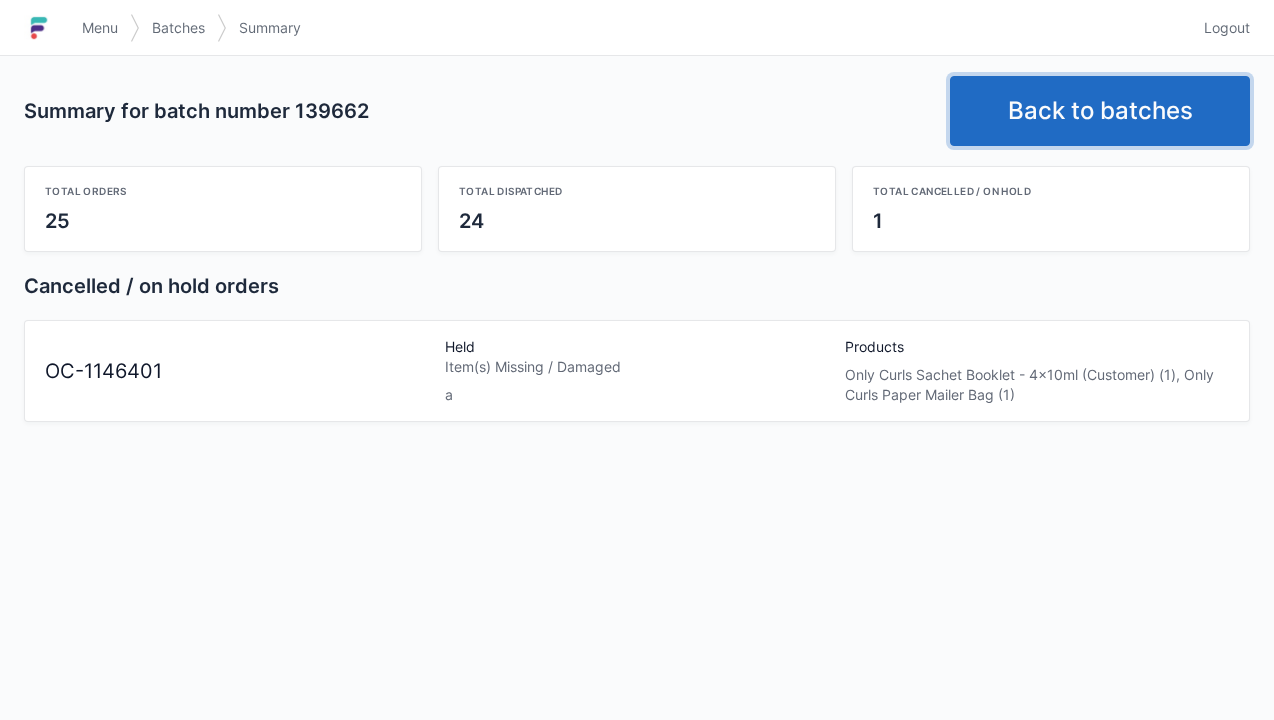 click on "Back to batches" at bounding box center (1100, 111) 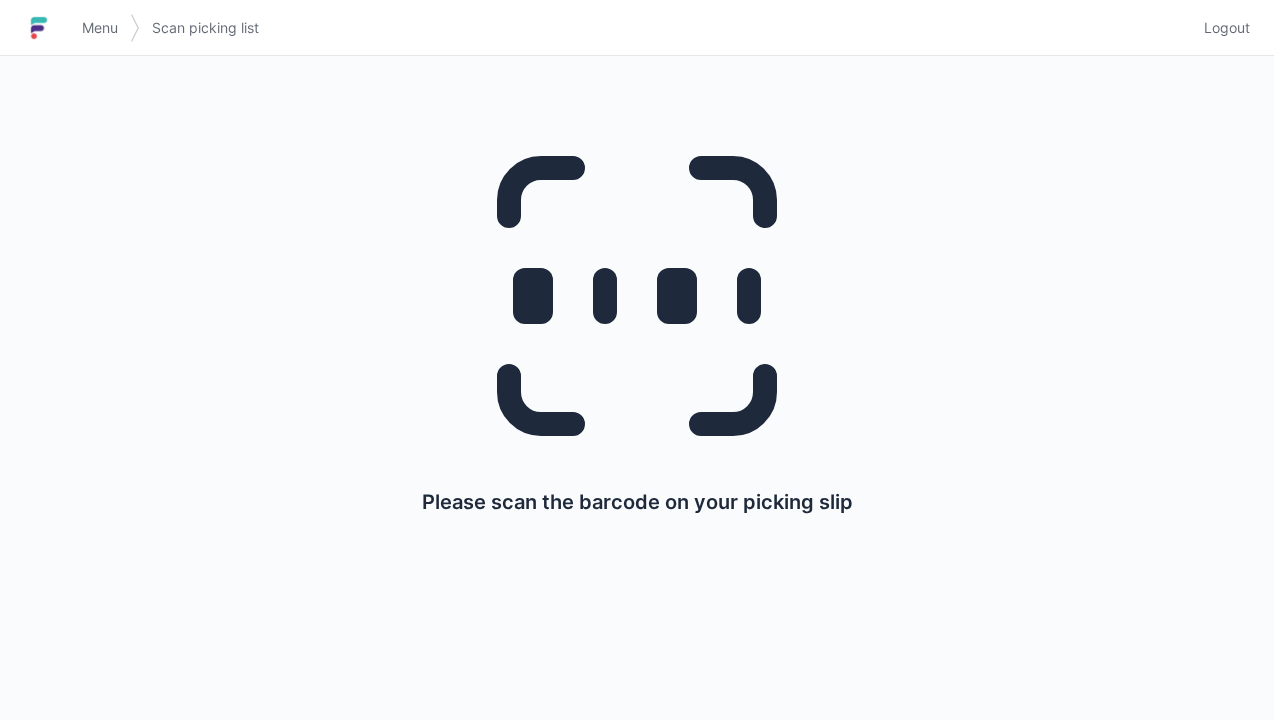 scroll, scrollTop: 0, scrollLeft: 0, axis: both 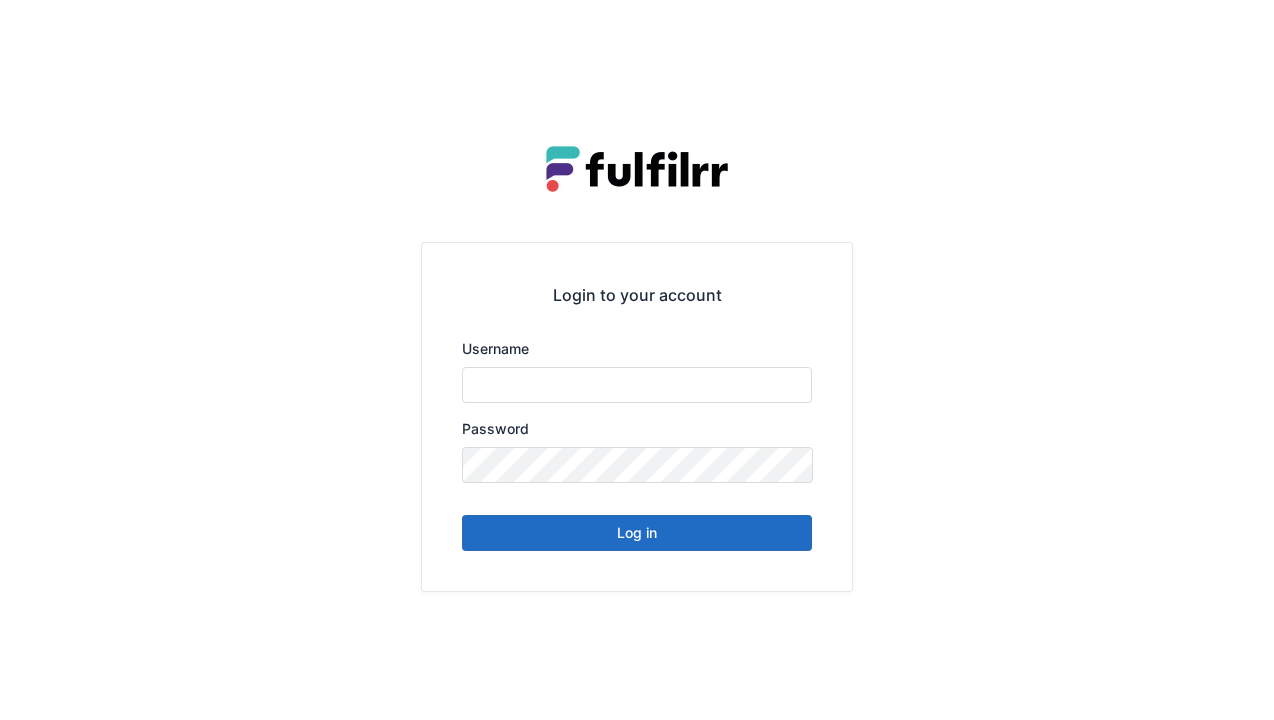 type on "******" 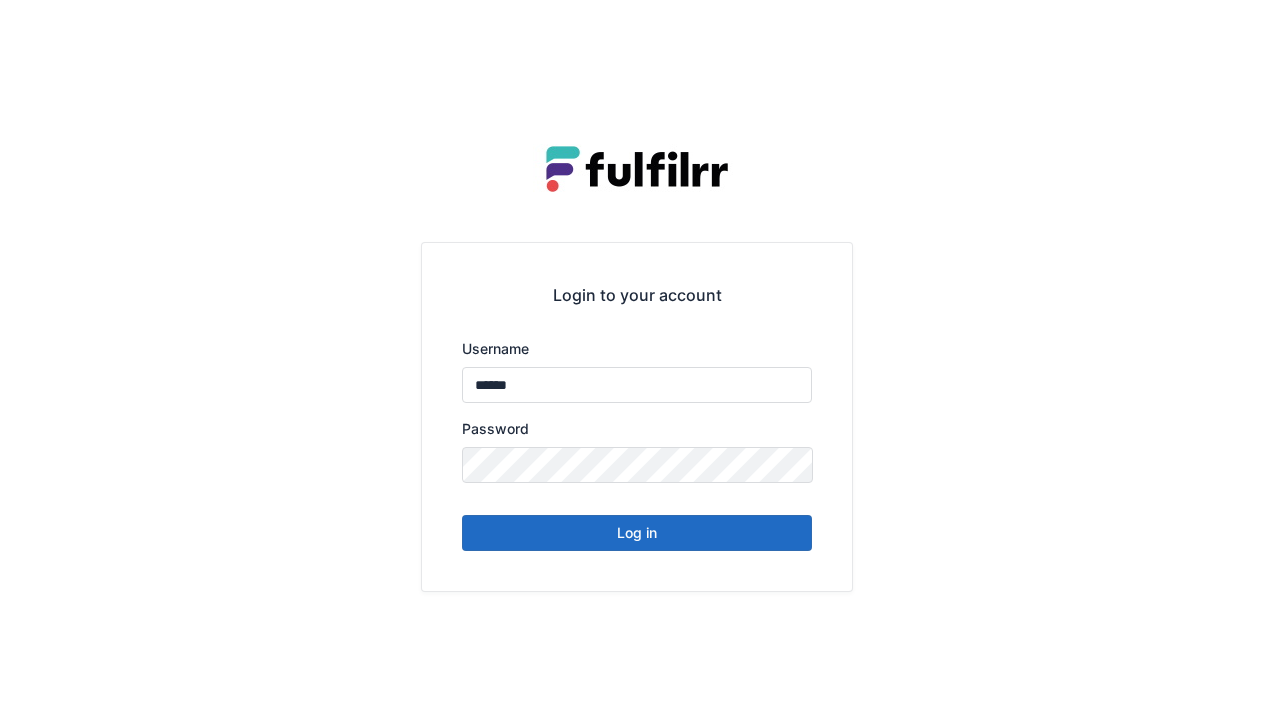 click on "Log in" at bounding box center [637, 533] 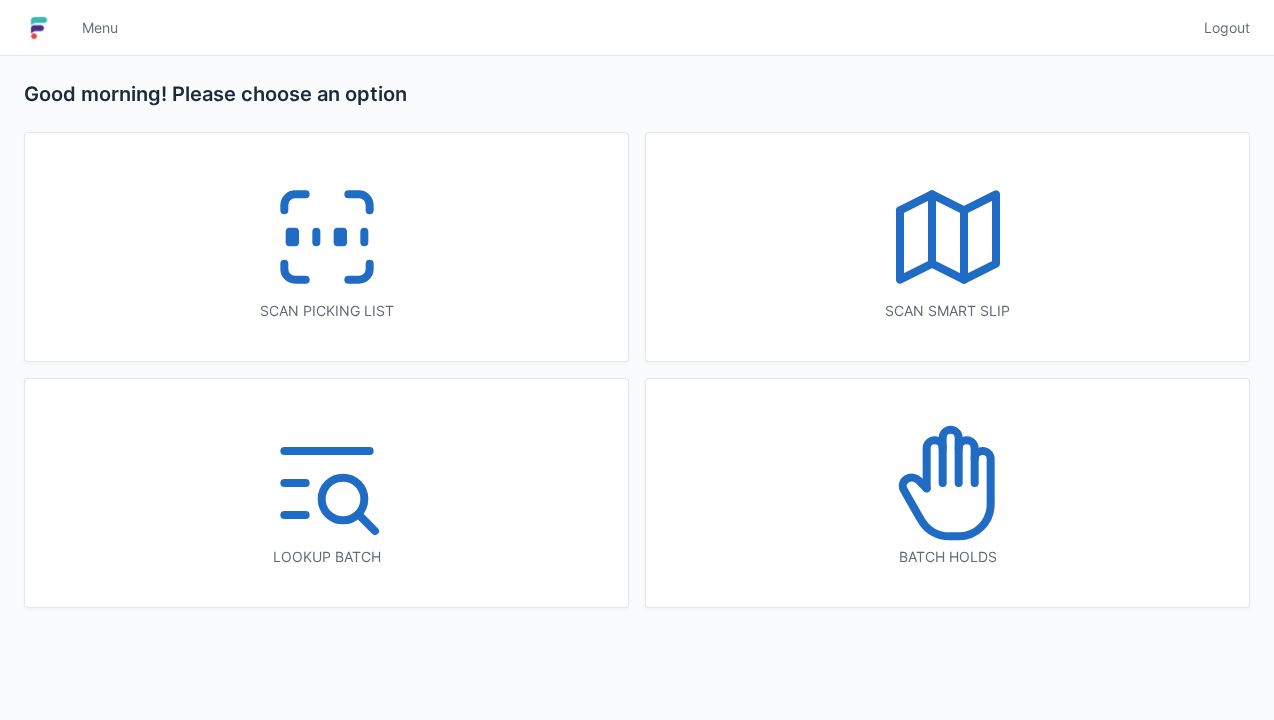 scroll, scrollTop: 0, scrollLeft: 0, axis: both 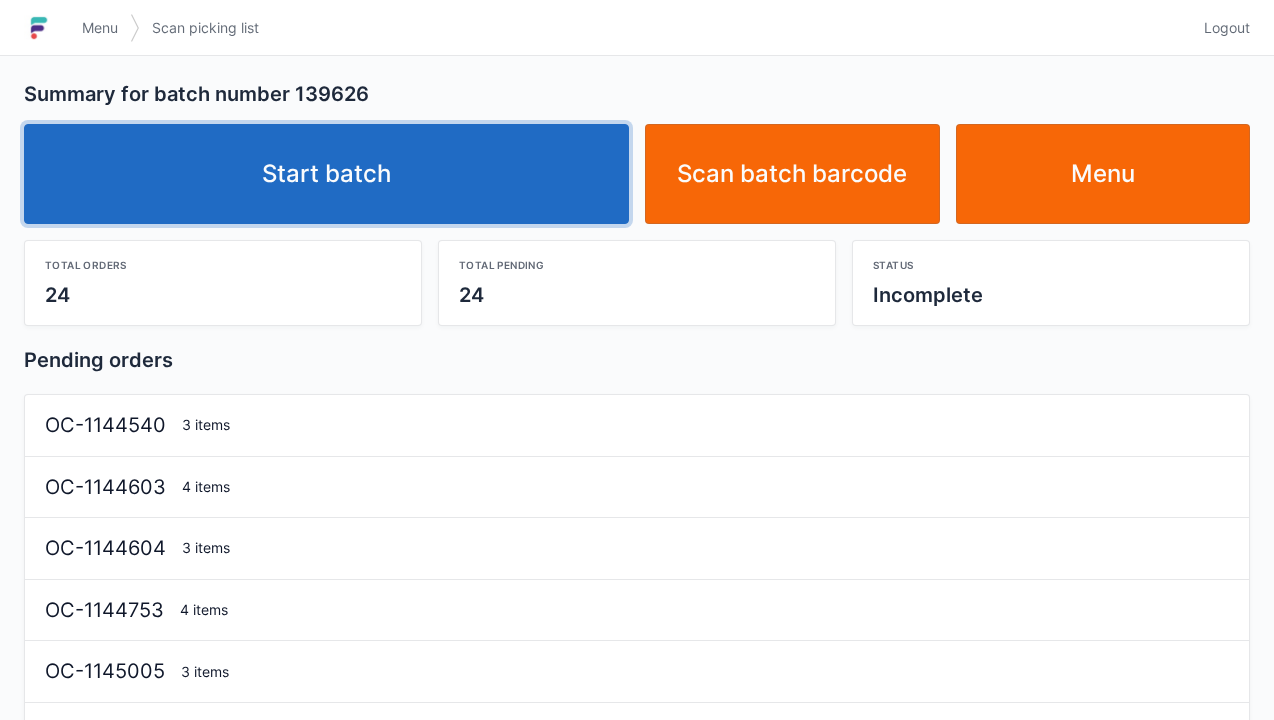 click on "Start batch" at bounding box center [326, 174] 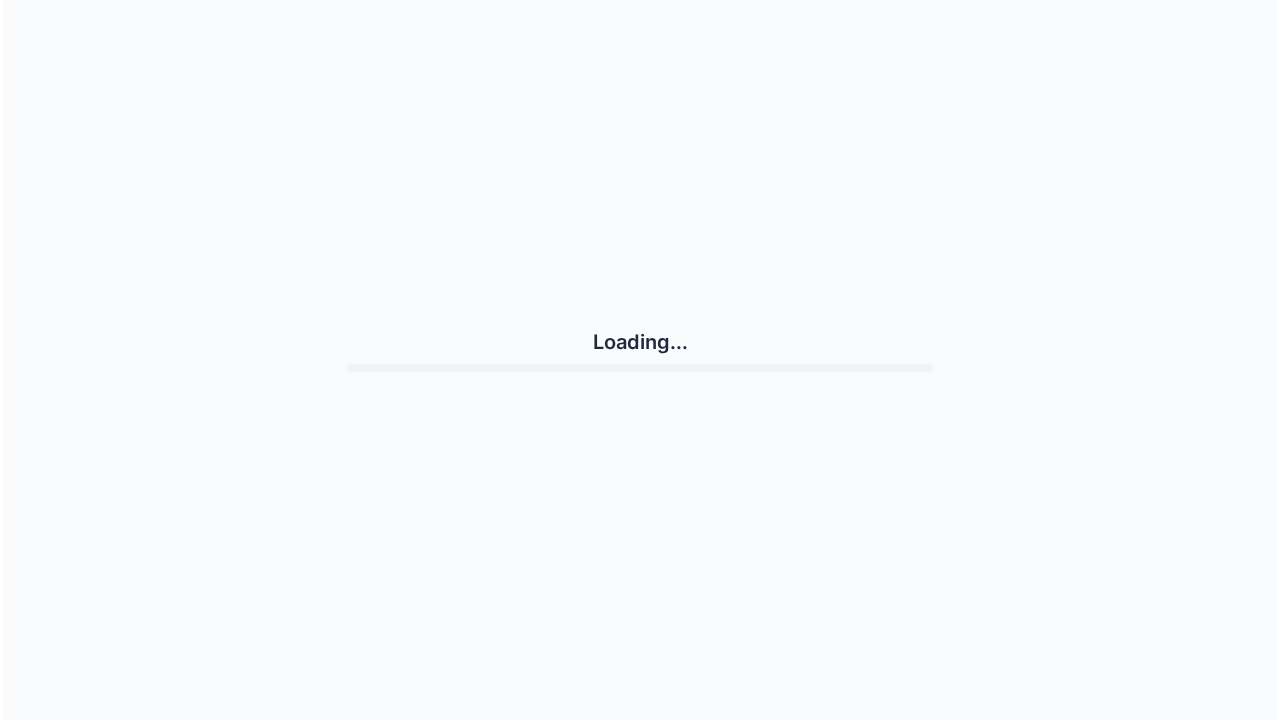 scroll, scrollTop: 0, scrollLeft: 0, axis: both 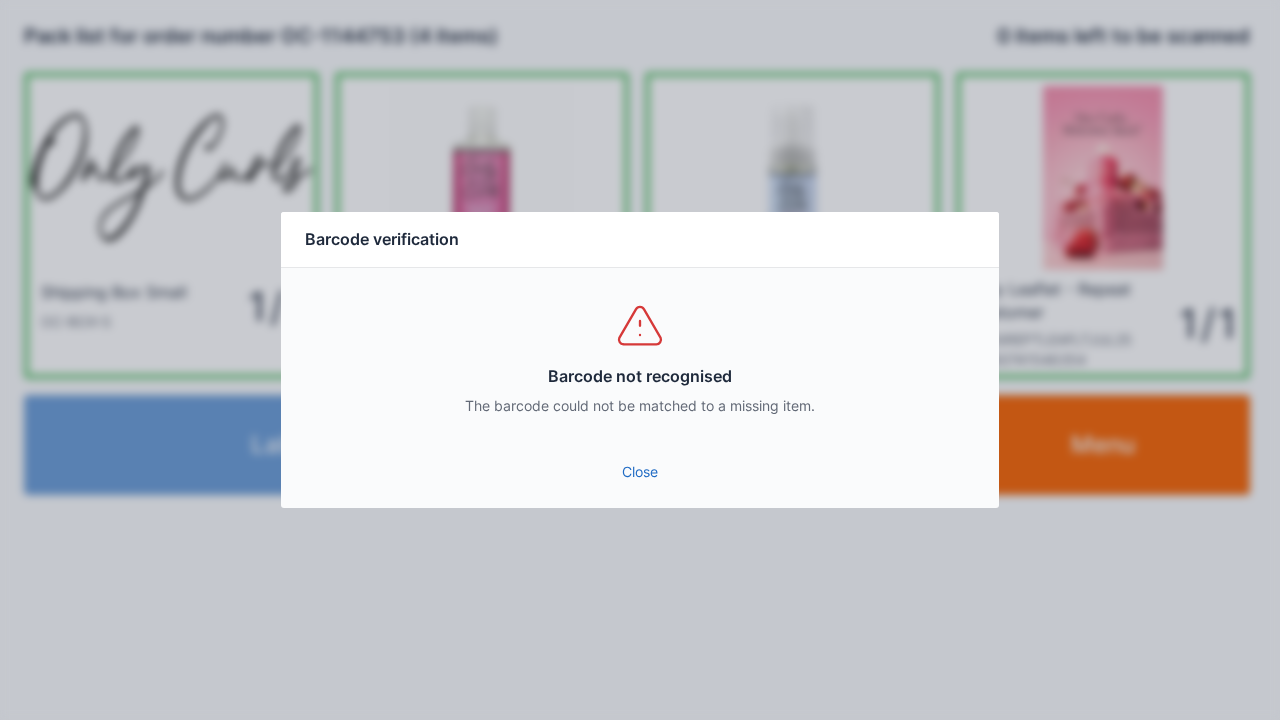 click on "Close" at bounding box center [640, 472] 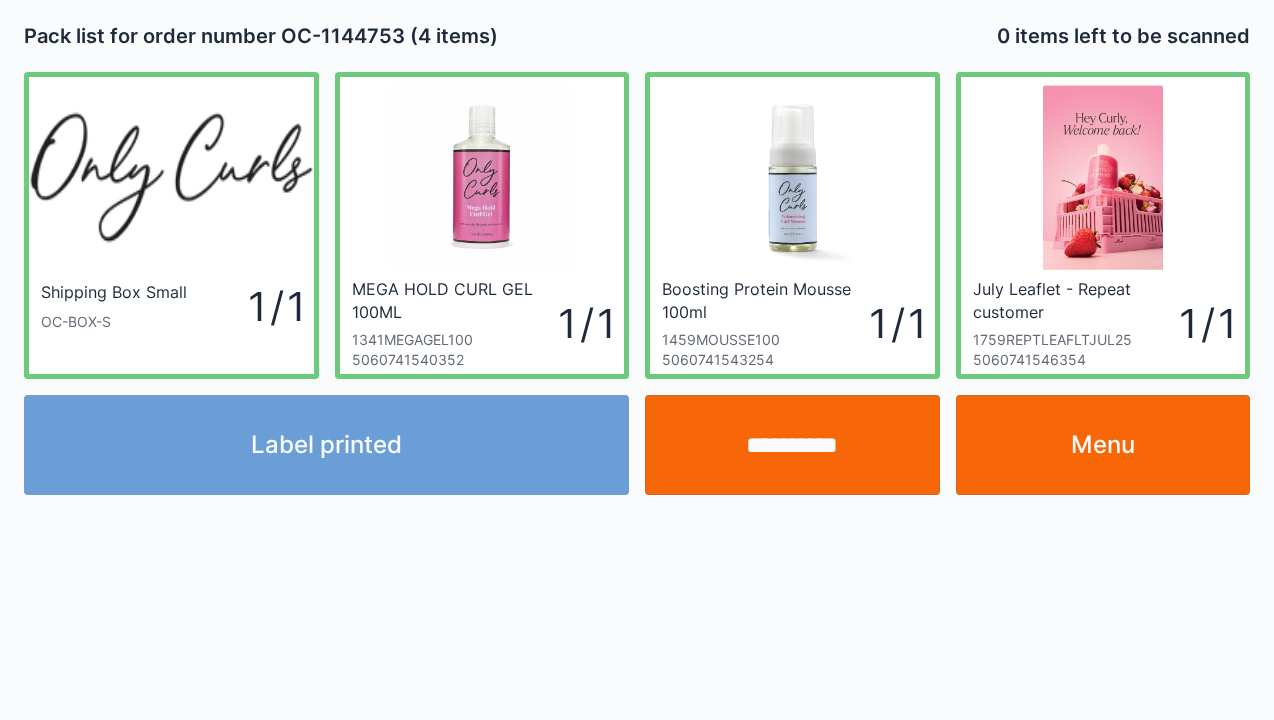 click on "**********" at bounding box center (792, 445) 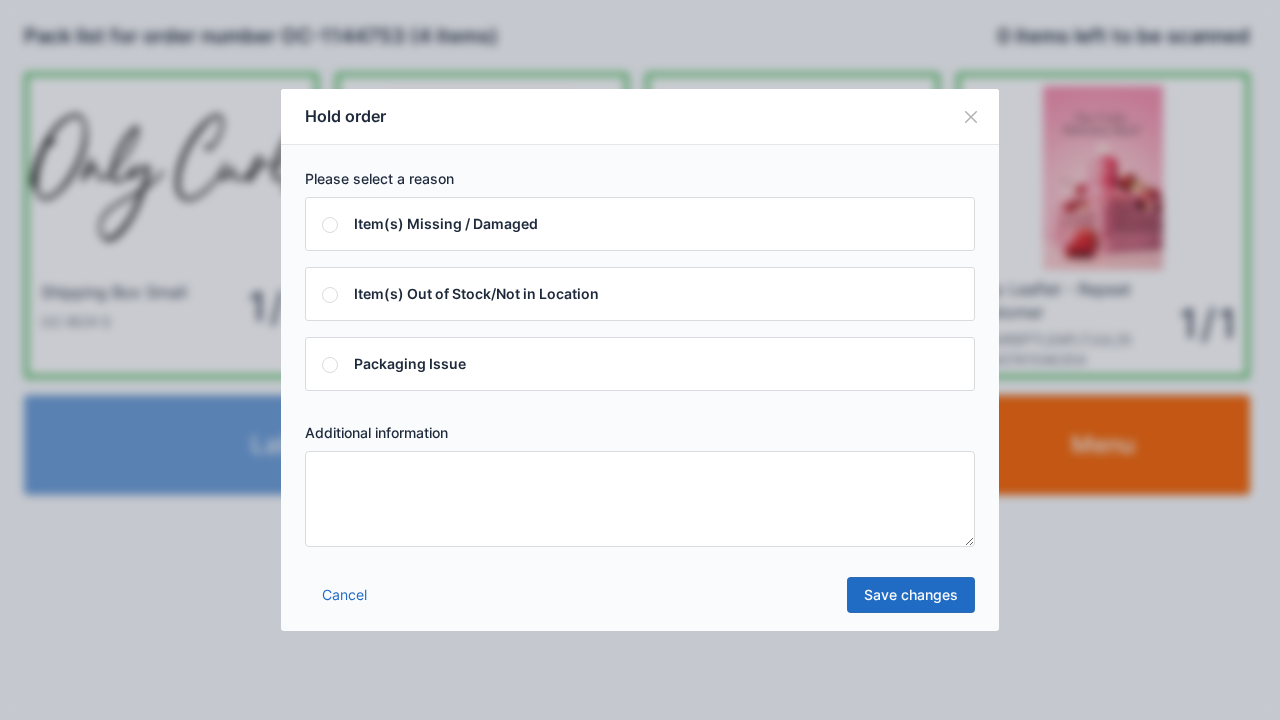 click on "Hold order Please select a reason Item(s) Missing / Damaged Item(s) Out of Stock/Not in Location Packaging Issue Additional information  Cancel  Save changes" at bounding box center (640, 360) 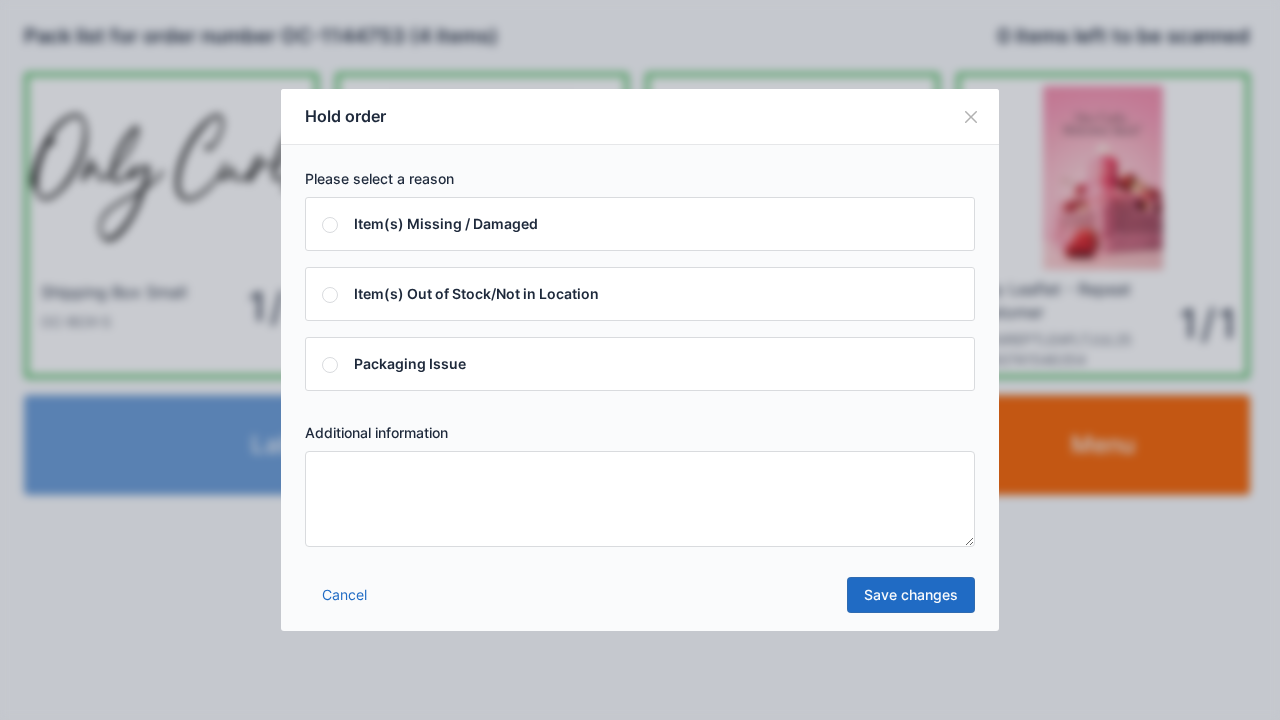 click on "Hold order Please select a reason Item(s) Missing / Damaged Item(s) Out of Stock/Not in Location Packaging Issue Additional information  Cancel  Save changes" at bounding box center (640, 360) 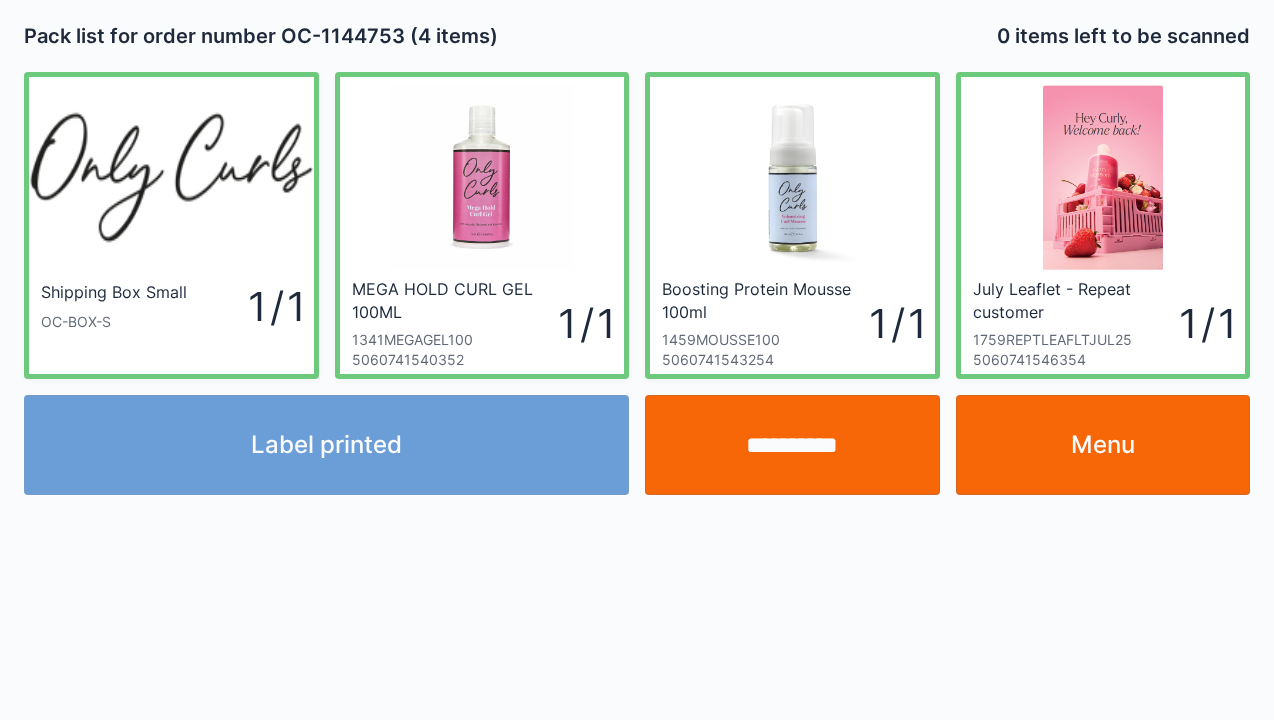 click on "**********" at bounding box center (792, 445) 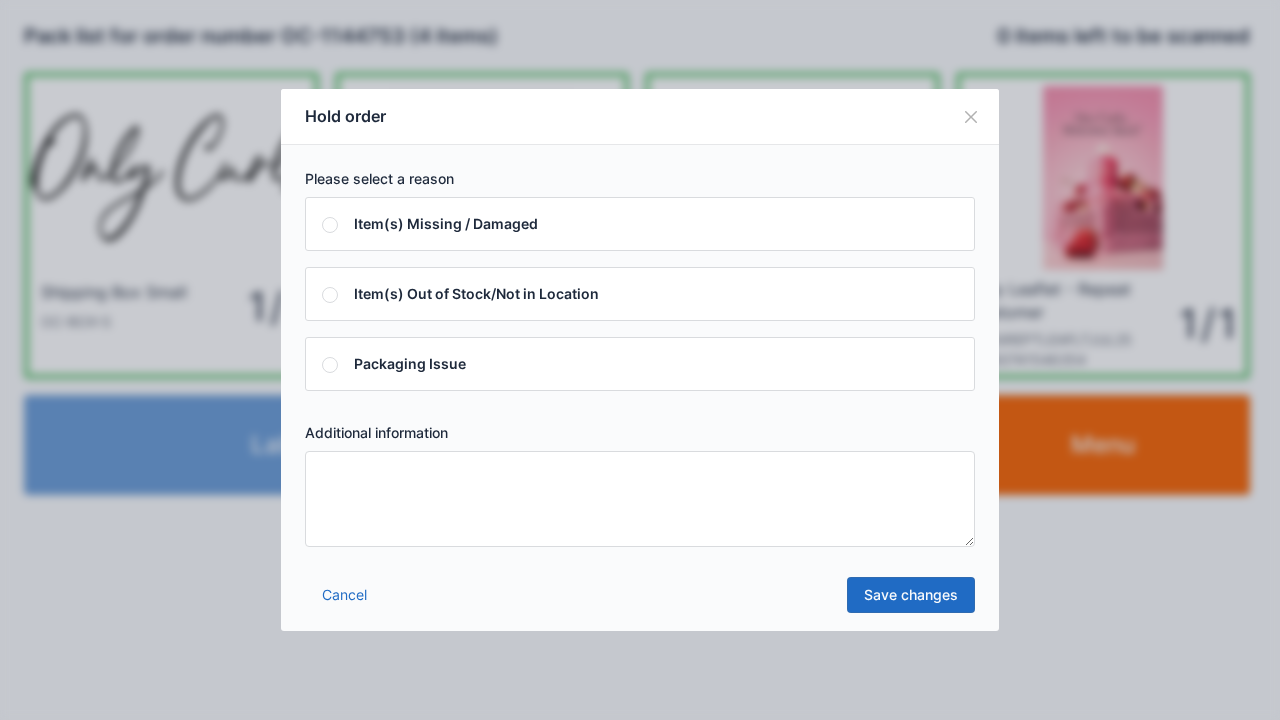 click at bounding box center (640, 499) 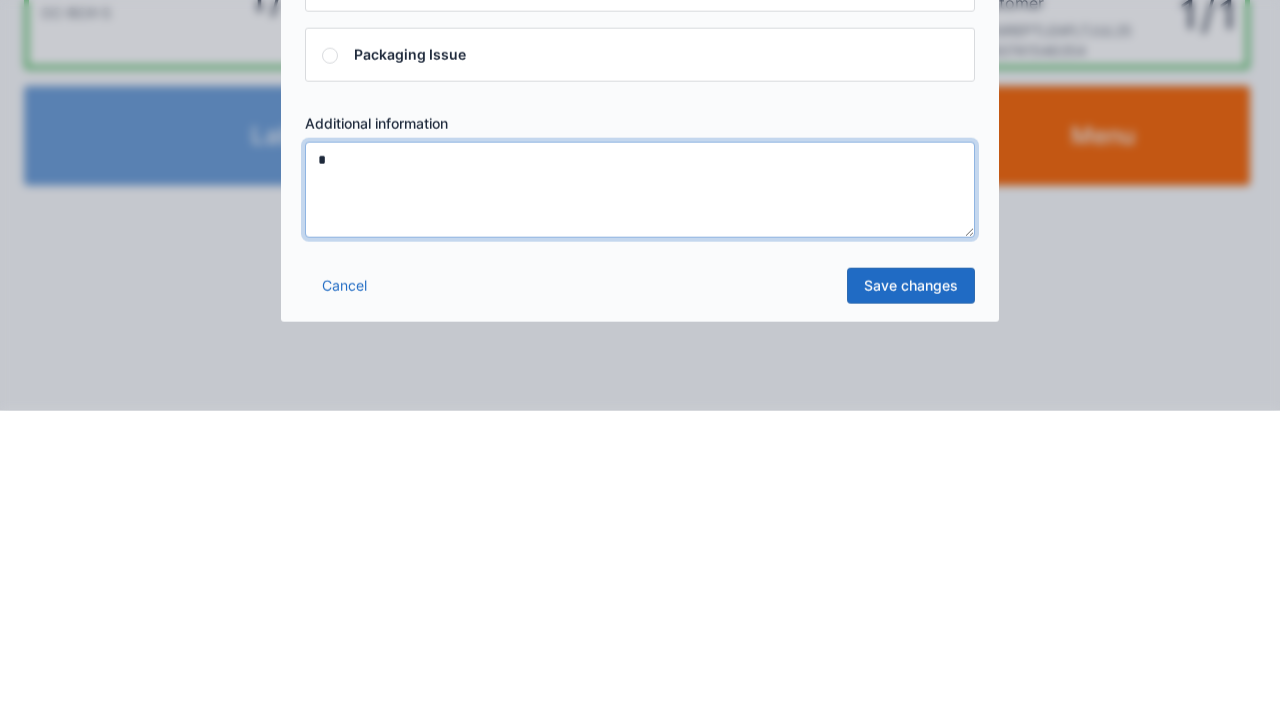 type on "*" 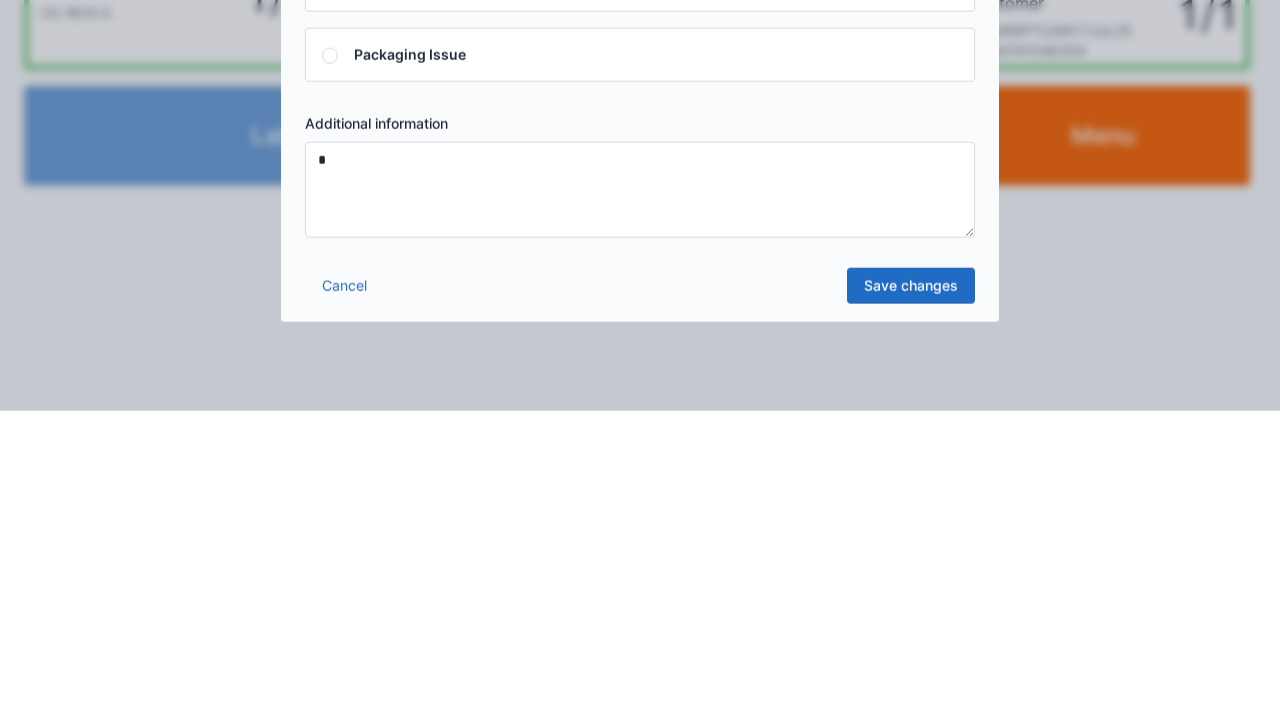 click on "Save changes" at bounding box center (911, 595) 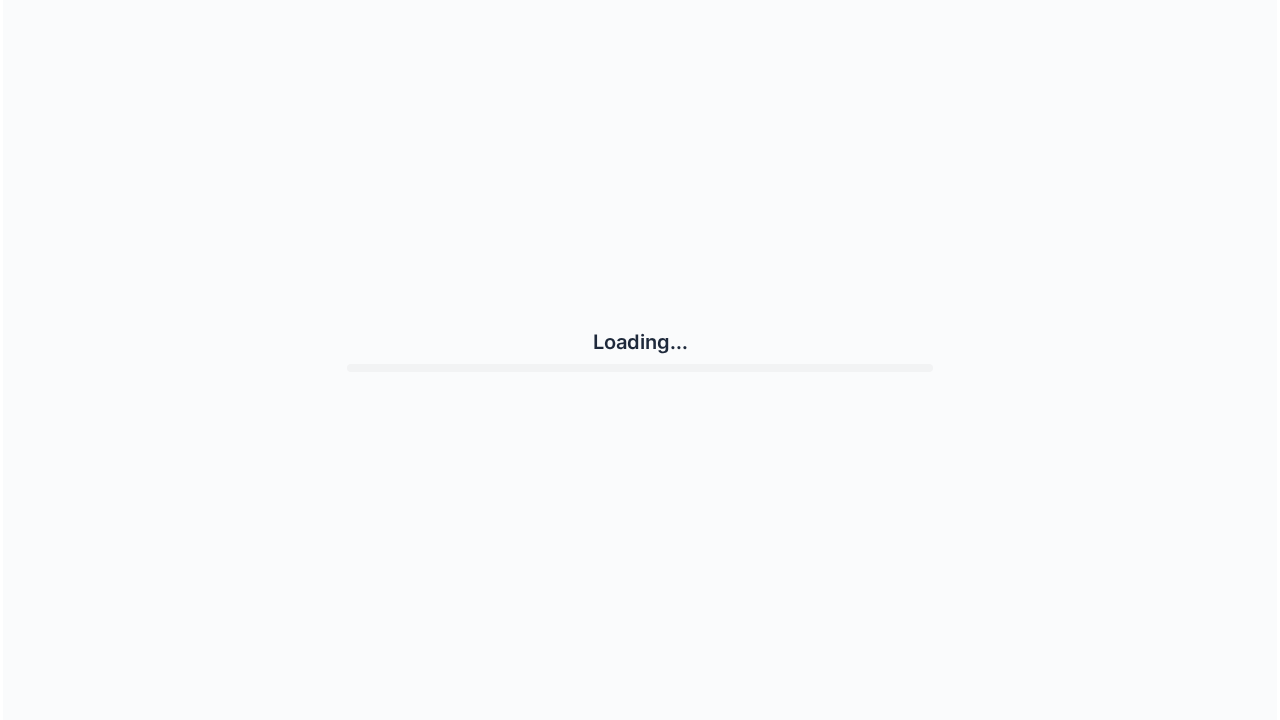 scroll, scrollTop: 0, scrollLeft: 0, axis: both 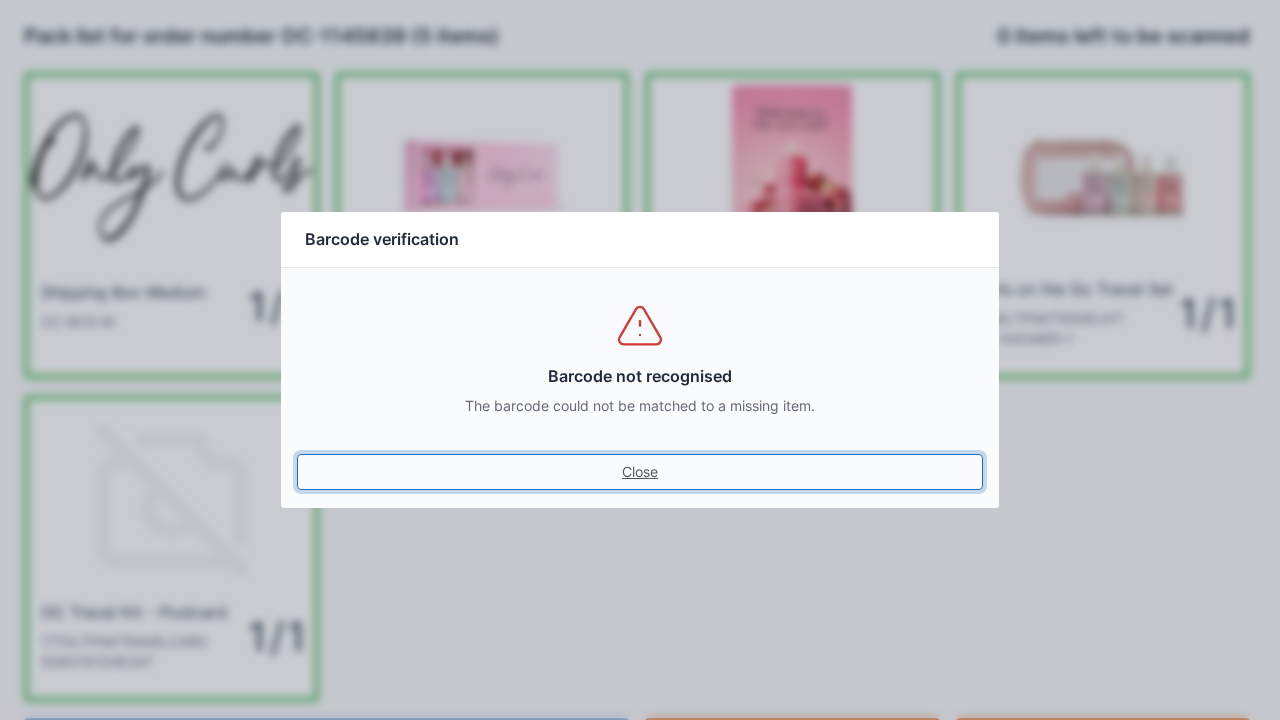 click on "Close" at bounding box center (640, 472) 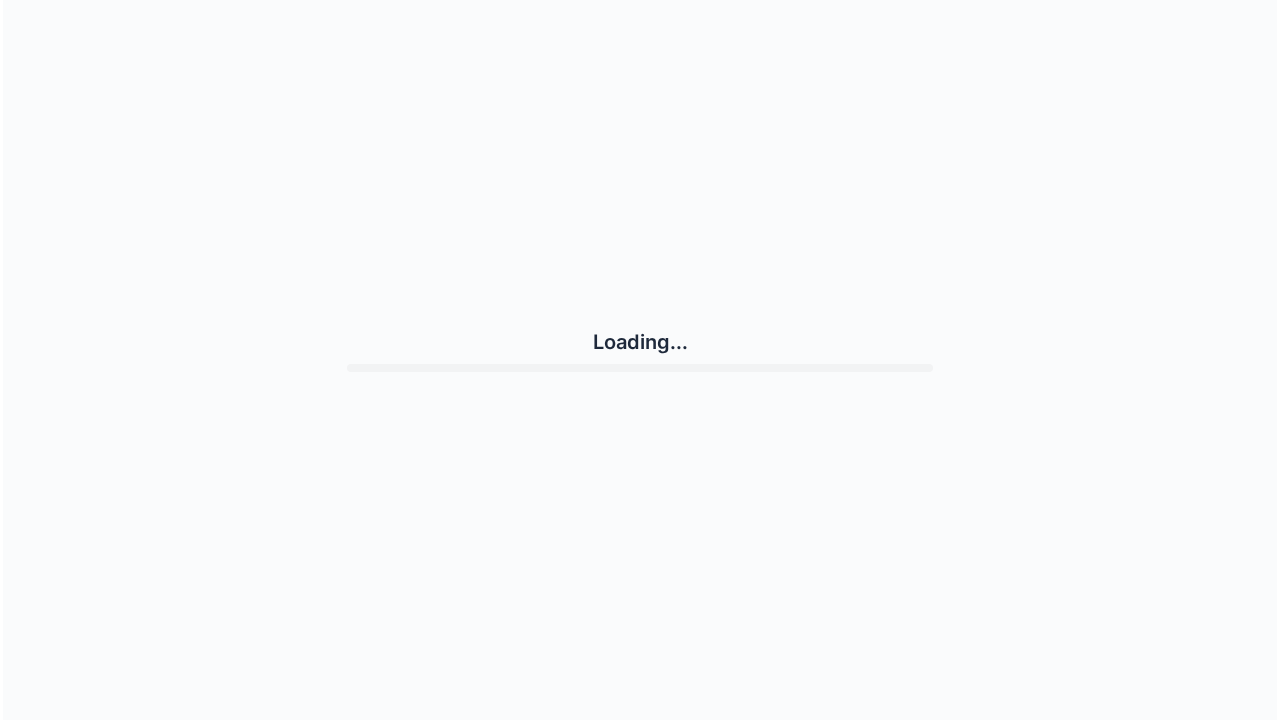 scroll, scrollTop: 0, scrollLeft: 0, axis: both 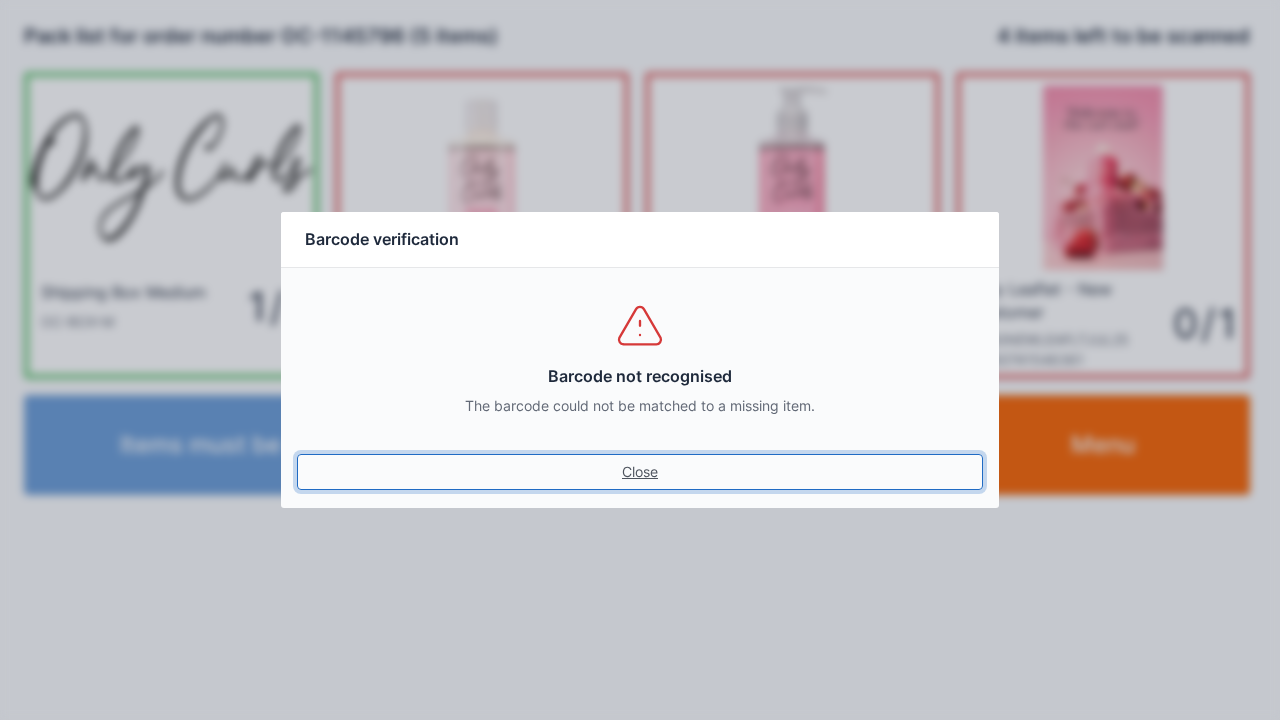 click on "Close" at bounding box center [640, 472] 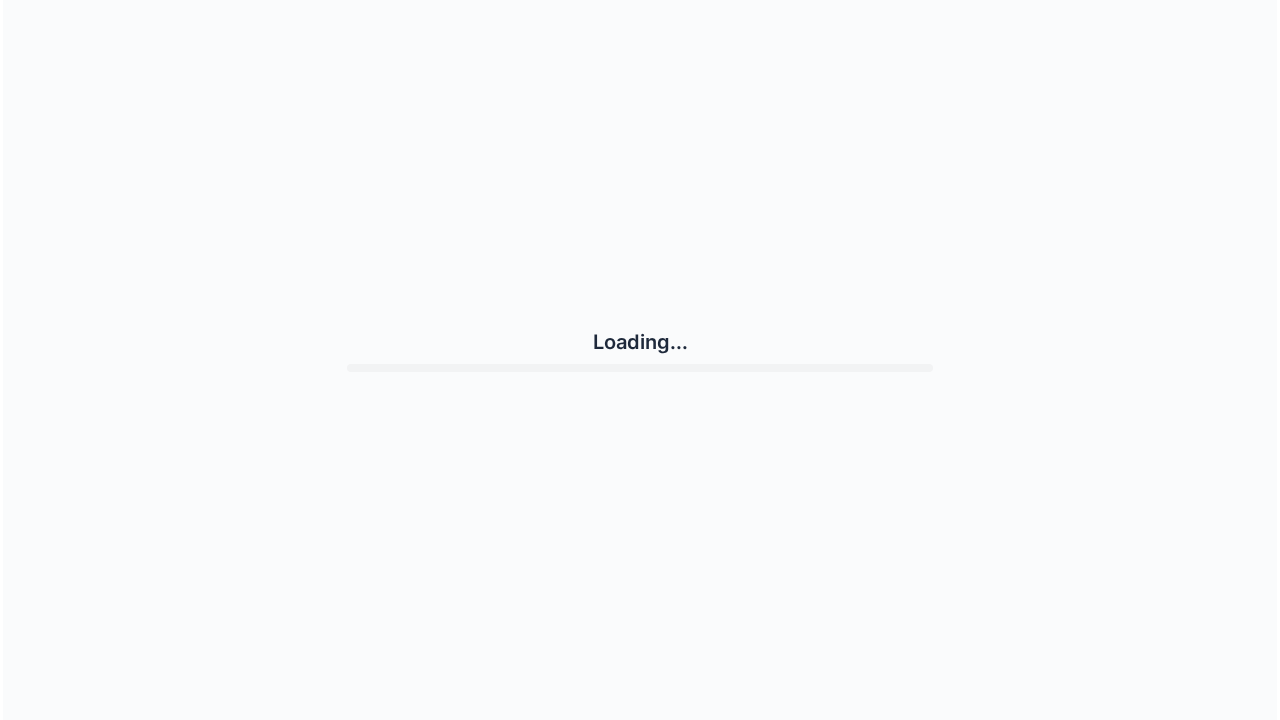 scroll, scrollTop: 0, scrollLeft: 0, axis: both 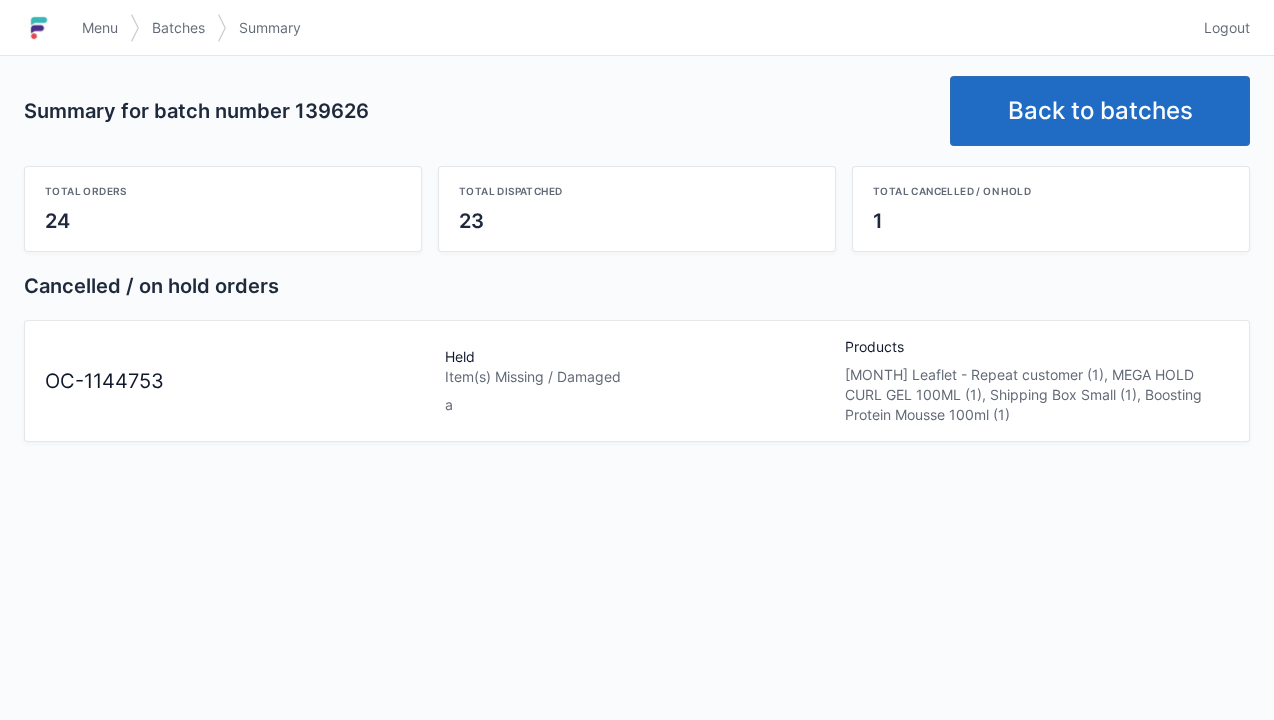 click on "Back to batches" at bounding box center (1100, 111) 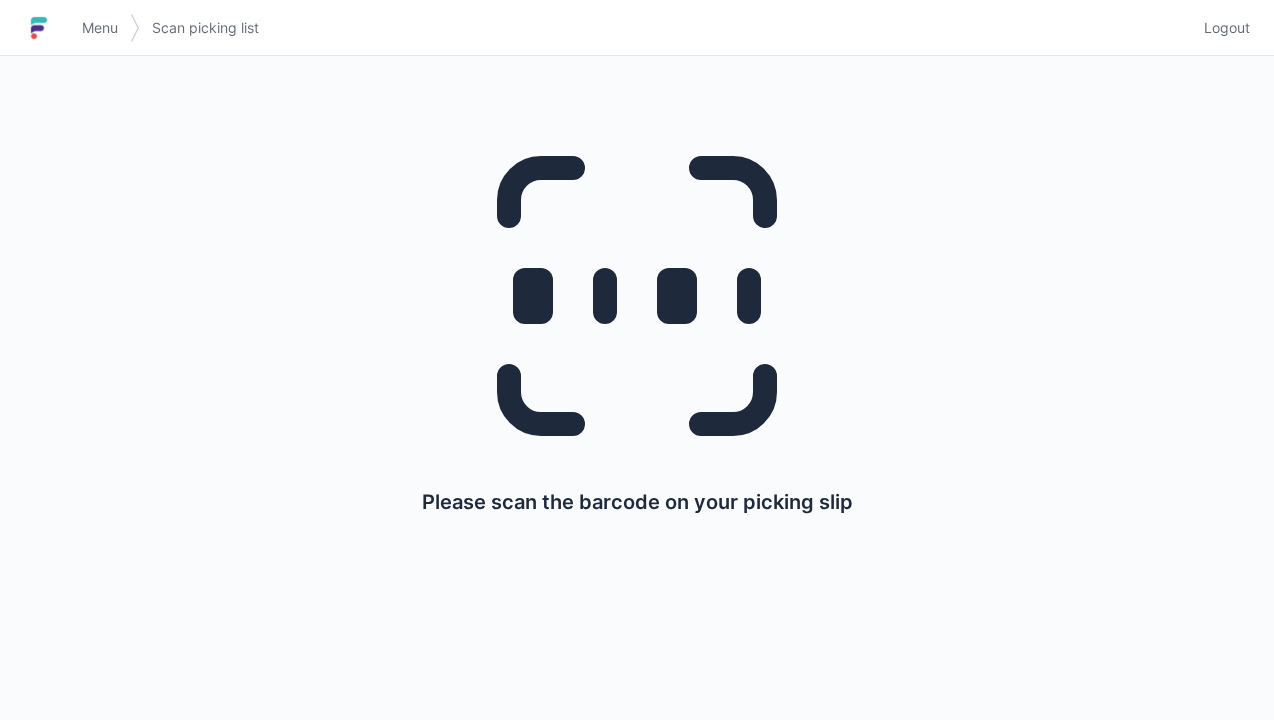 scroll, scrollTop: 0, scrollLeft: 0, axis: both 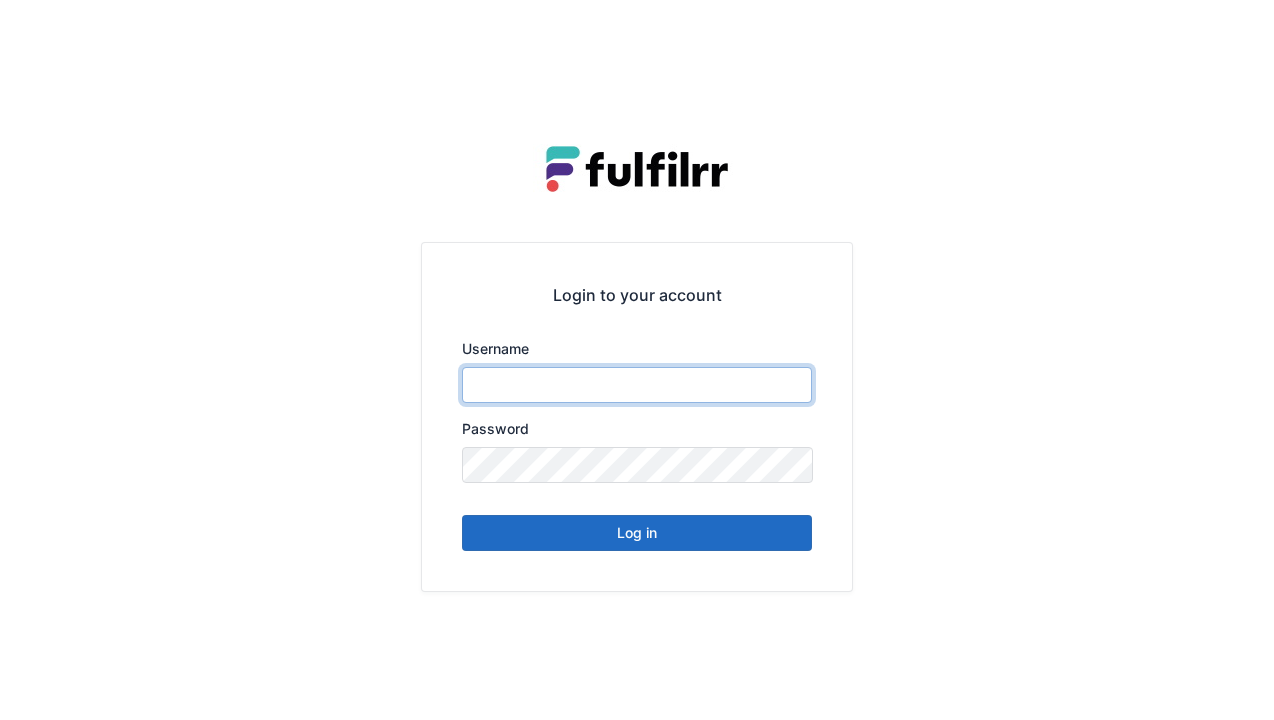 type on "******" 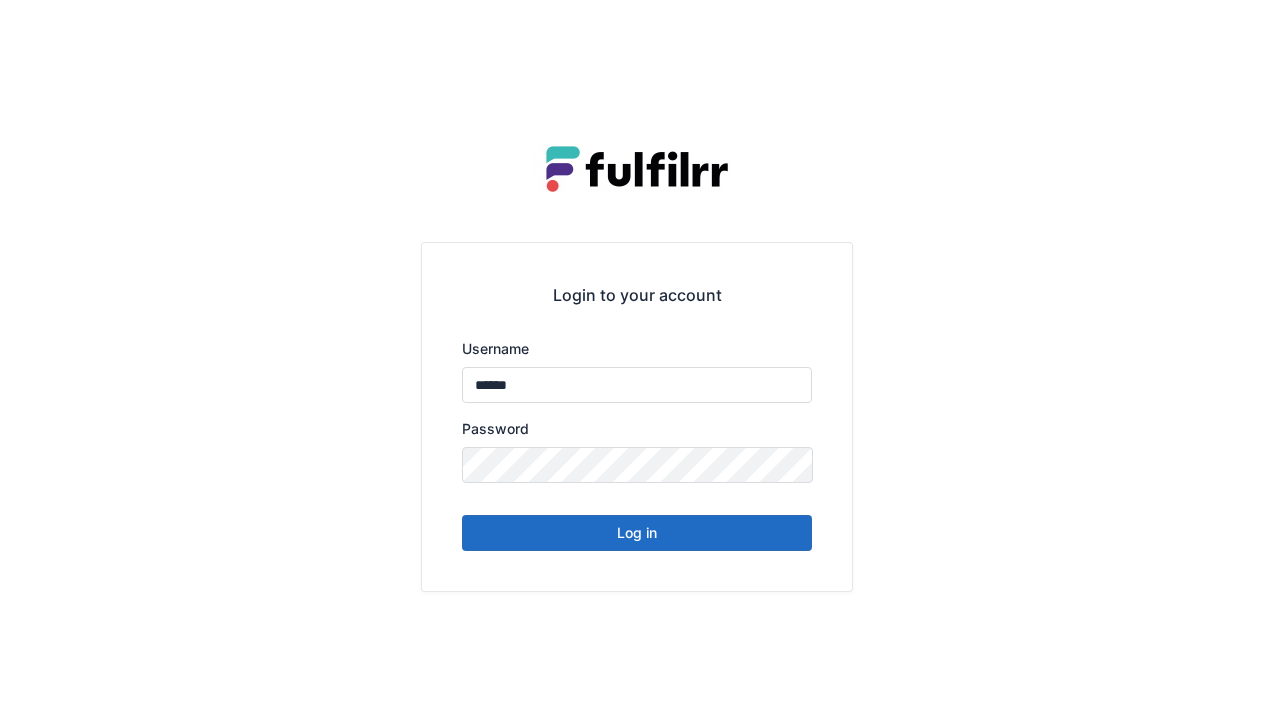 click on "Log in" at bounding box center (637, 533) 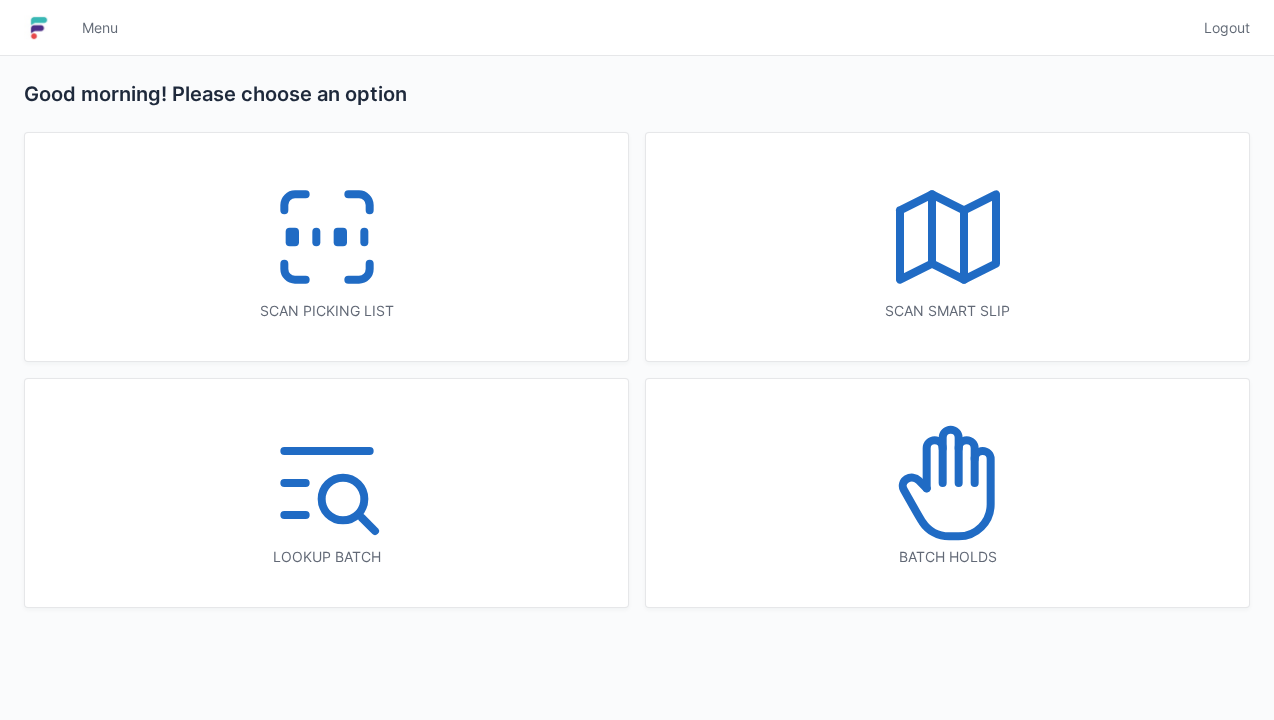 scroll, scrollTop: 0, scrollLeft: 0, axis: both 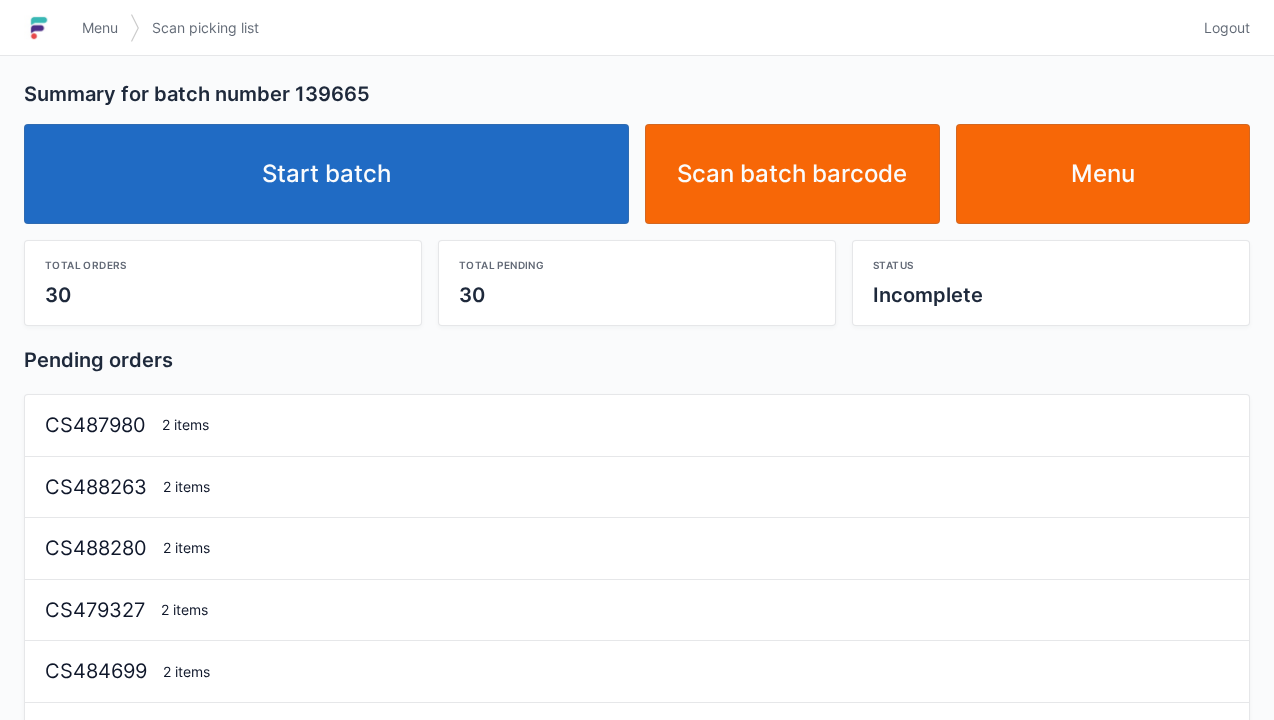 click on "Start batch" at bounding box center (326, 174) 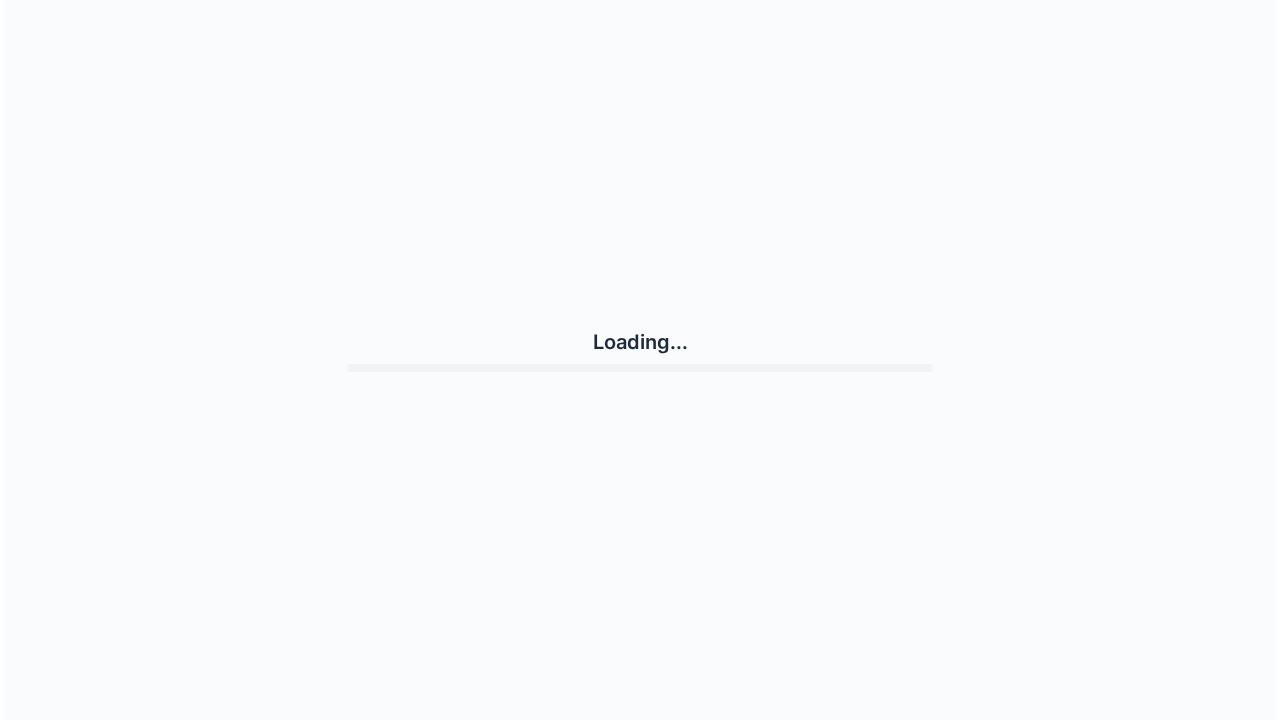 scroll, scrollTop: 0, scrollLeft: 0, axis: both 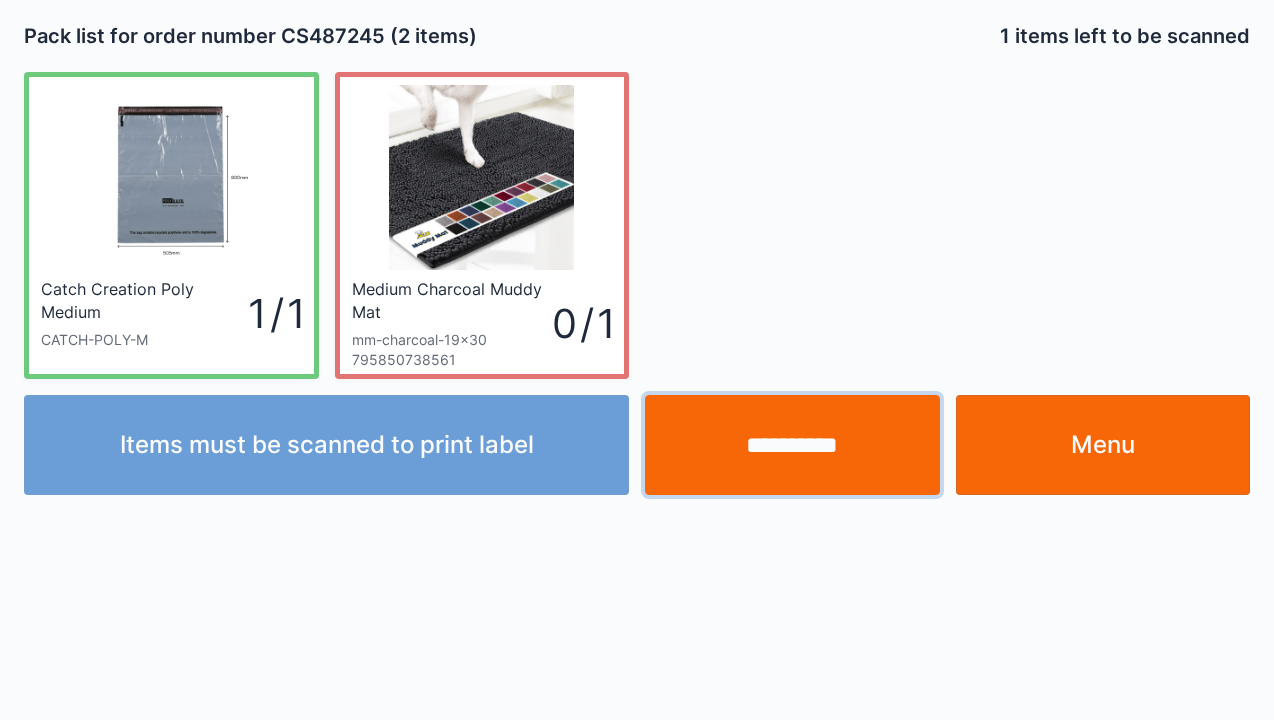 click on "**********" at bounding box center (792, 445) 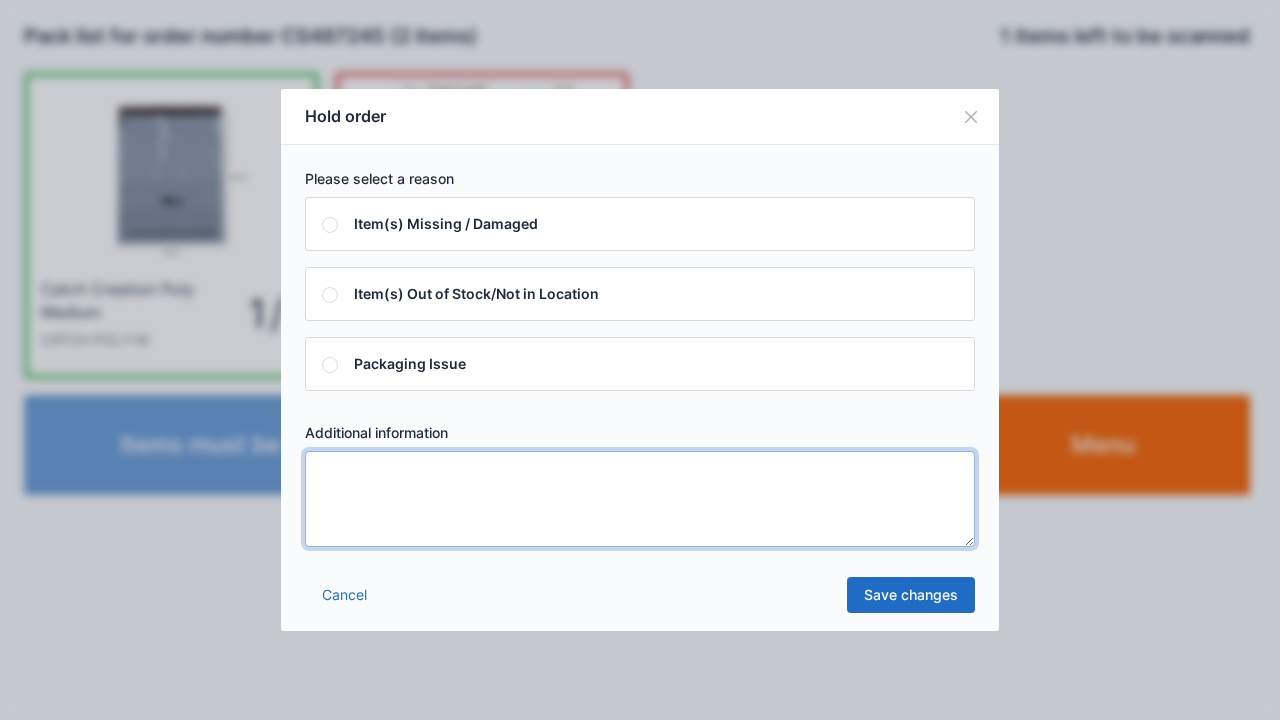 click at bounding box center [640, 499] 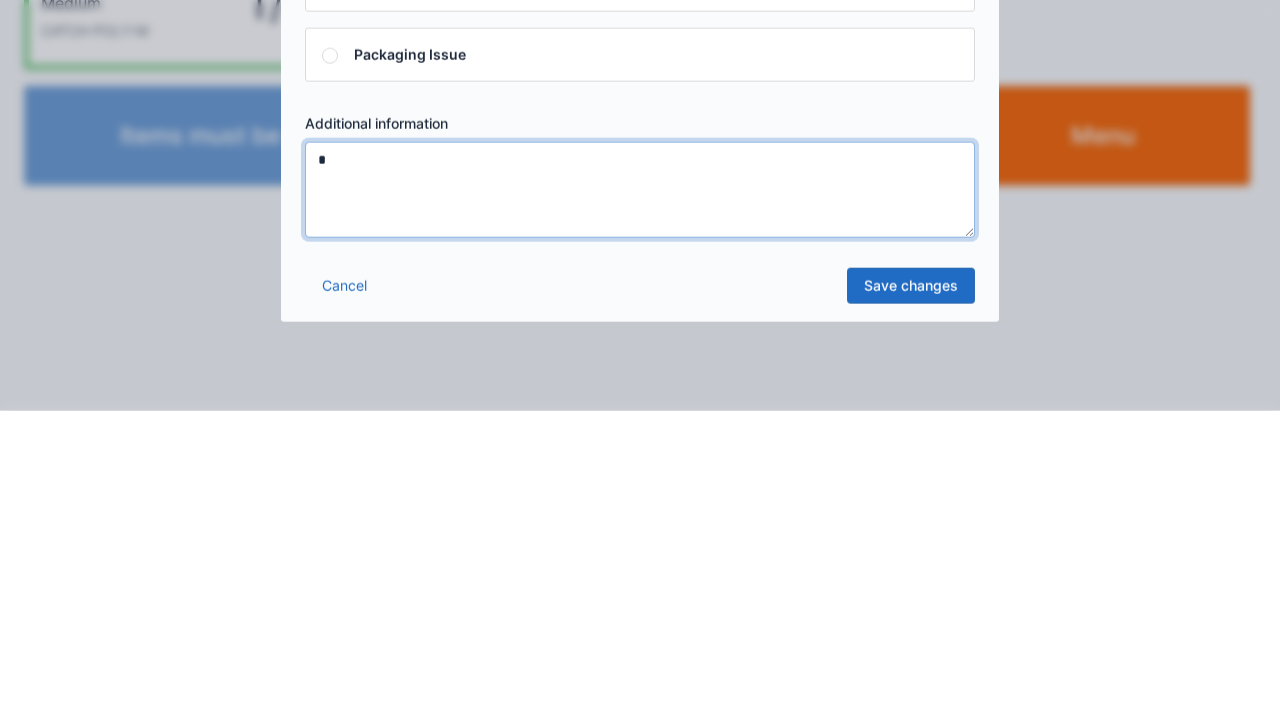 type on "*" 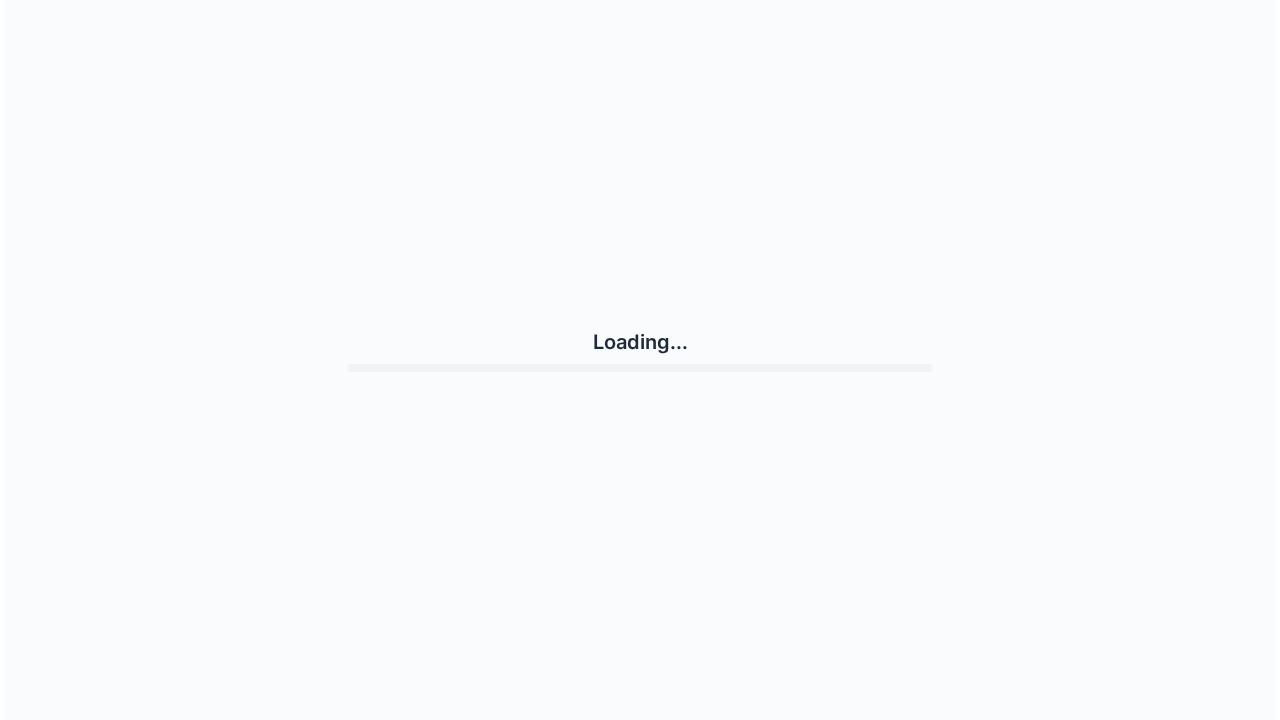 scroll, scrollTop: 0, scrollLeft: 0, axis: both 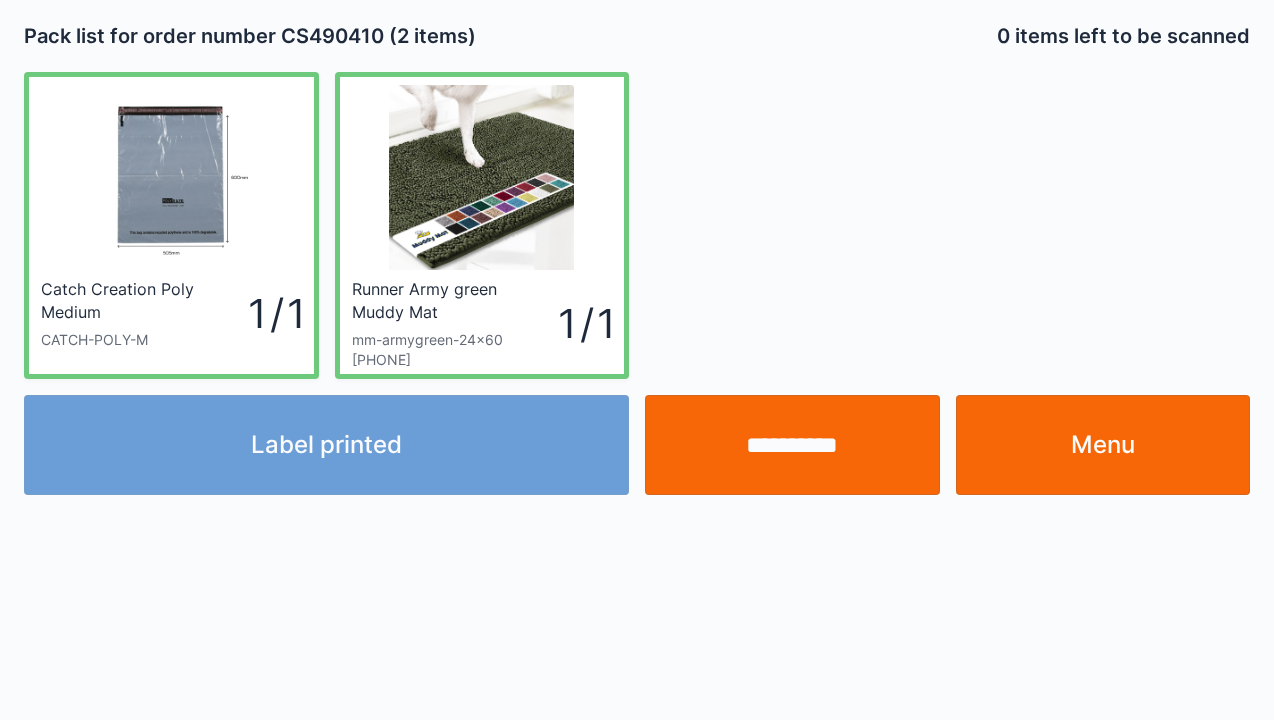 click on "Menu" at bounding box center [1103, 445] 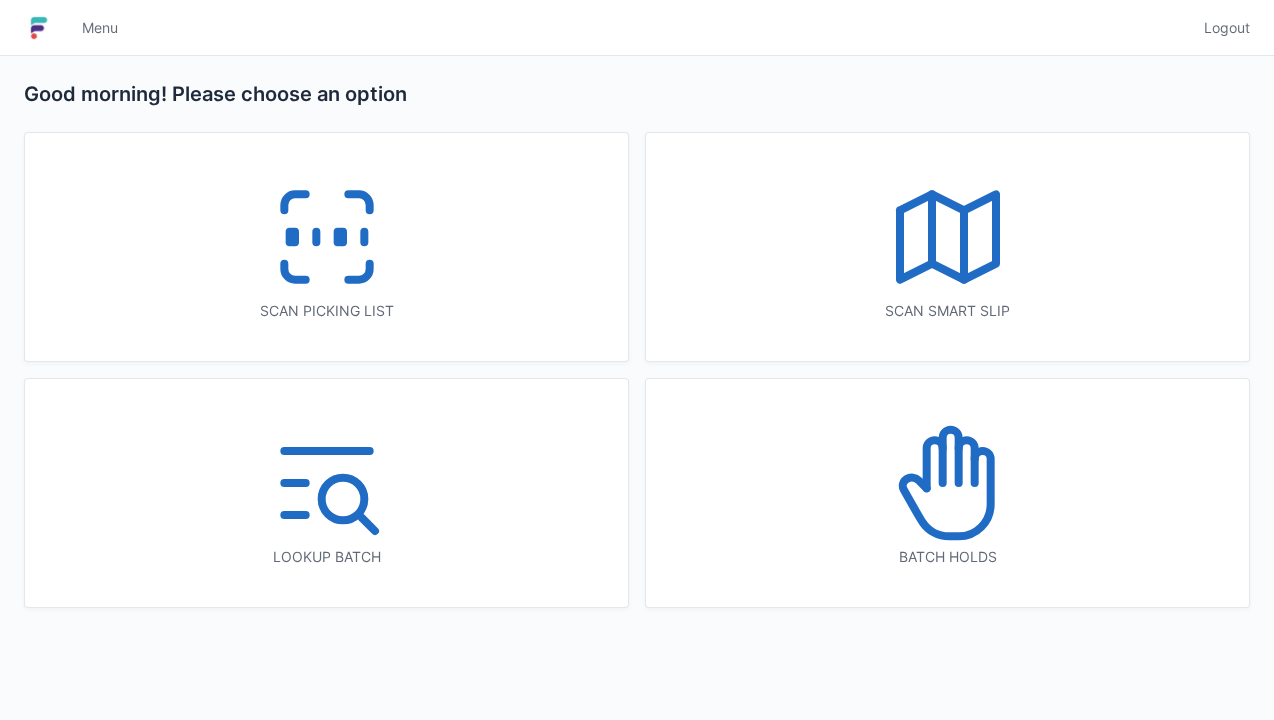 scroll, scrollTop: 0, scrollLeft: 0, axis: both 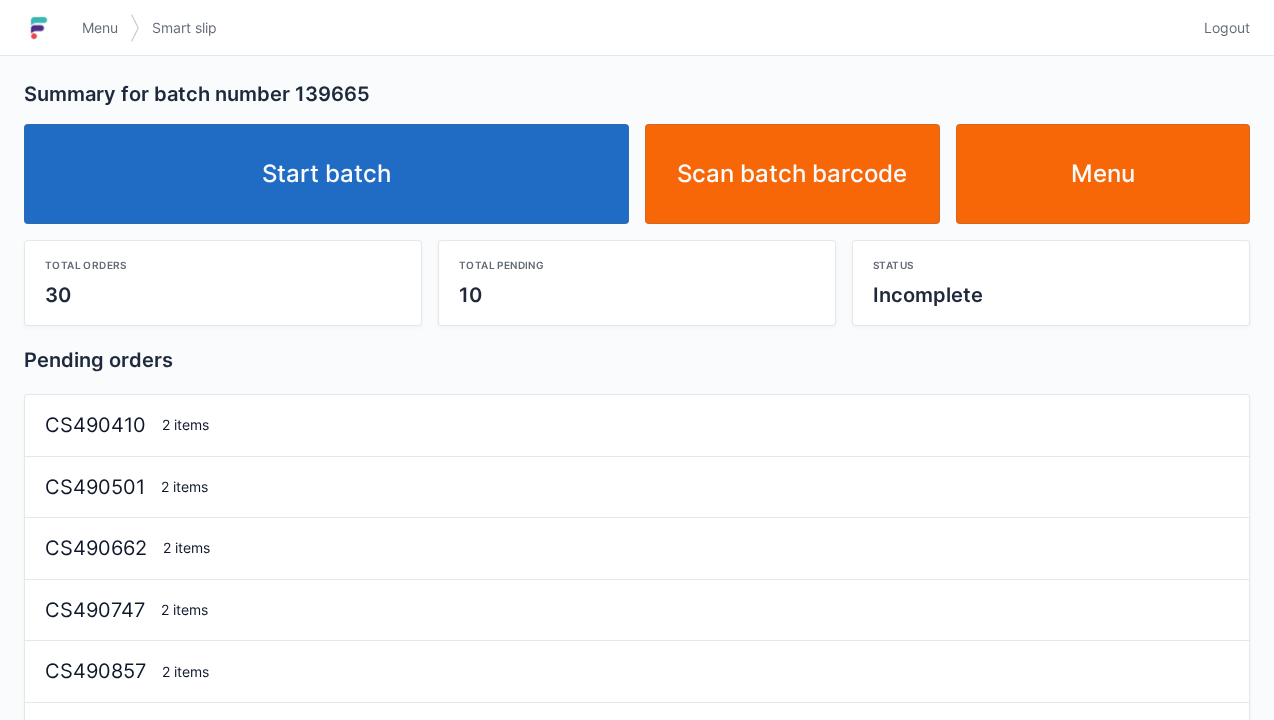 click on "Start batch" at bounding box center [326, 174] 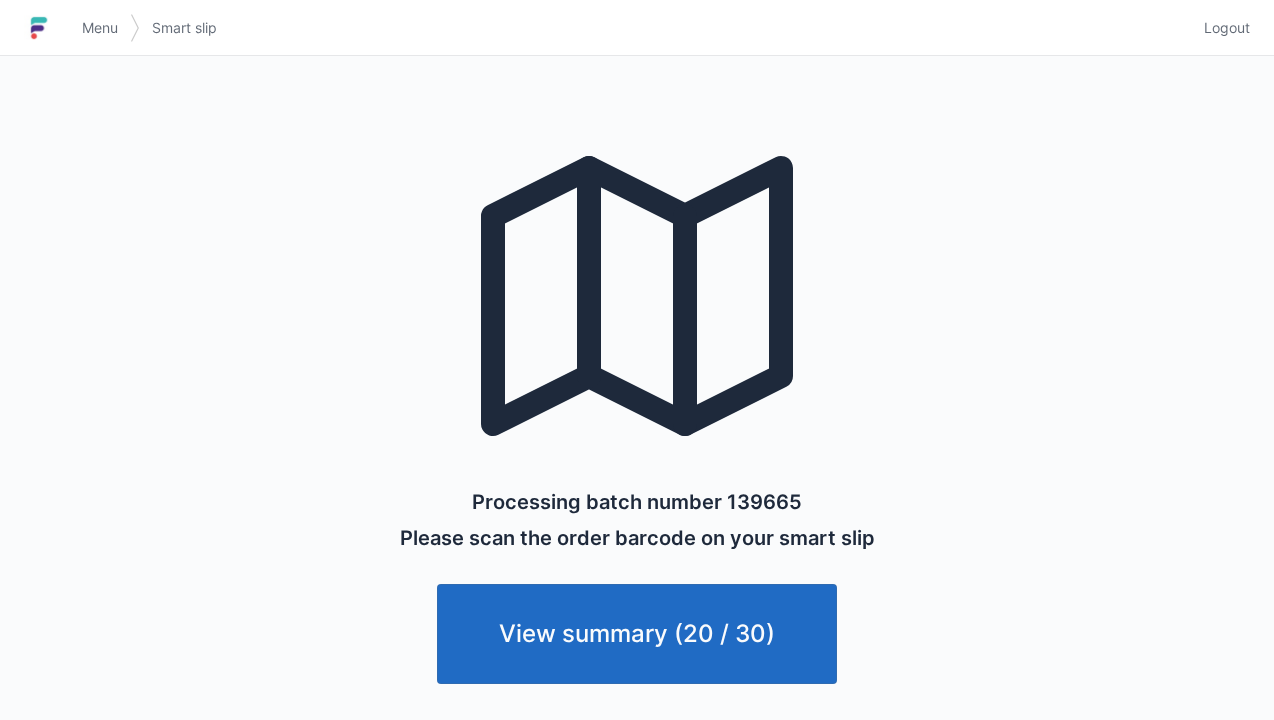 click on "View summary (20 / 30)" at bounding box center [637, 634] 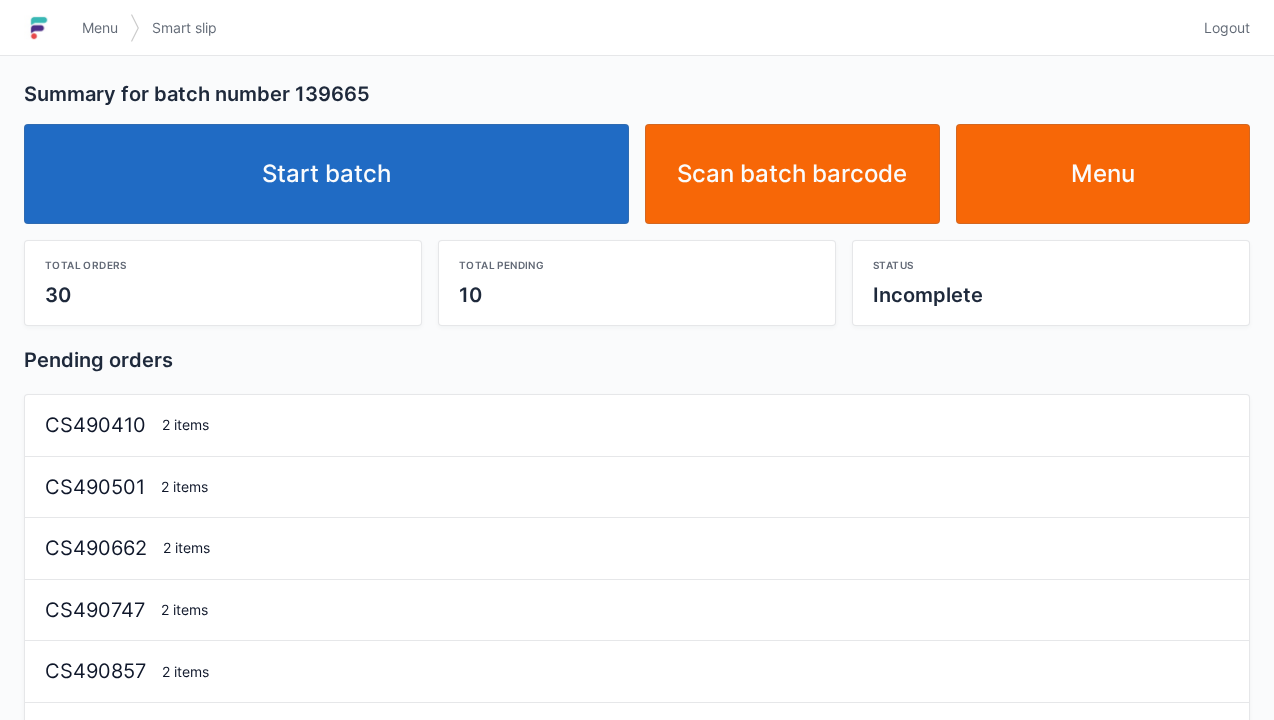 click on "Menu" at bounding box center [1103, 174] 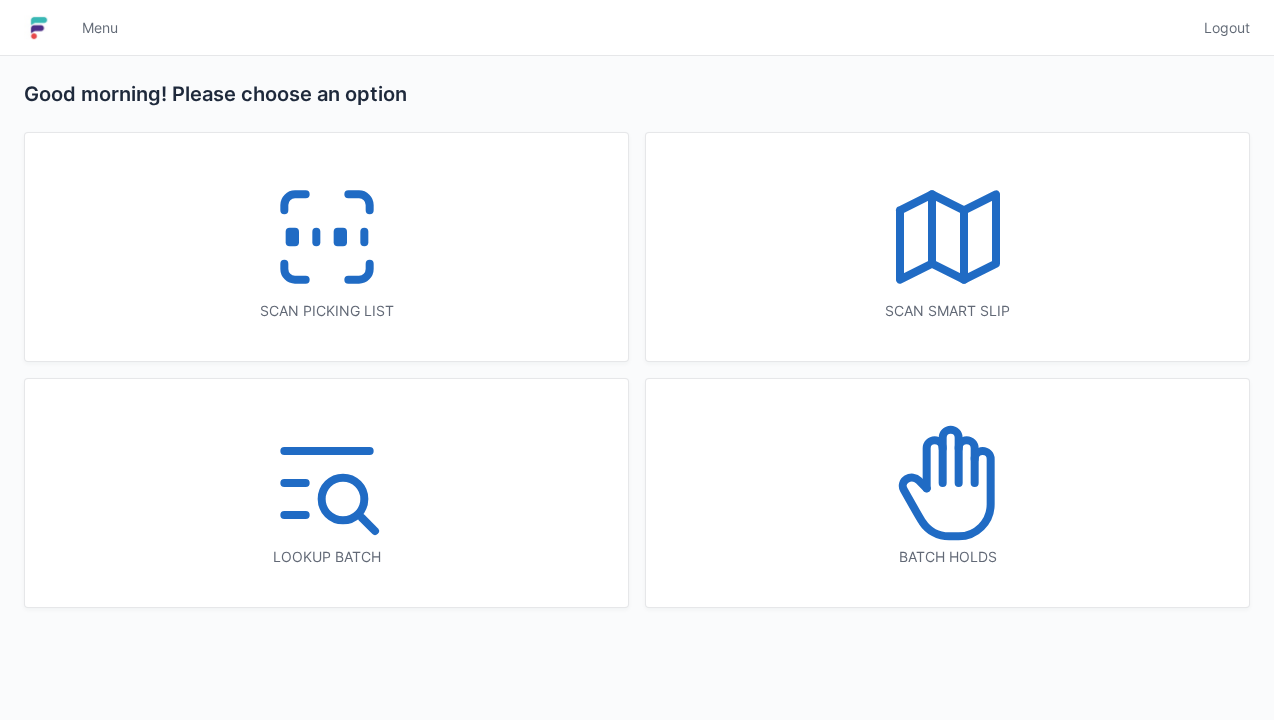 scroll, scrollTop: 0, scrollLeft: 0, axis: both 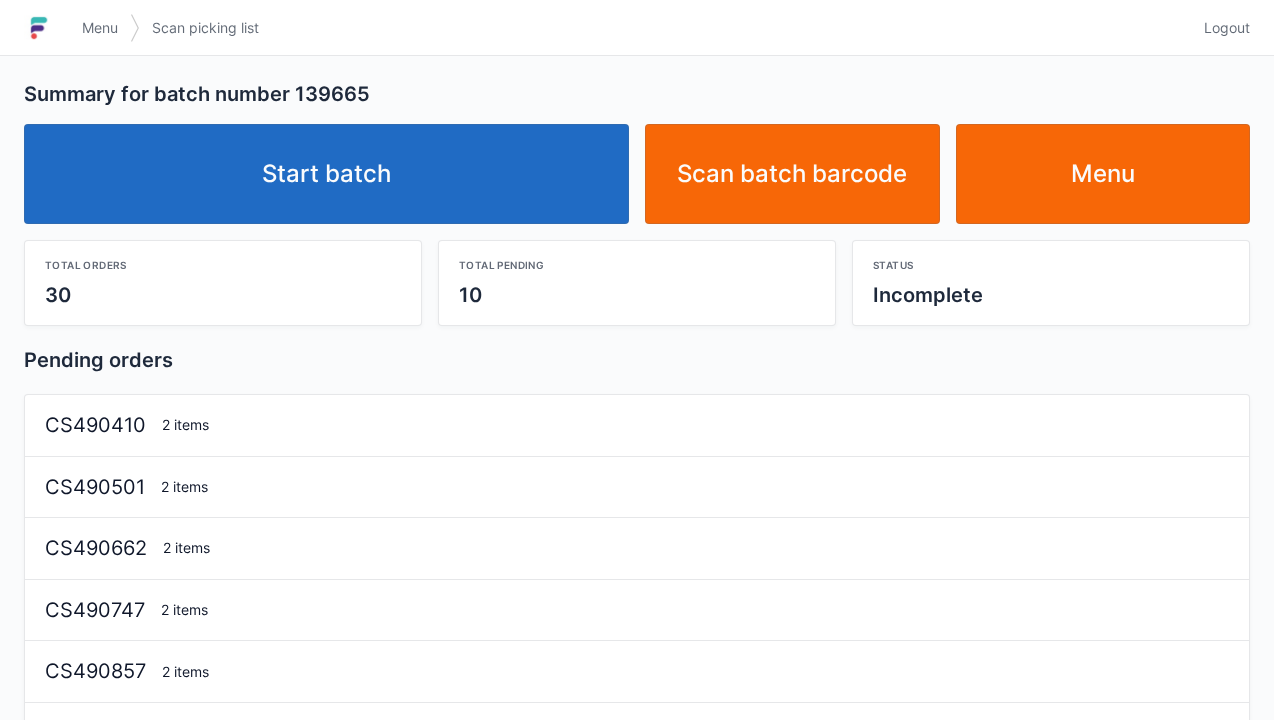 click on "Start batch" at bounding box center (326, 174) 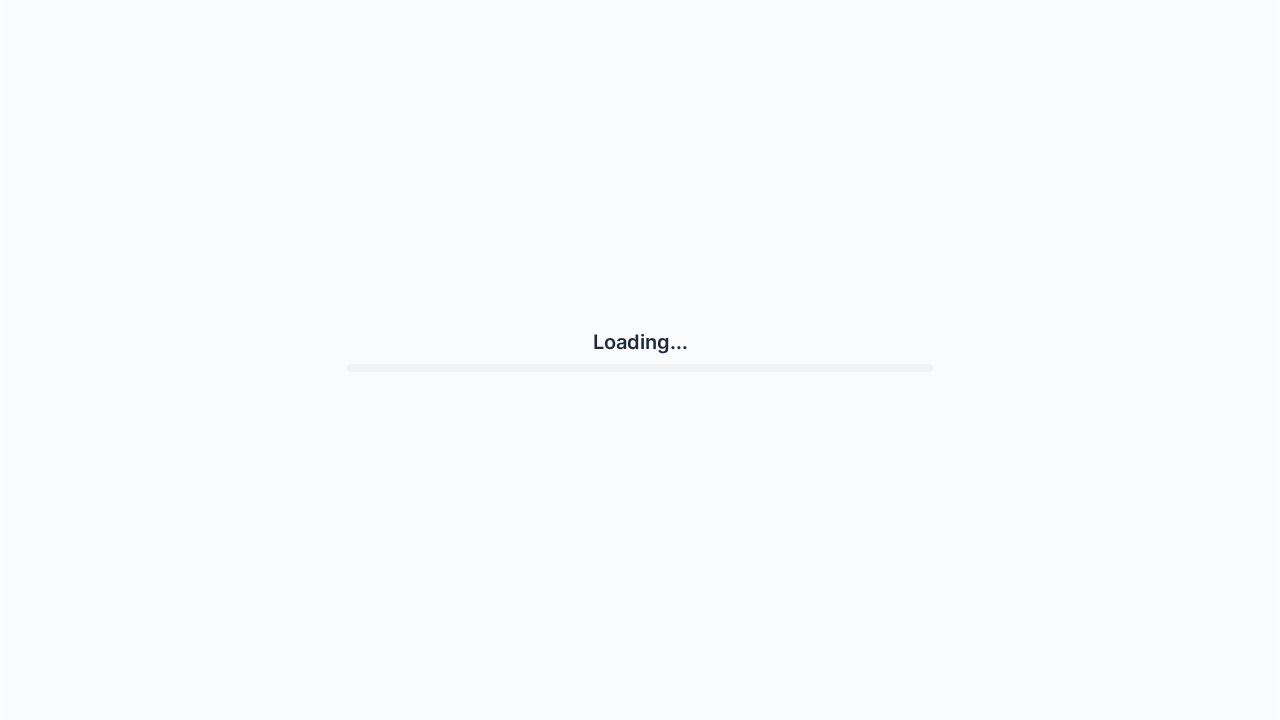 scroll, scrollTop: 0, scrollLeft: 0, axis: both 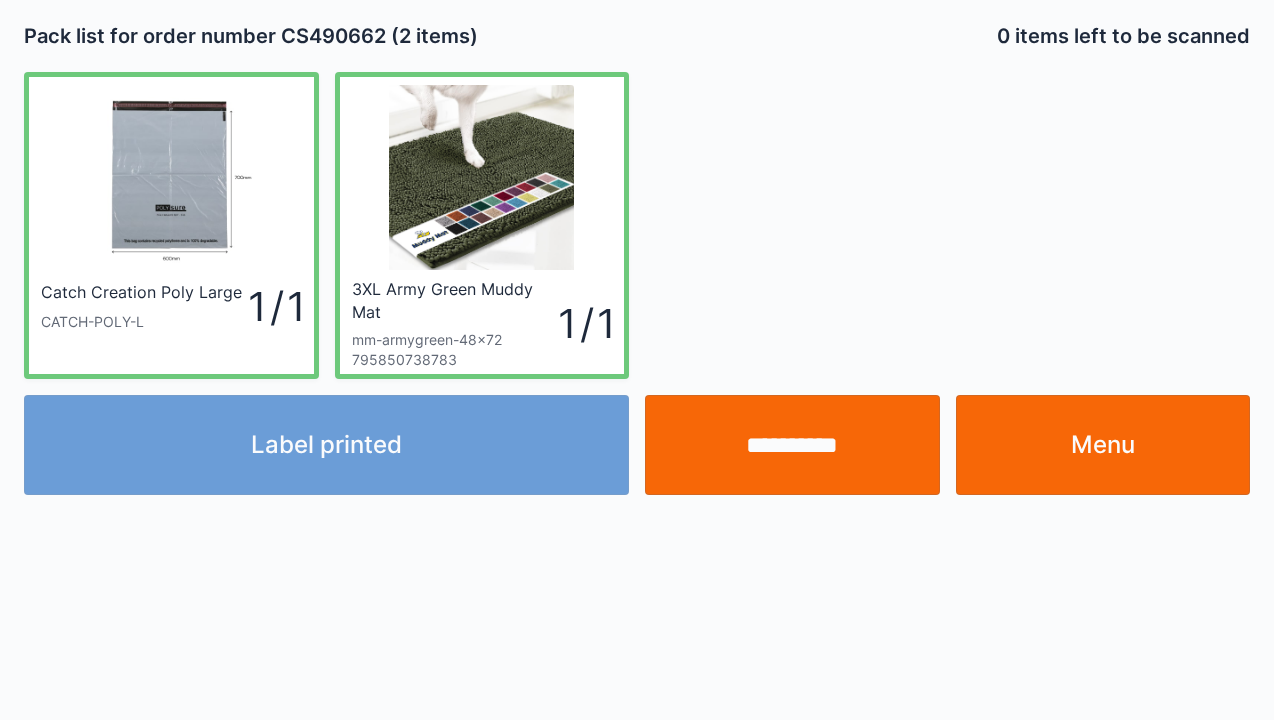 click on "Menu" at bounding box center (1103, 445) 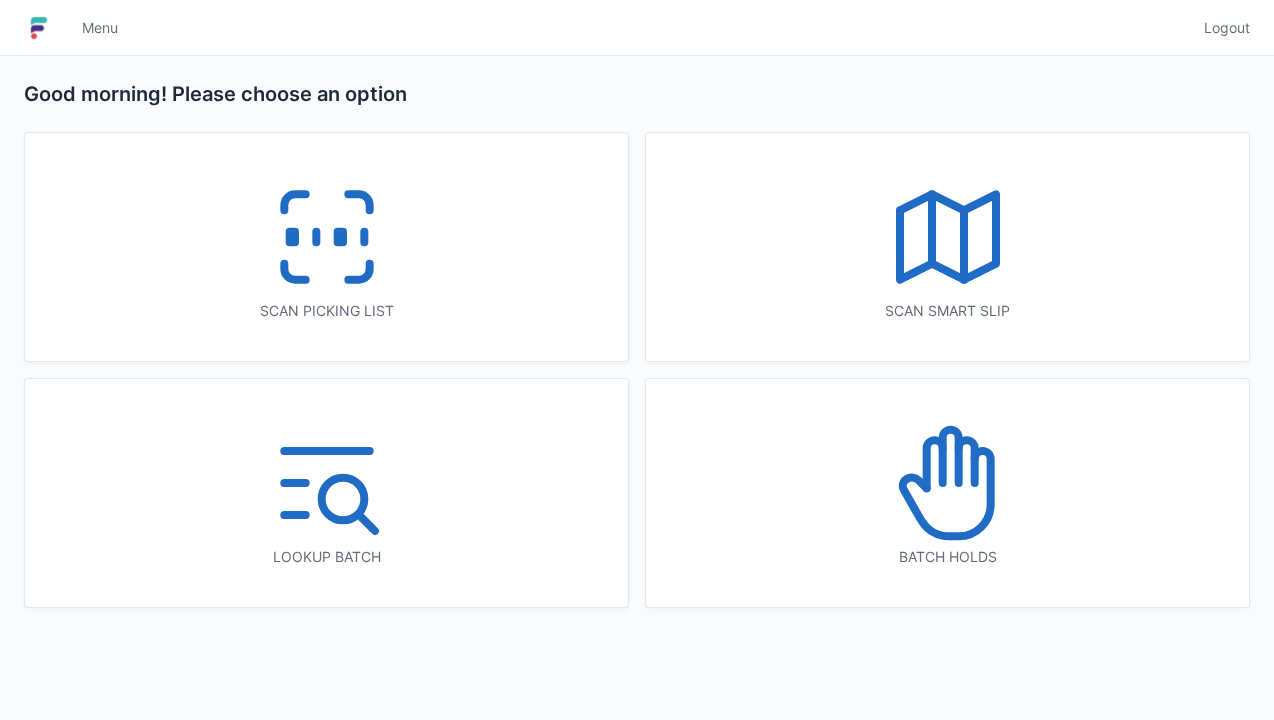 scroll, scrollTop: 0, scrollLeft: 0, axis: both 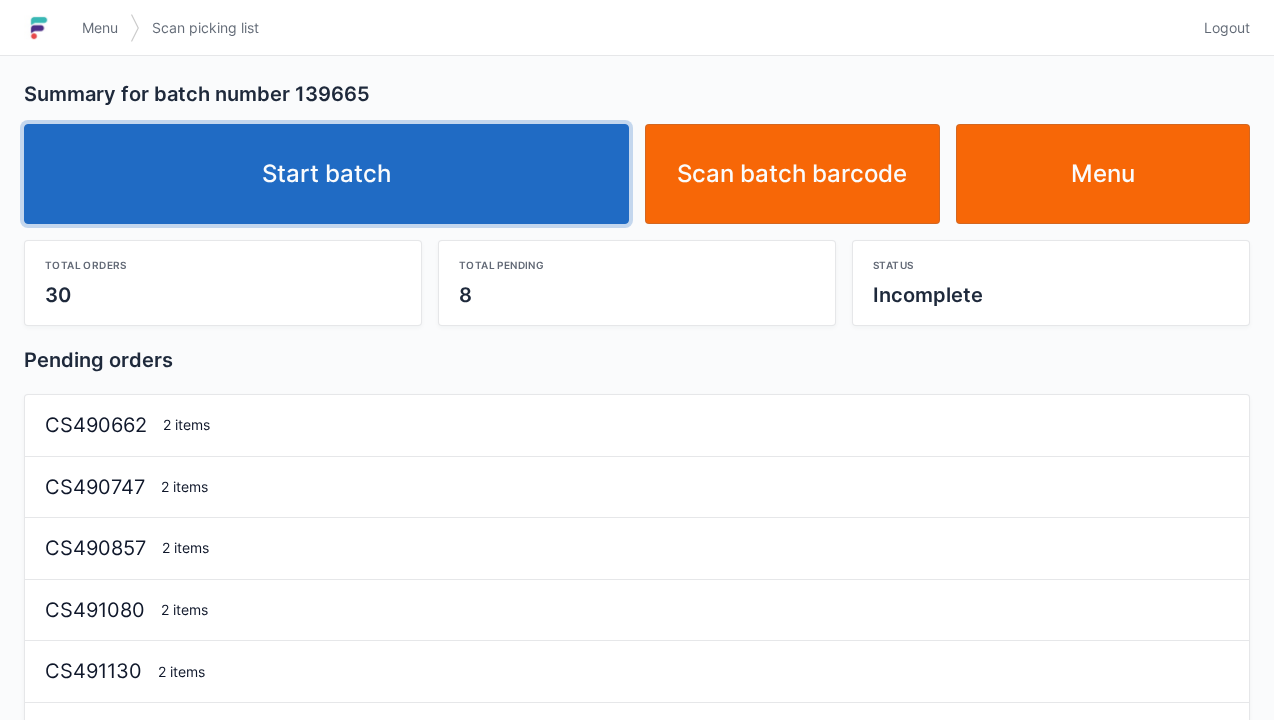 click on "Start batch" at bounding box center (326, 174) 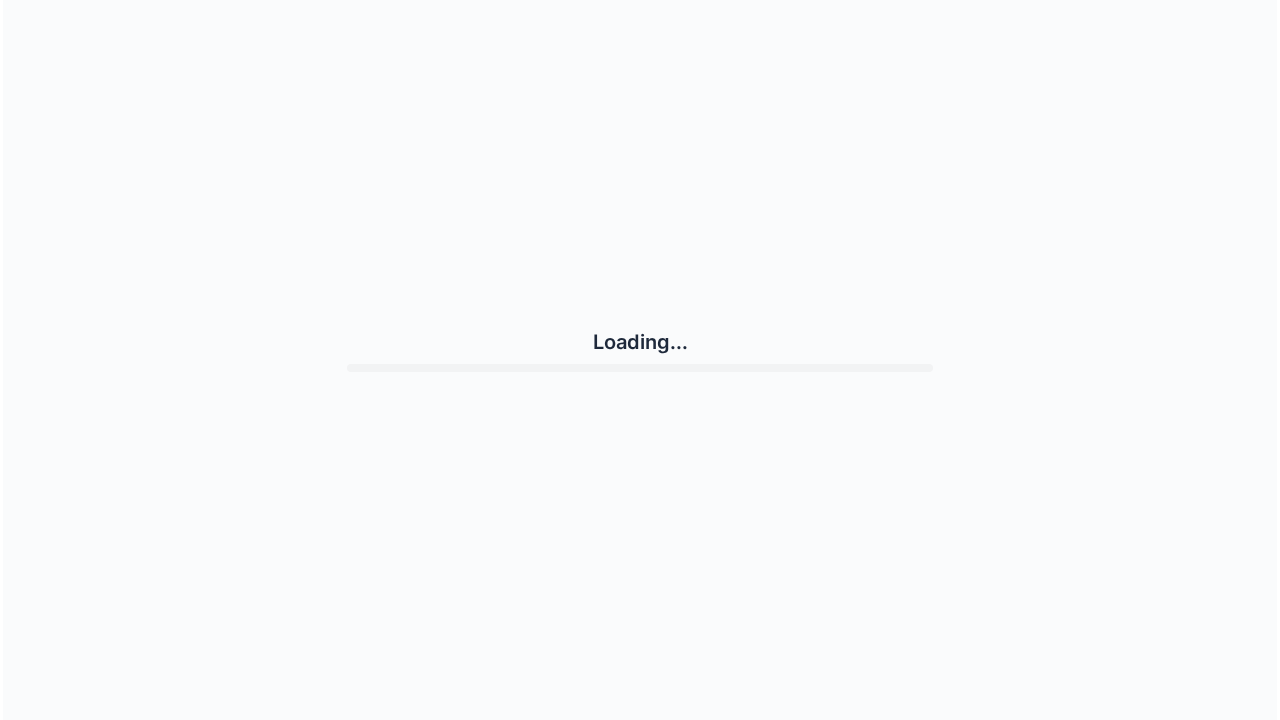 scroll, scrollTop: 0, scrollLeft: 0, axis: both 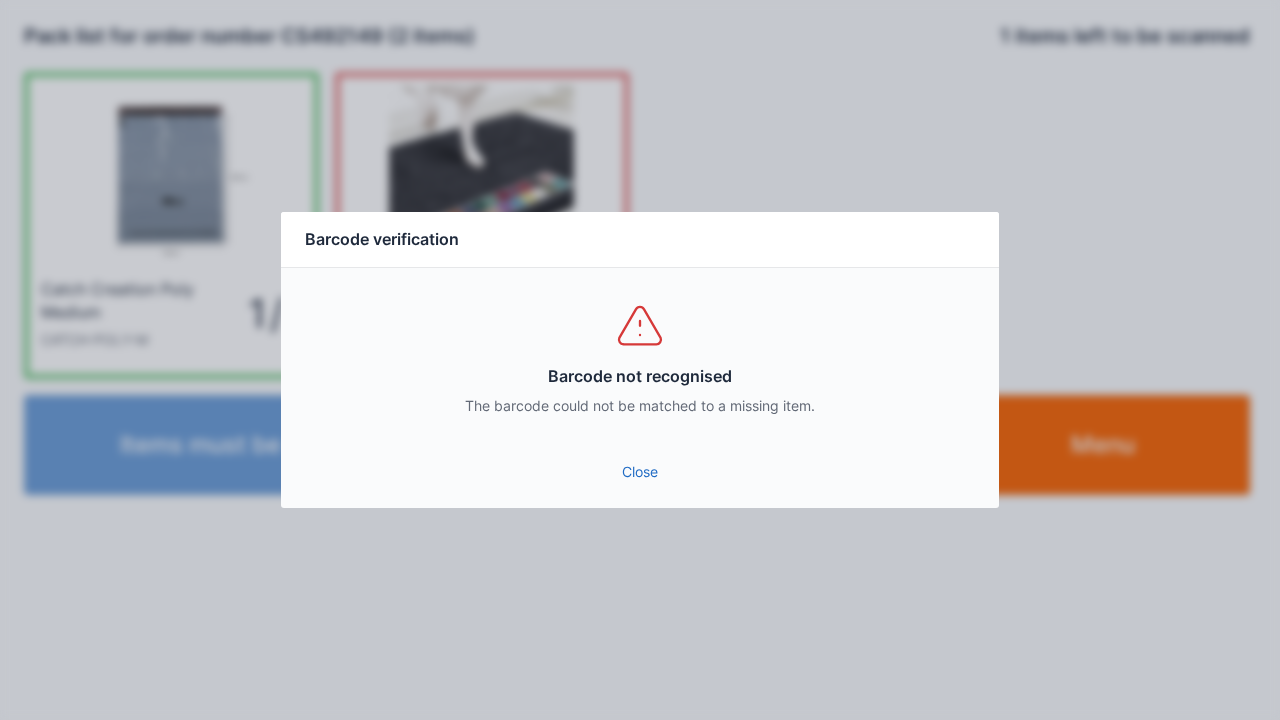 click on "Close" at bounding box center (640, 472) 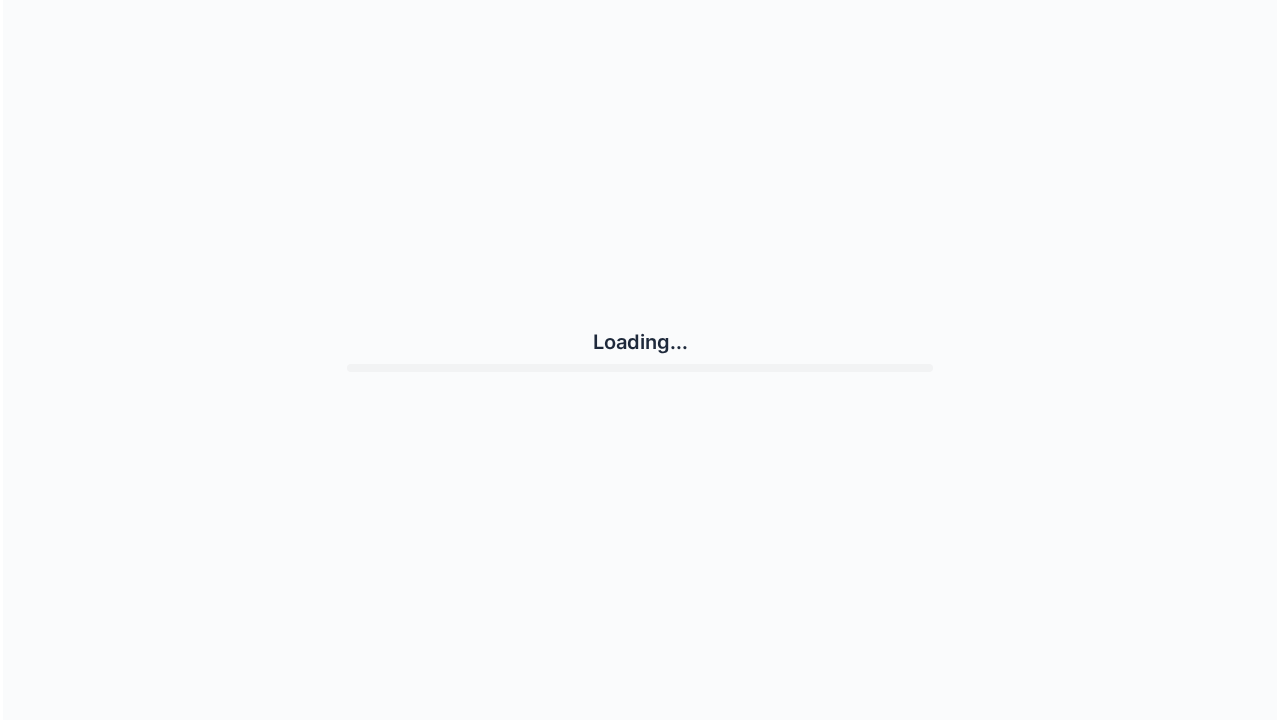 scroll, scrollTop: 0, scrollLeft: 0, axis: both 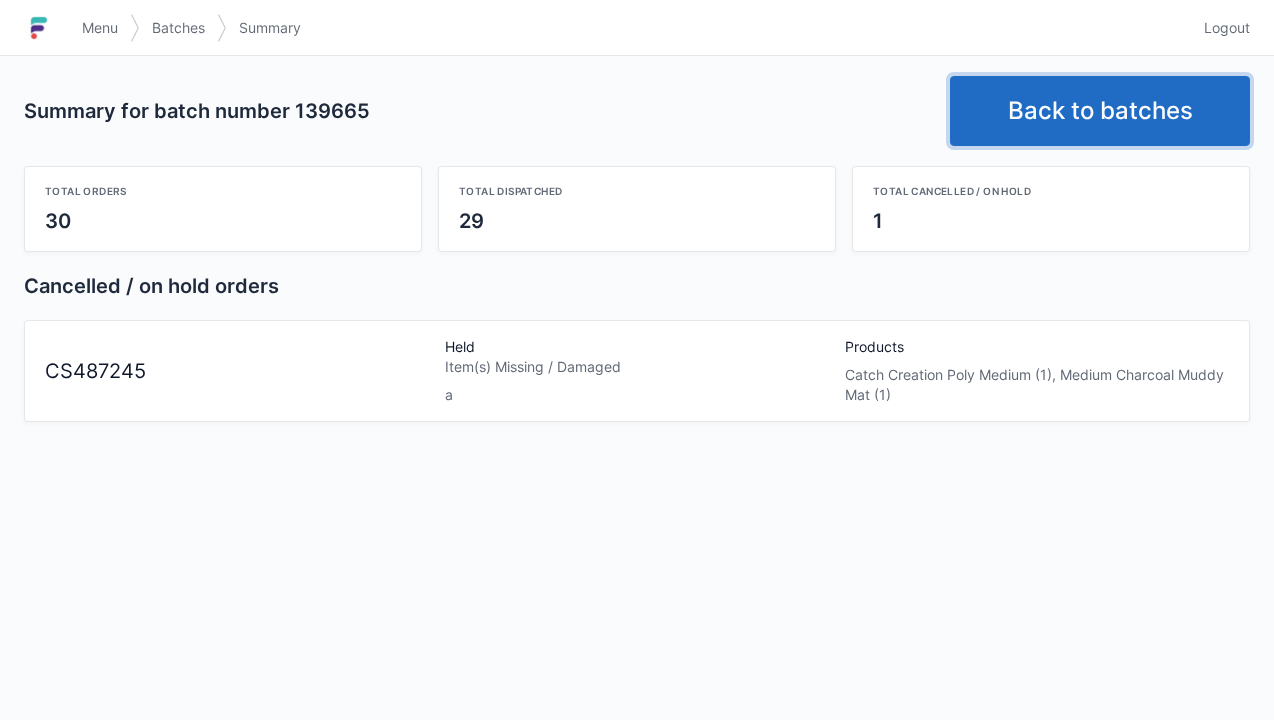 click on "Back to batches" at bounding box center [1100, 111] 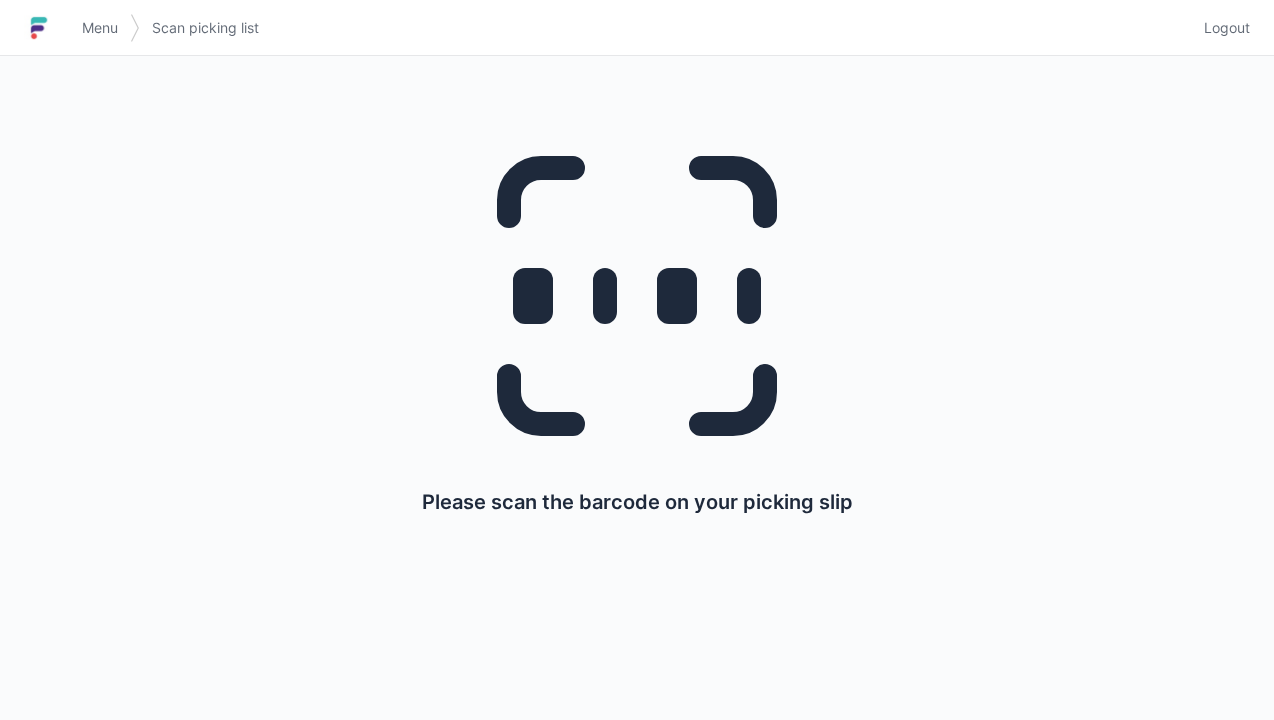 scroll, scrollTop: 0, scrollLeft: 0, axis: both 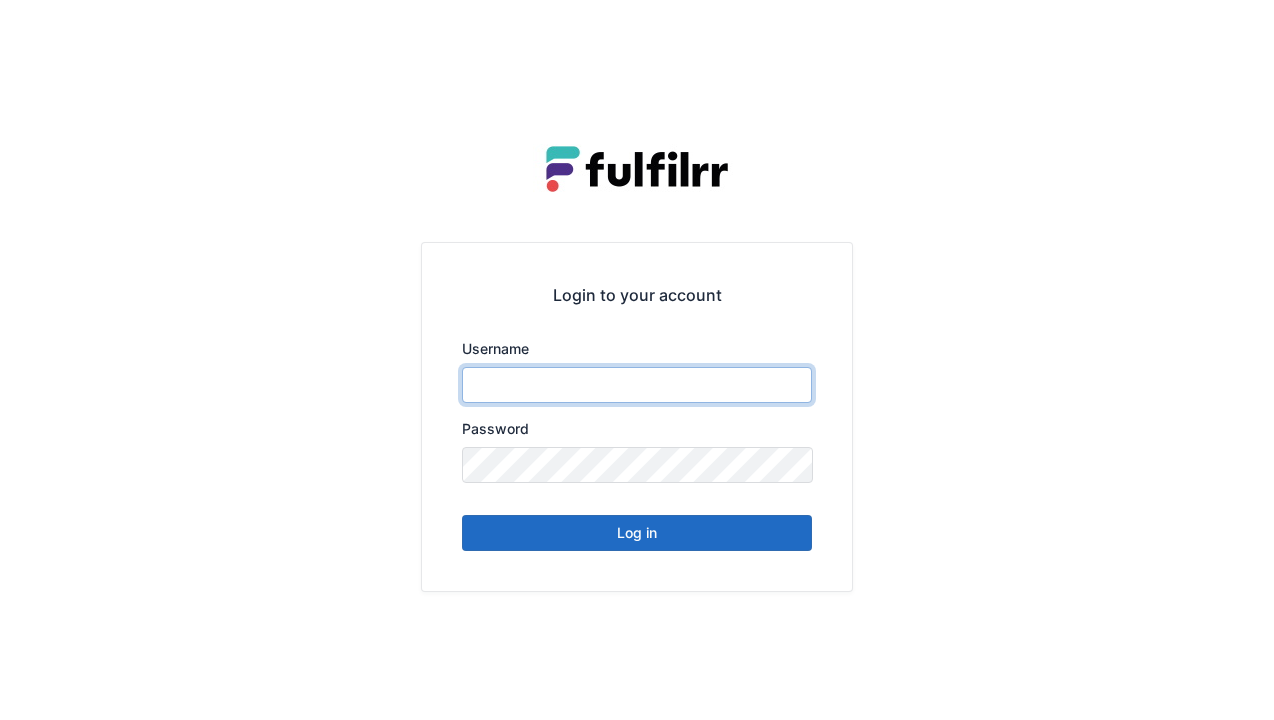 type on "******" 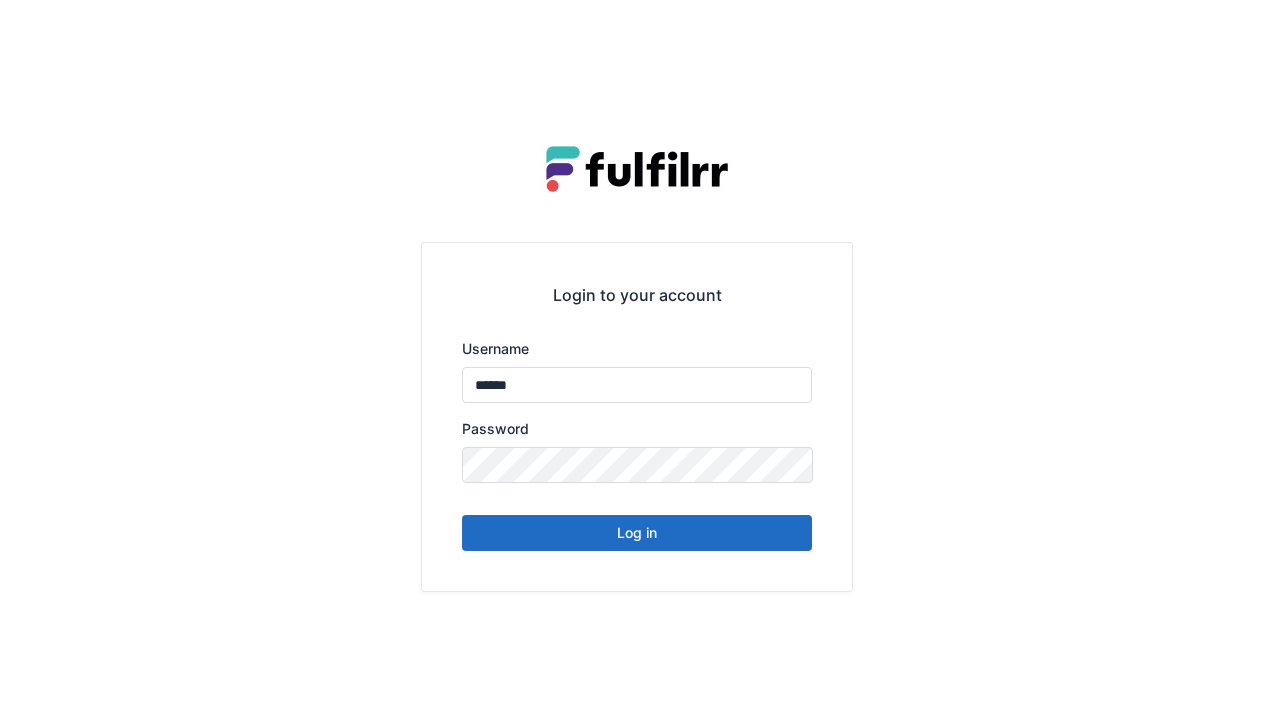 click on "Log in" at bounding box center (637, 533) 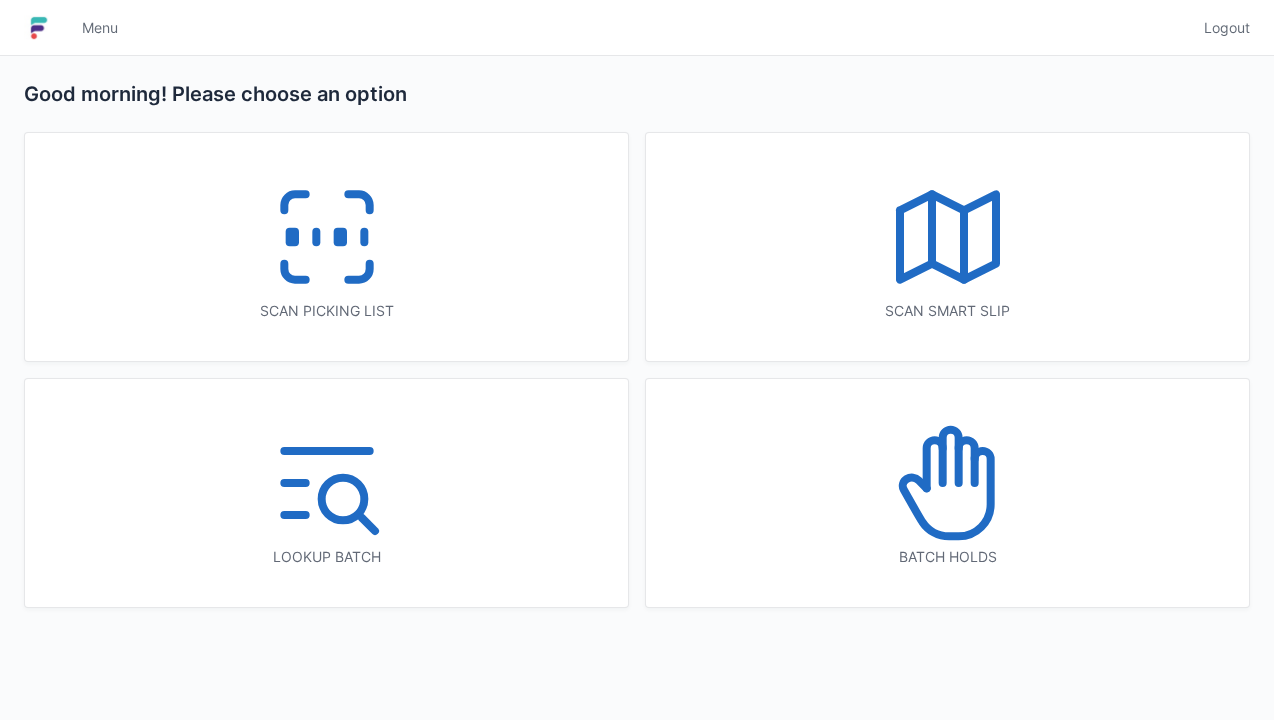 scroll, scrollTop: 0, scrollLeft: 0, axis: both 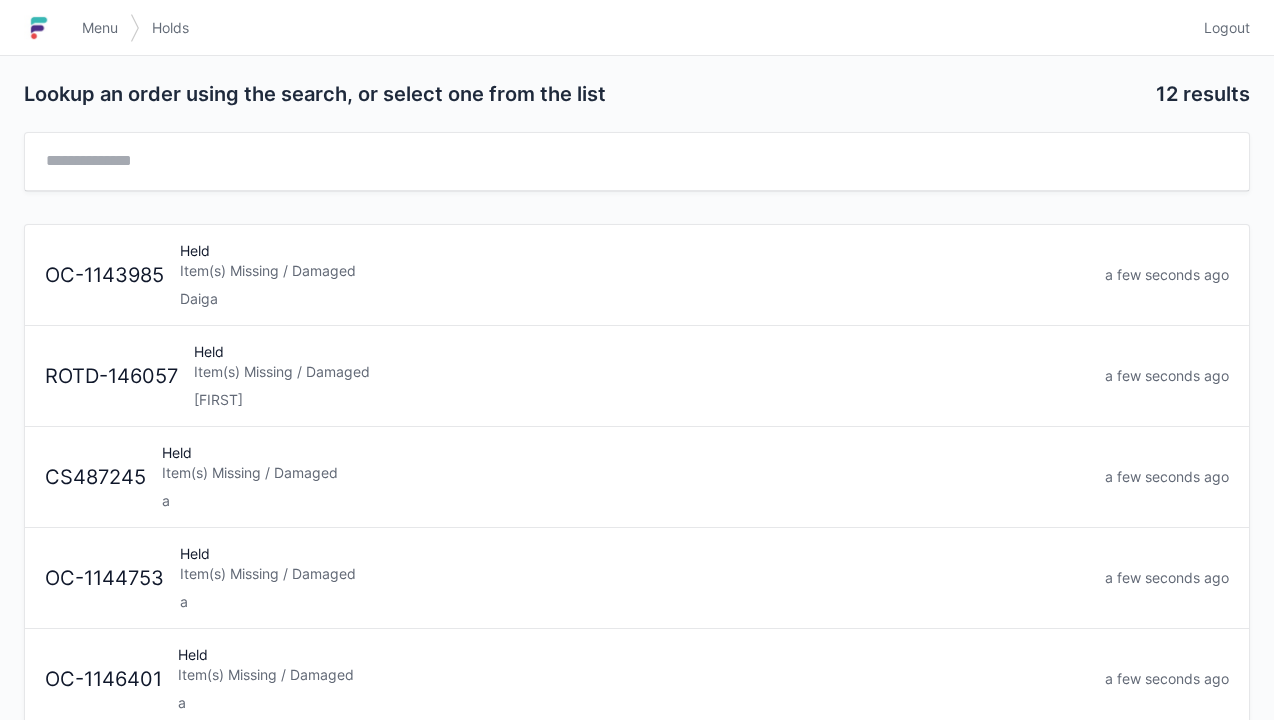 click on "Item(s) Missing / Damaged" at bounding box center (625, 473) 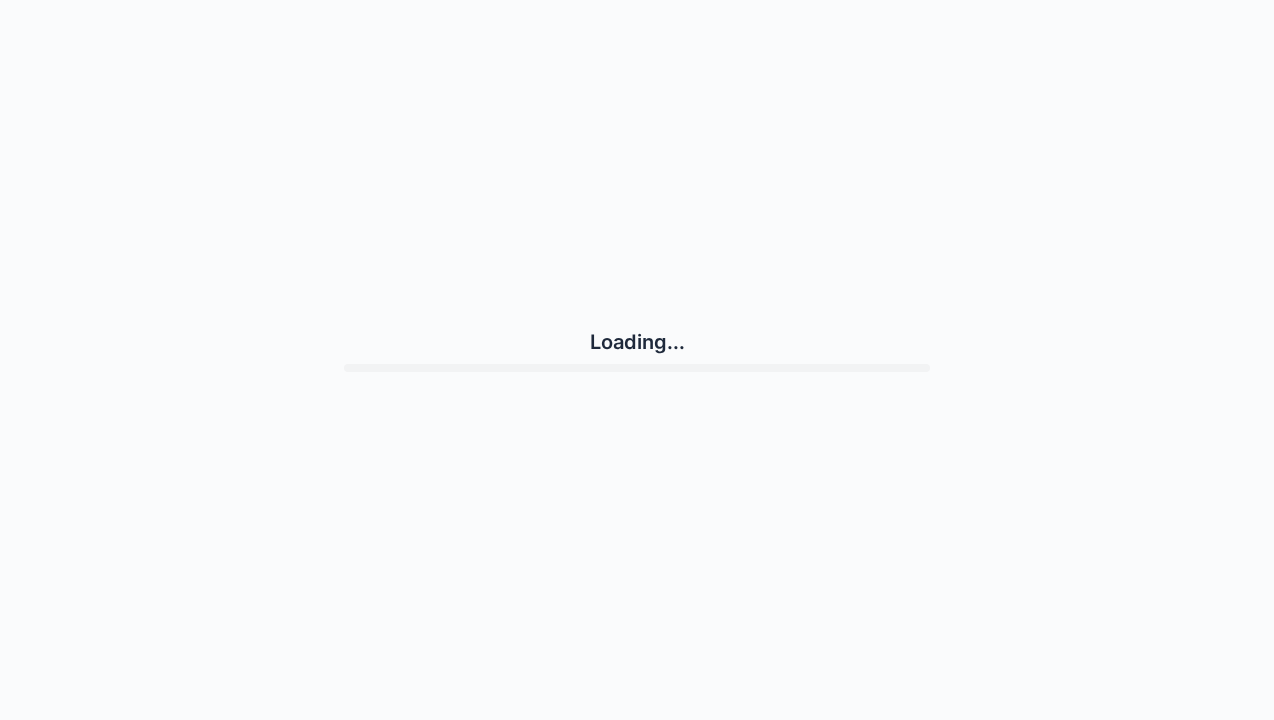 scroll, scrollTop: 0, scrollLeft: 0, axis: both 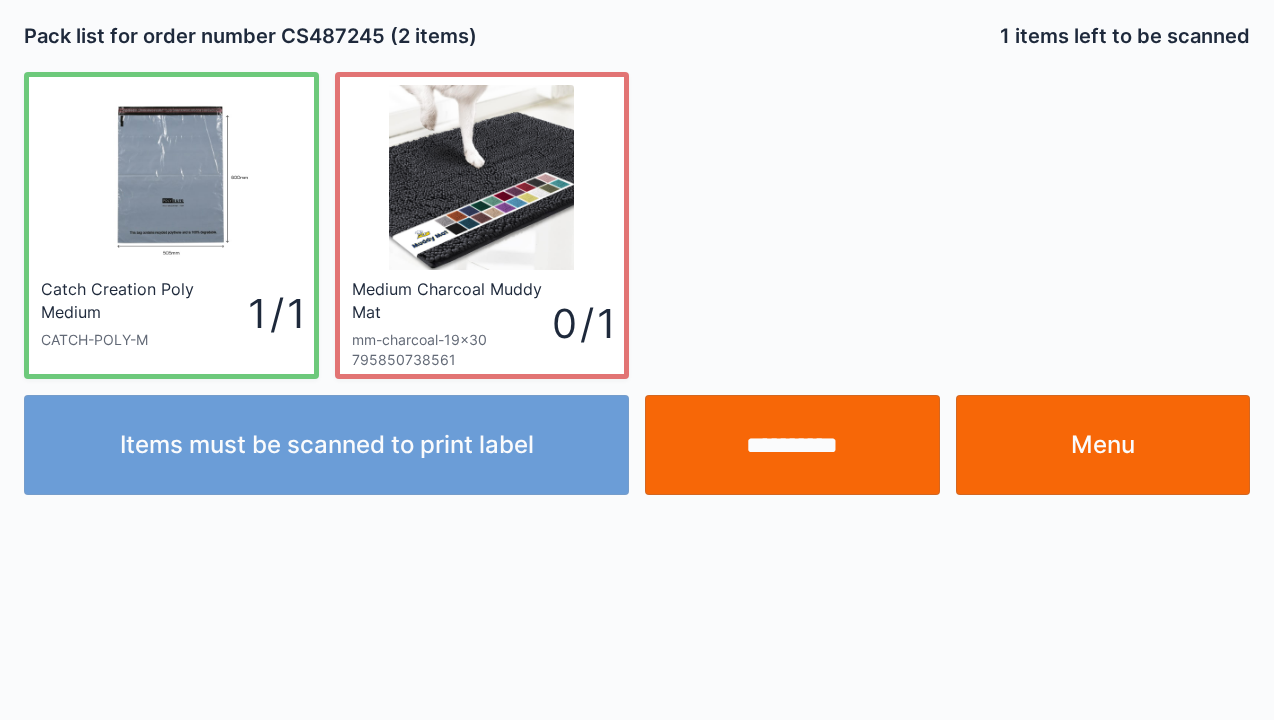 click on "Menu" at bounding box center (1103, 445) 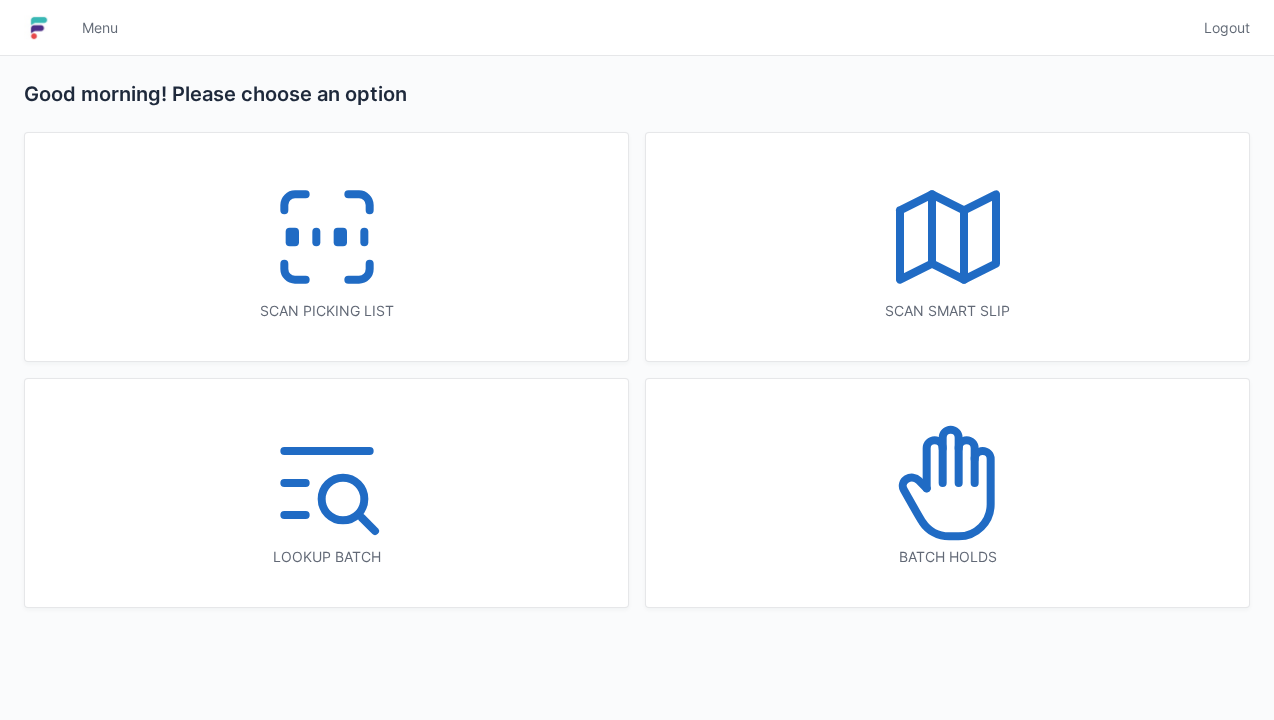 scroll, scrollTop: 0, scrollLeft: 0, axis: both 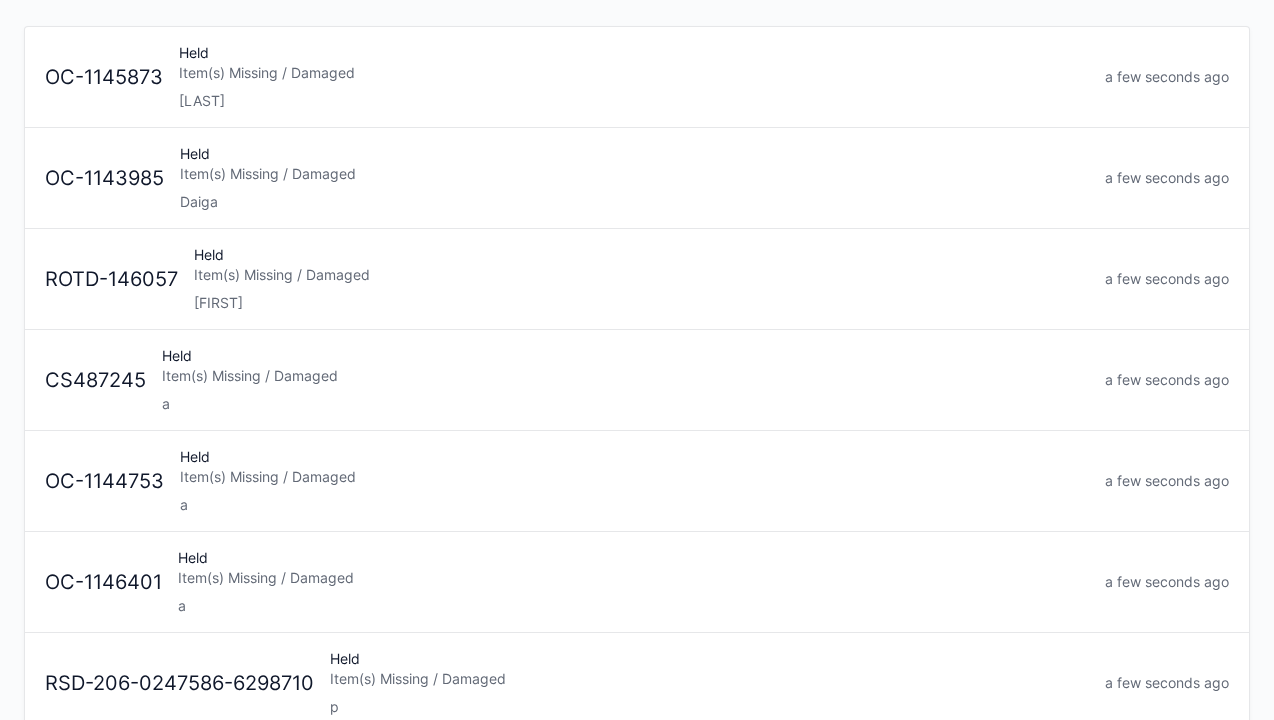 click on "Item(s) Missing / Damaged" at bounding box center (634, 477) 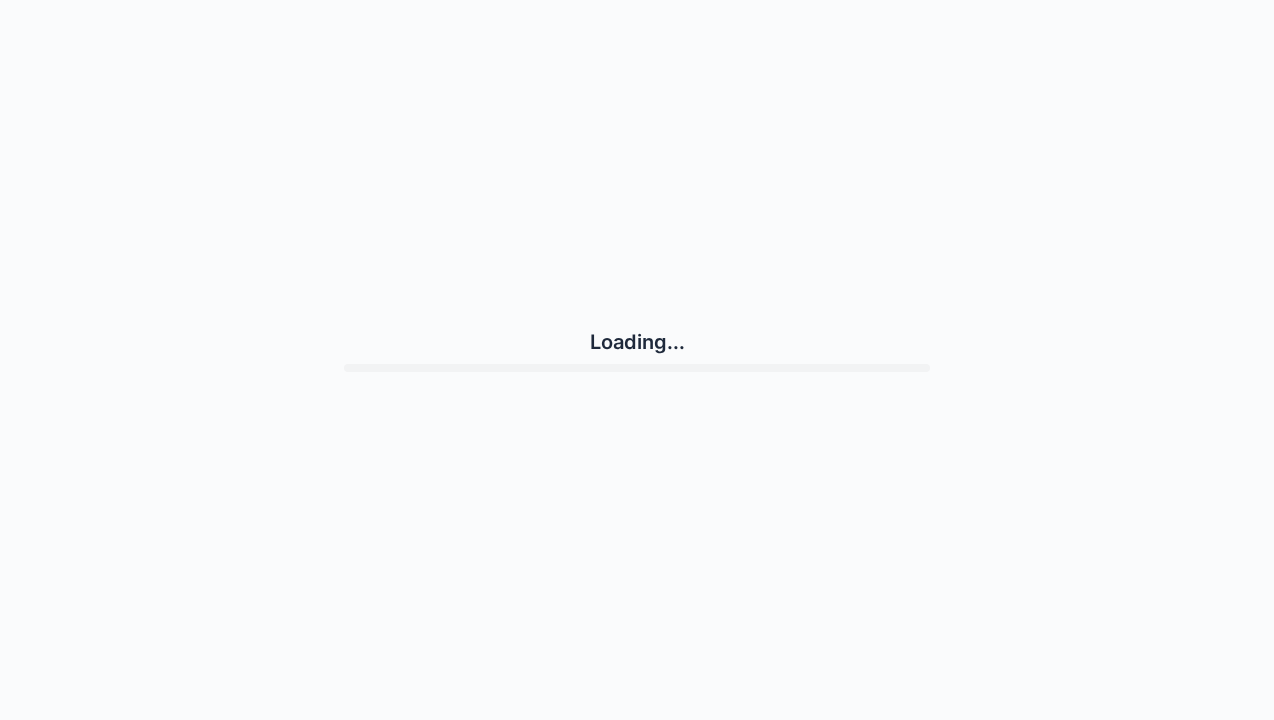 scroll, scrollTop: 0, scrollLeft: 0, axis: both 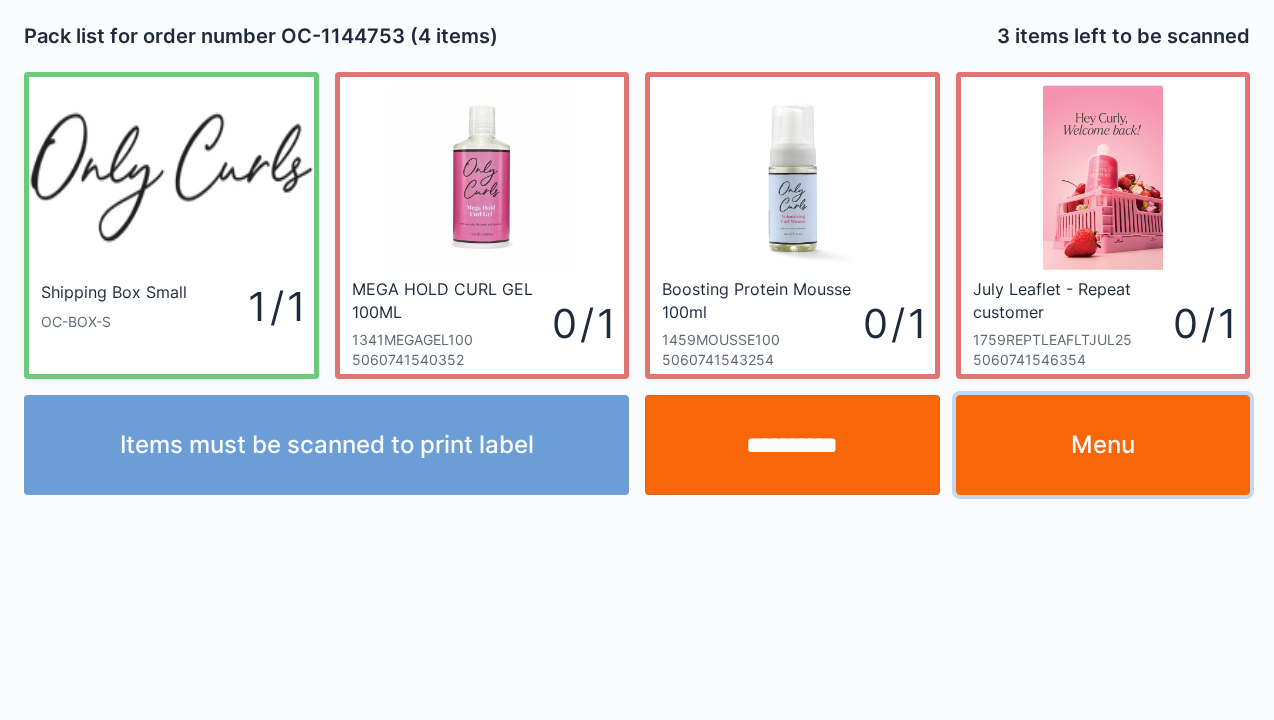click on "Menu" at bounding box center (1103, 445) 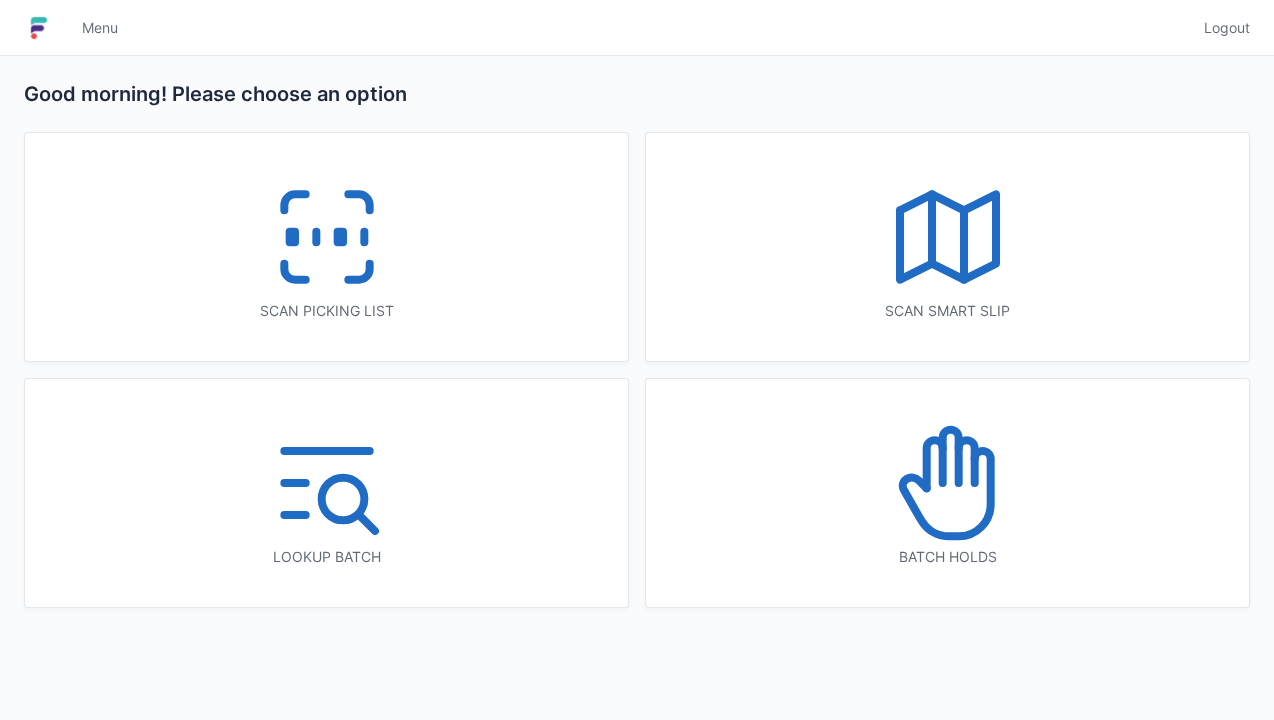 scroll, scrollTop: 0, scrollLeft: 0, axis: both 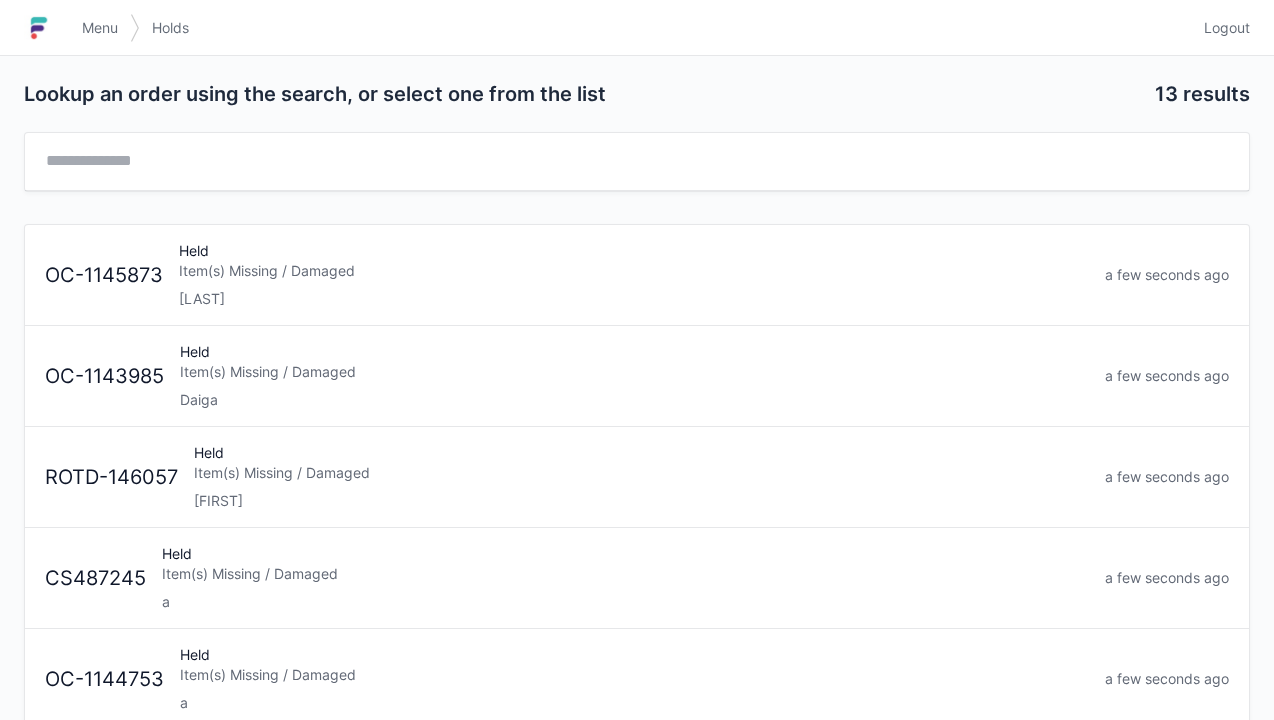 click on "Logout" at bounding box center [1227, 28] 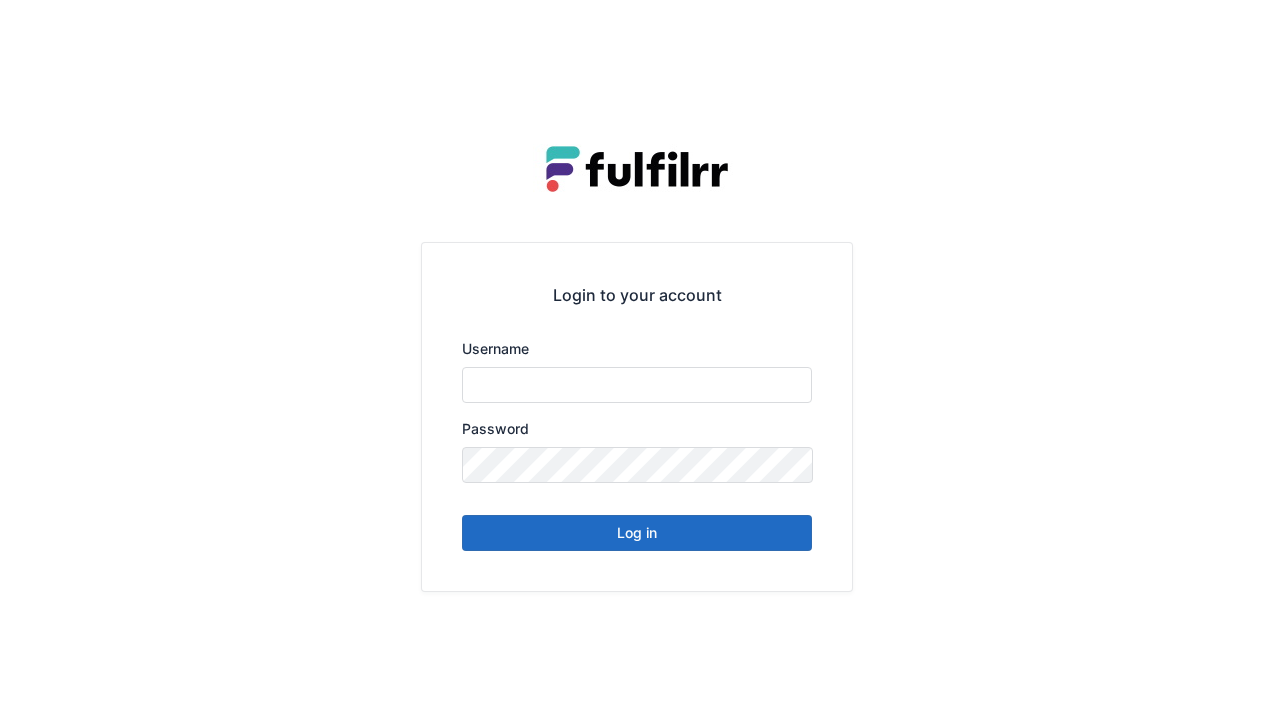 scroll, scrollTop: 0, scrollLeft: 0, axis: both 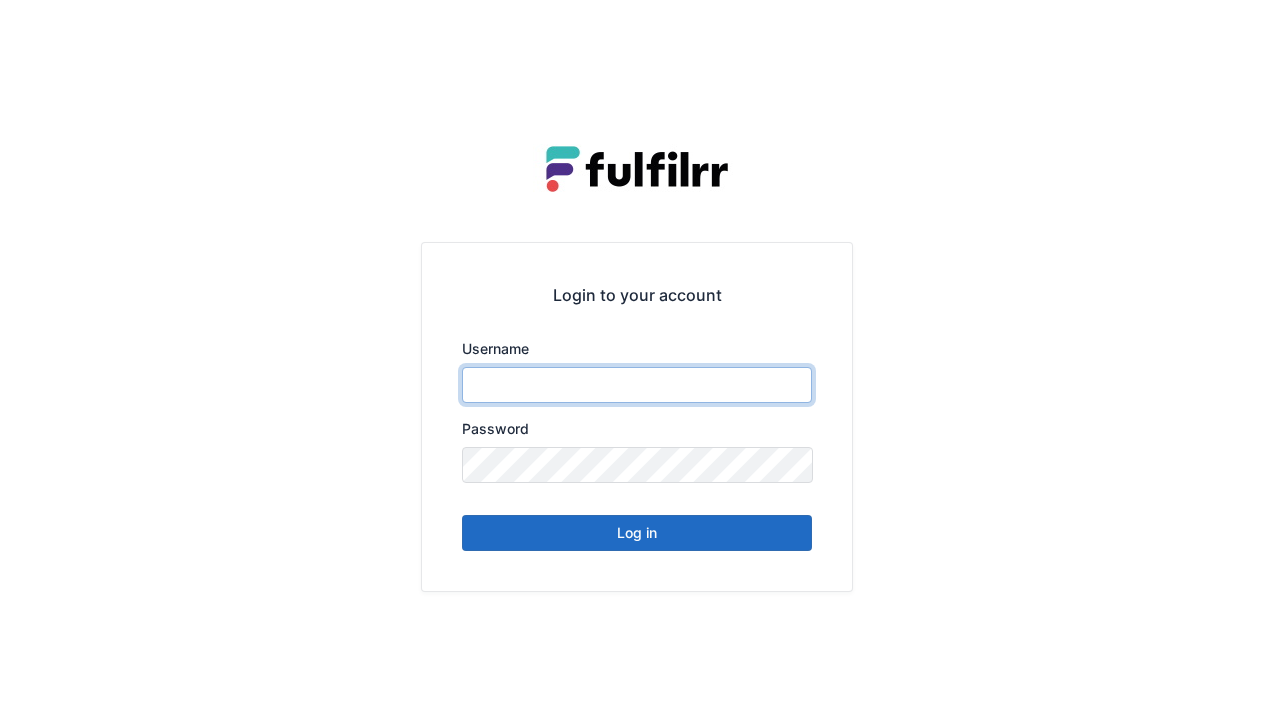 type on "******" 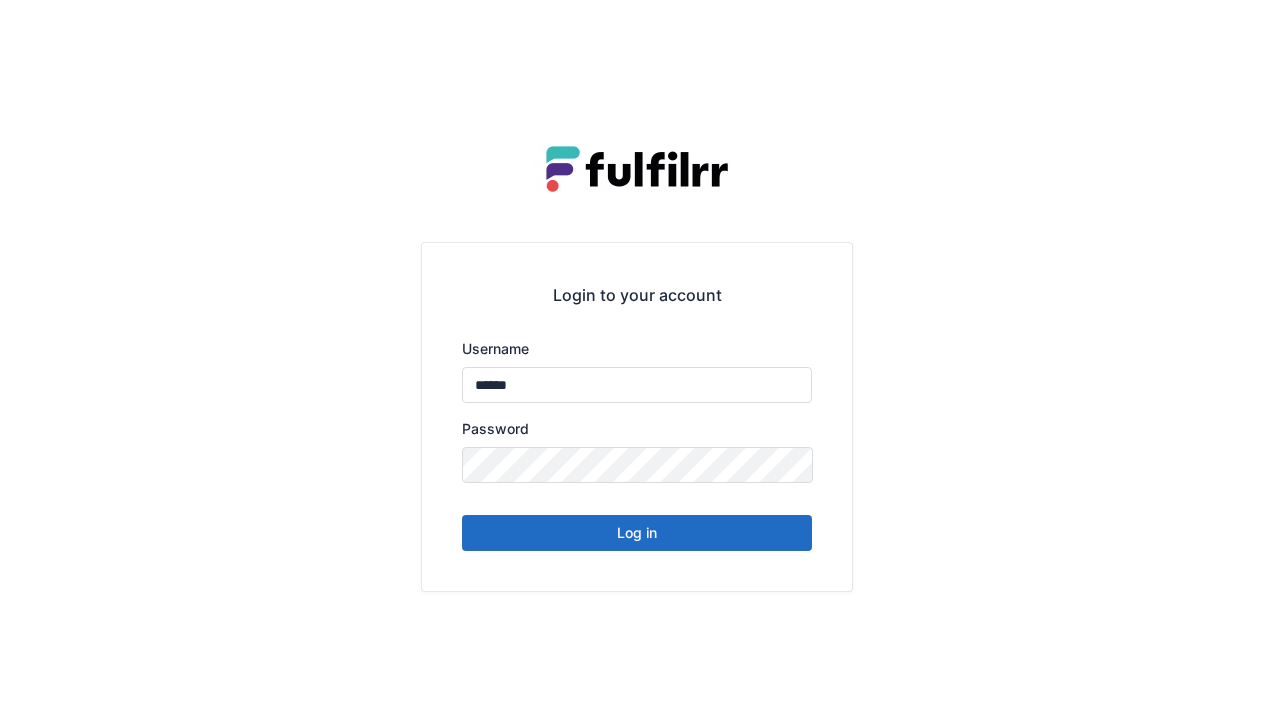 click on "Log in" at bounding box center [637, 533] 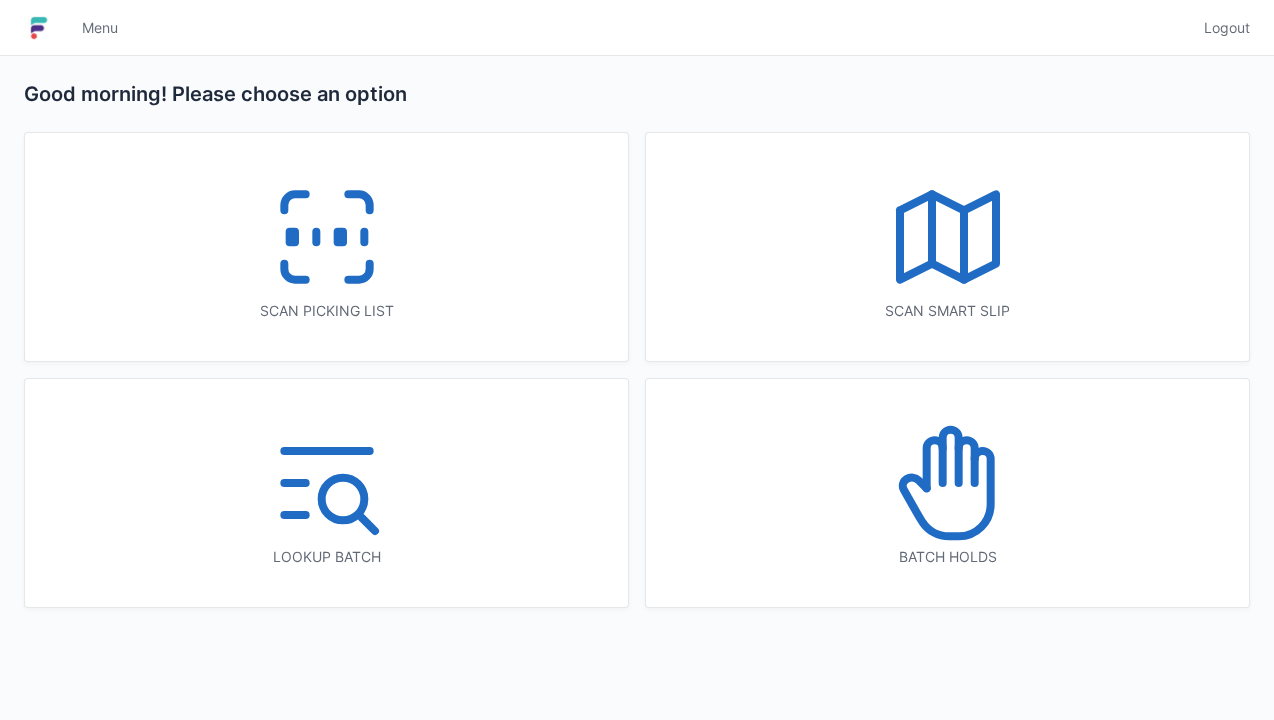 scroll, scrollTop: 0, scrollLeft: 0, axis: both 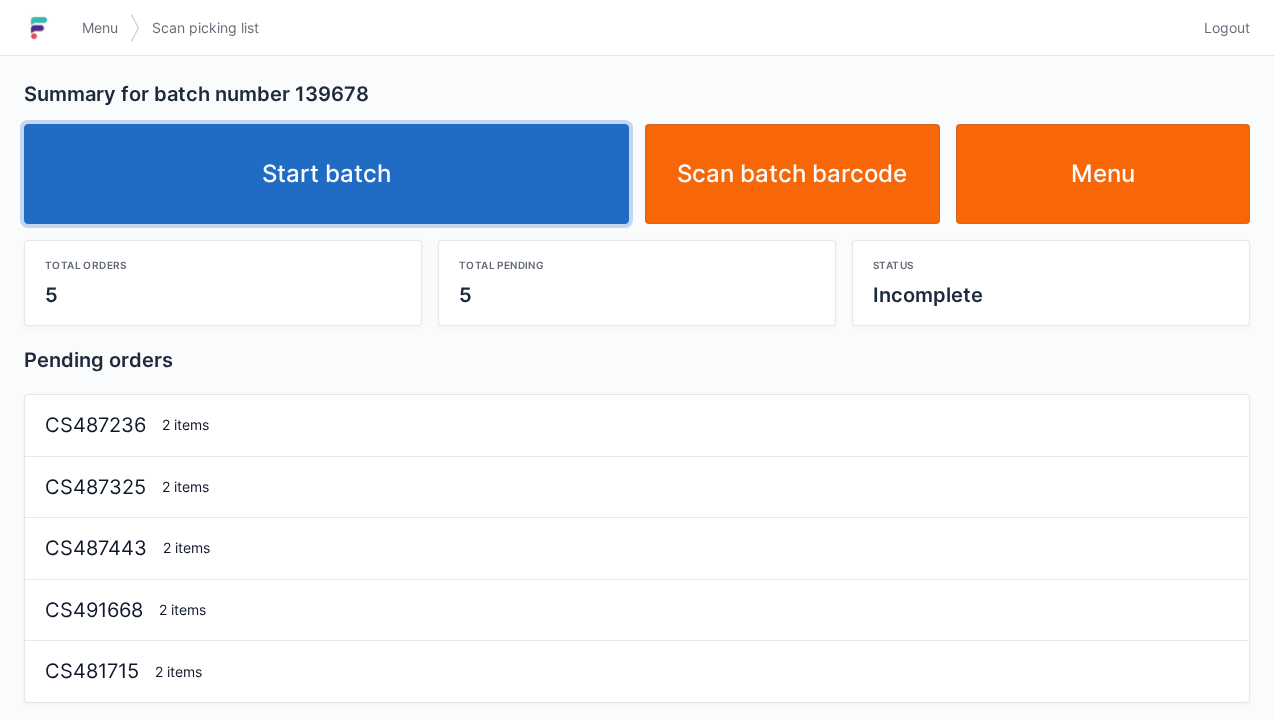click on "Start batch" at bounding box center [326, 174] 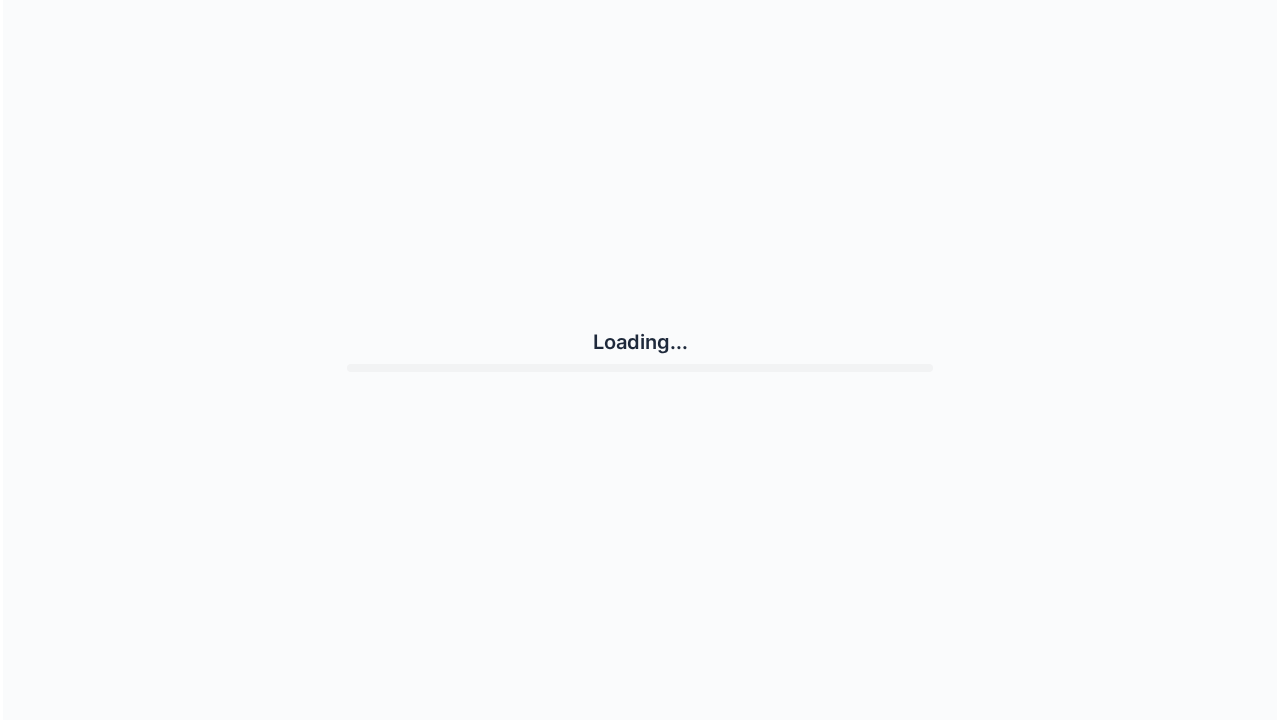 scroll, scrollTop: 0, scrollLeft: 0, axis: both 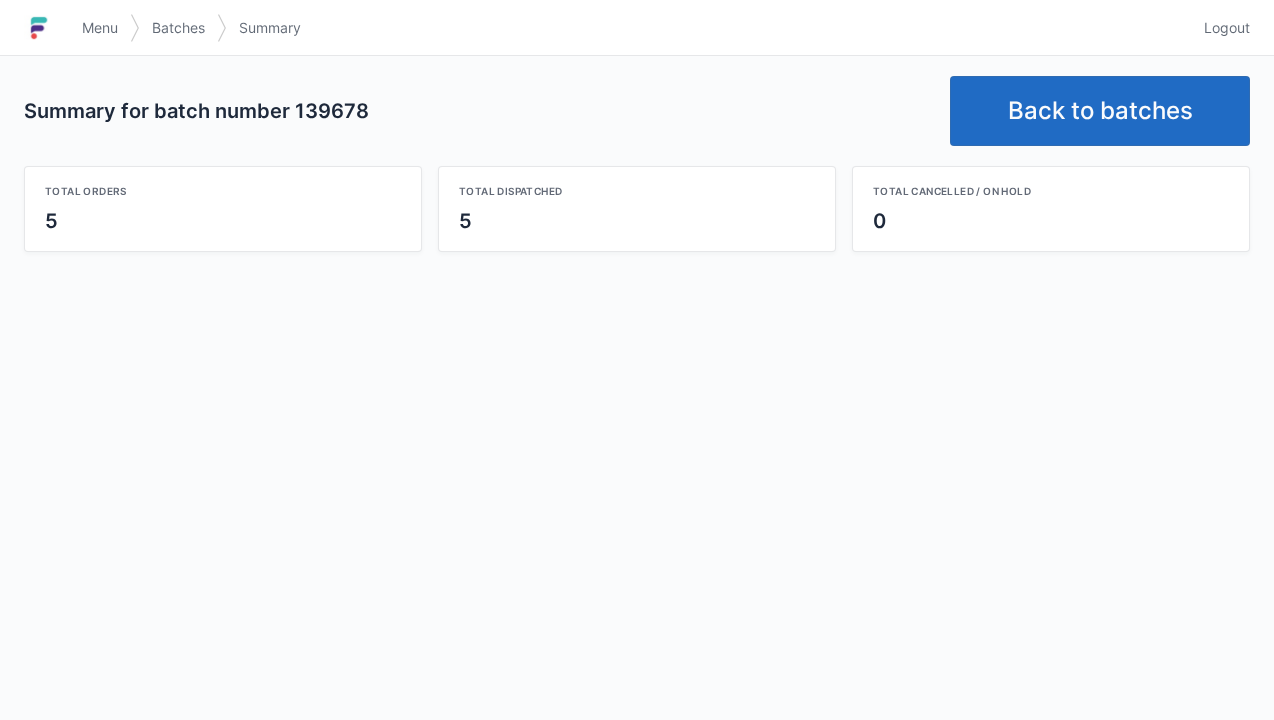 click on "Back to batches" at bounding box center [1100, 111] 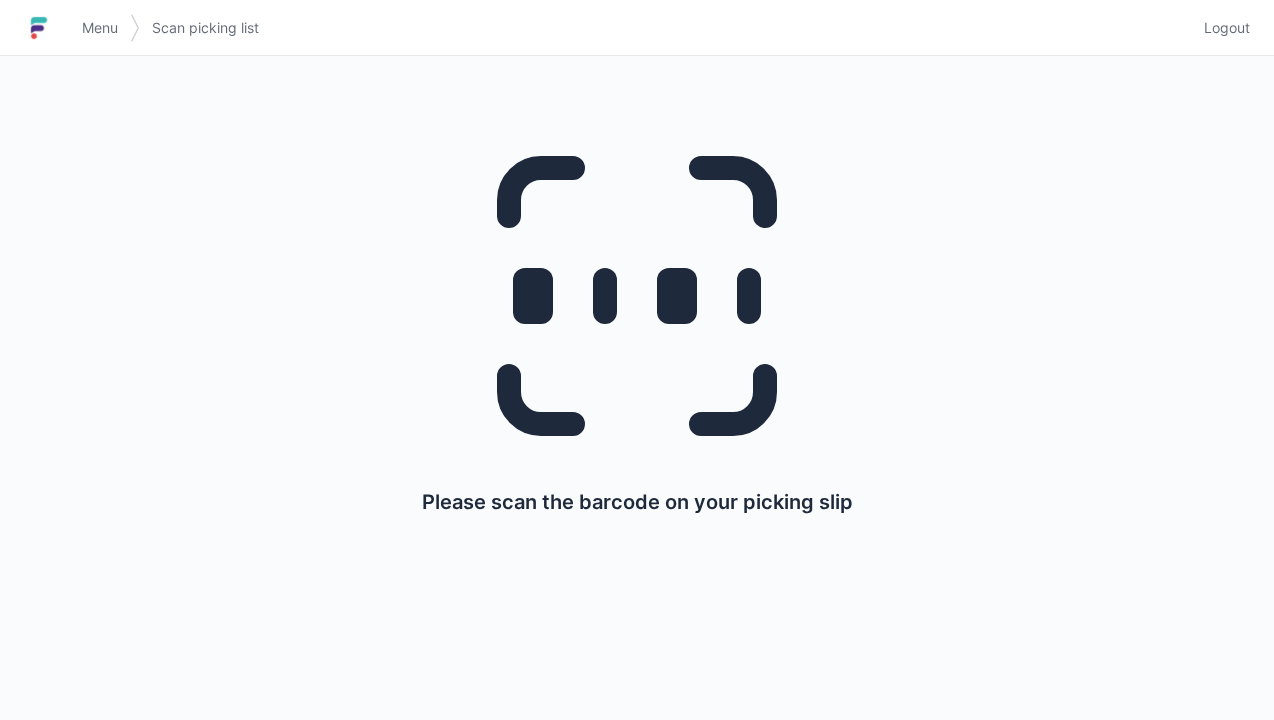 scroll, scrollTop: 0, scrollLeft: 0, axis: both 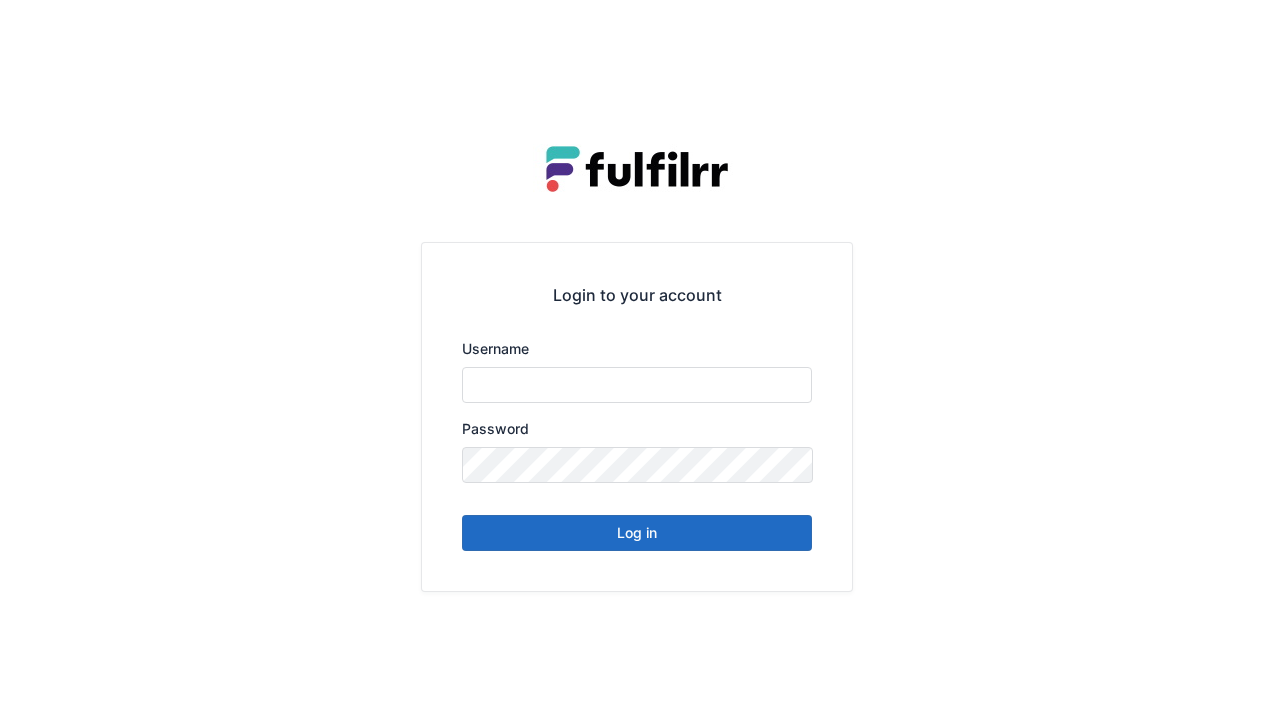 type on "******" 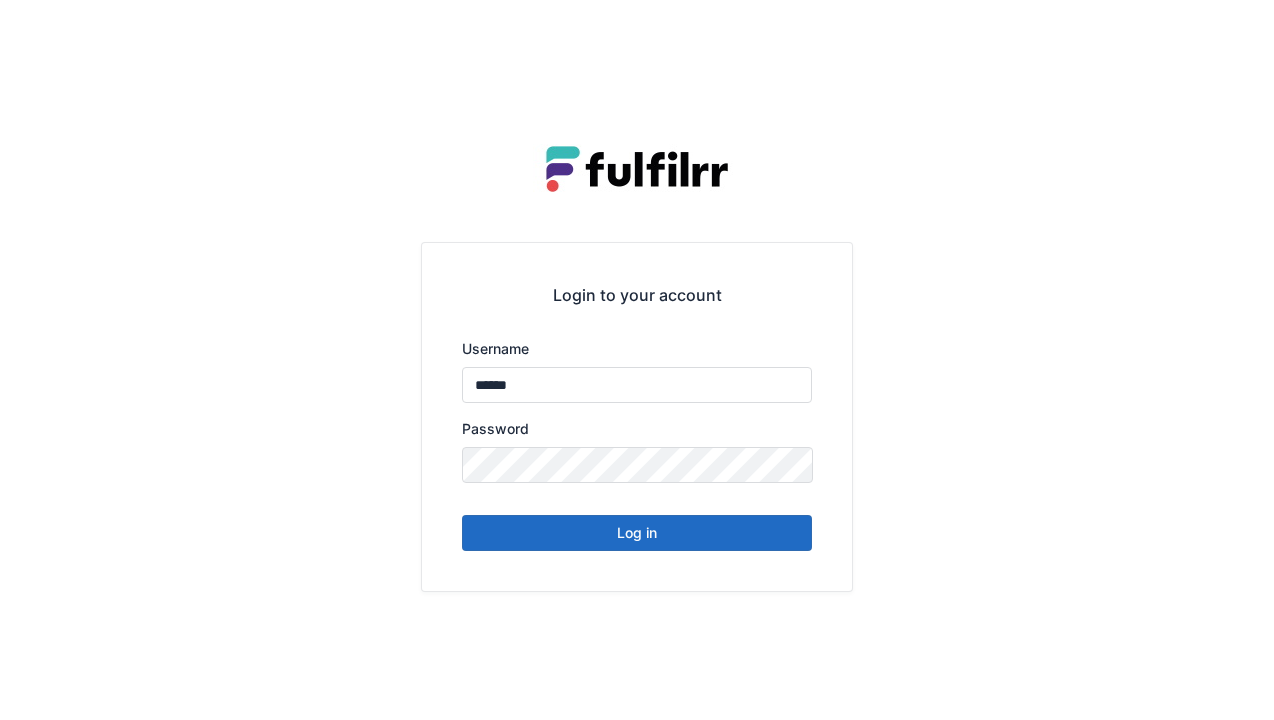 click on "Log in" at bounding box center [637, 533] 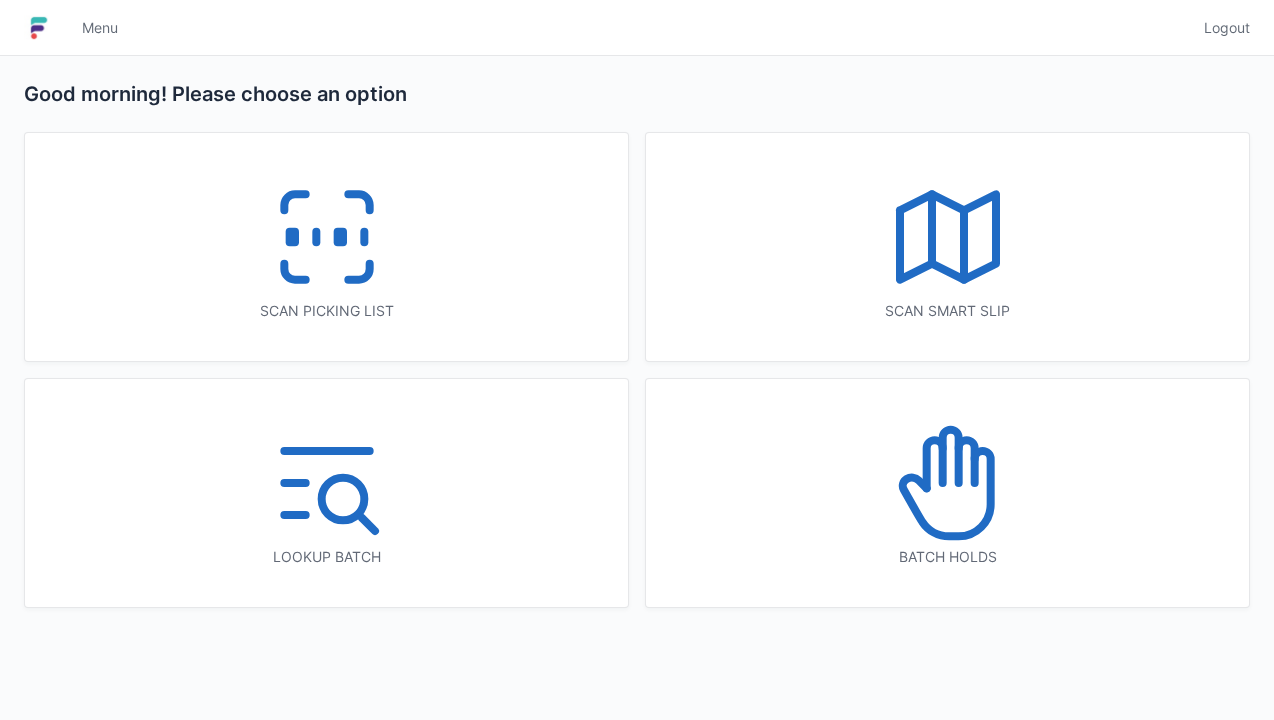 scroll, scrollTop: 0, scrollLeft: 0, axis: both 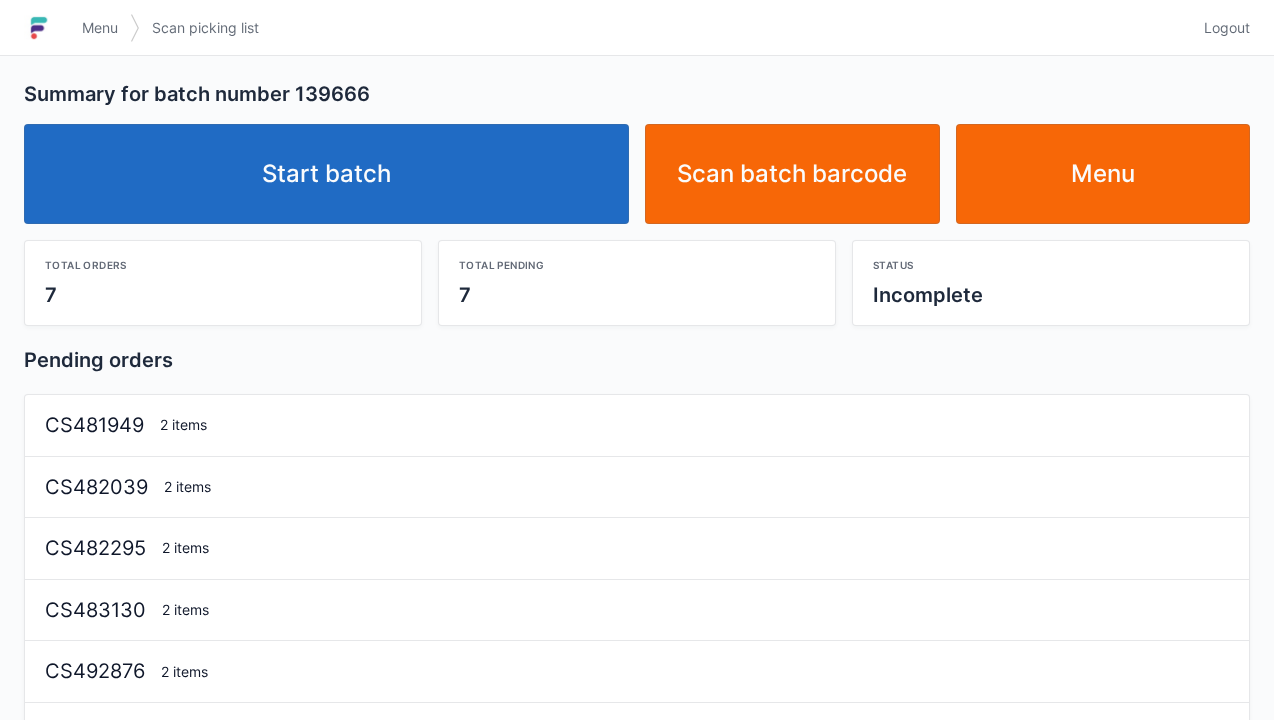 click on "Start batch" at bounding box center [326, 174] 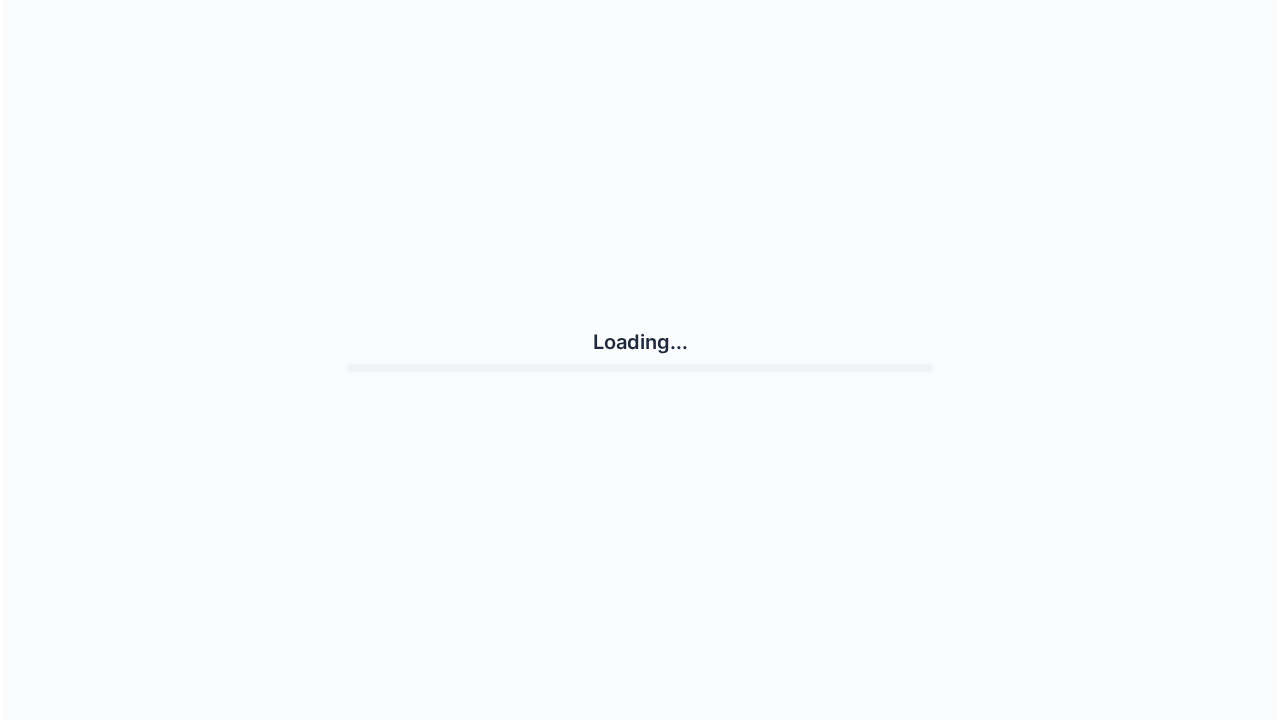 scroll, scrollTop: 0, scrollLeft: 0, axis: both 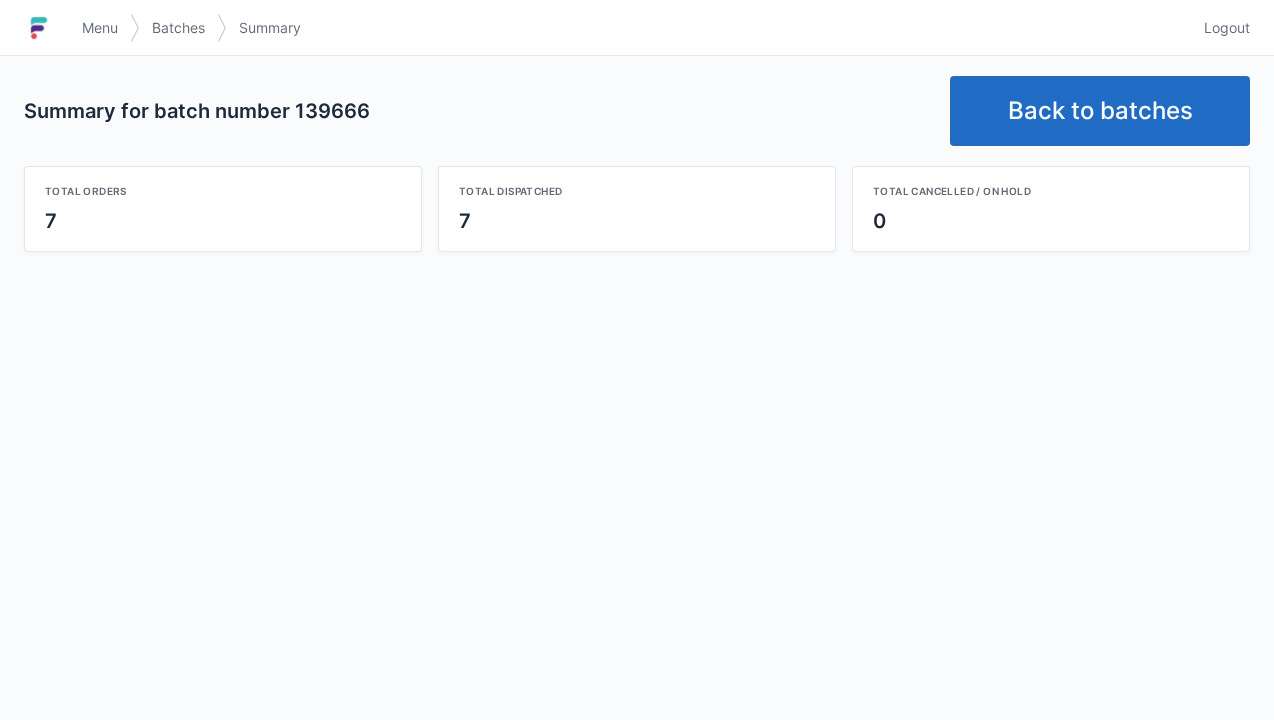 click on "Back to batches" at bounding box center [1100, 111] 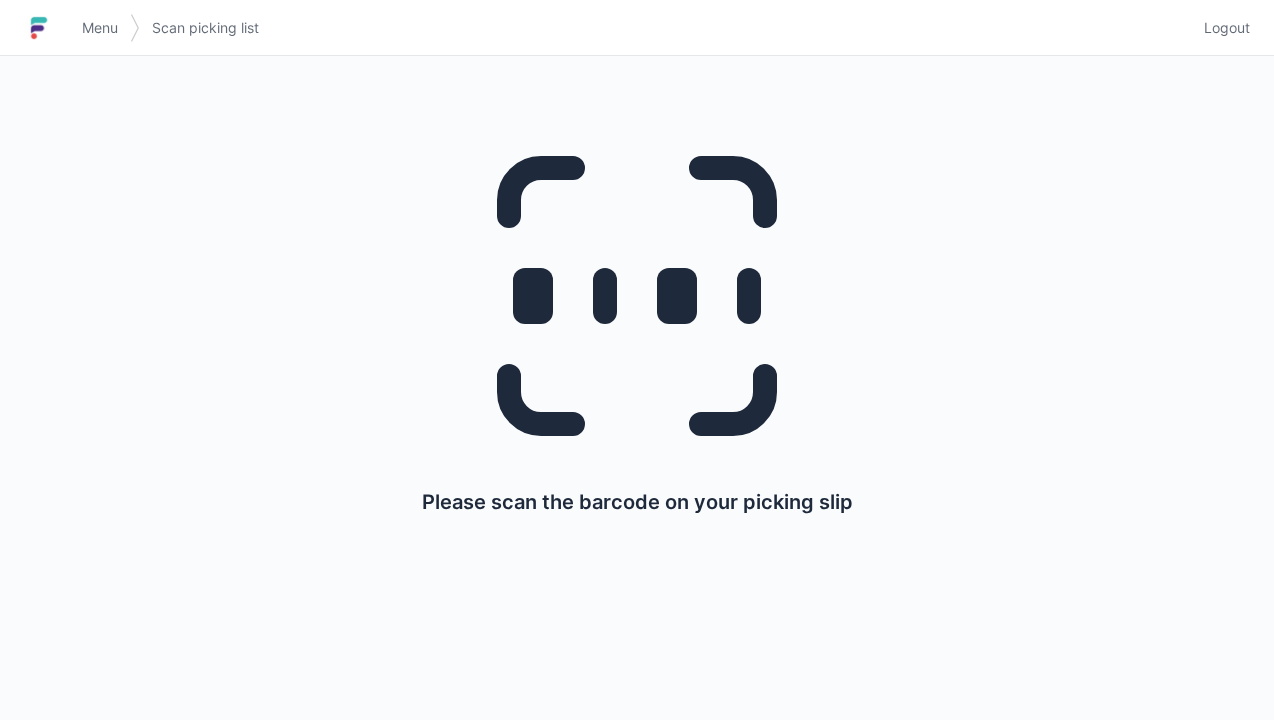 scroll, scrollTop: 0, scrollLeft: 0, axis: both 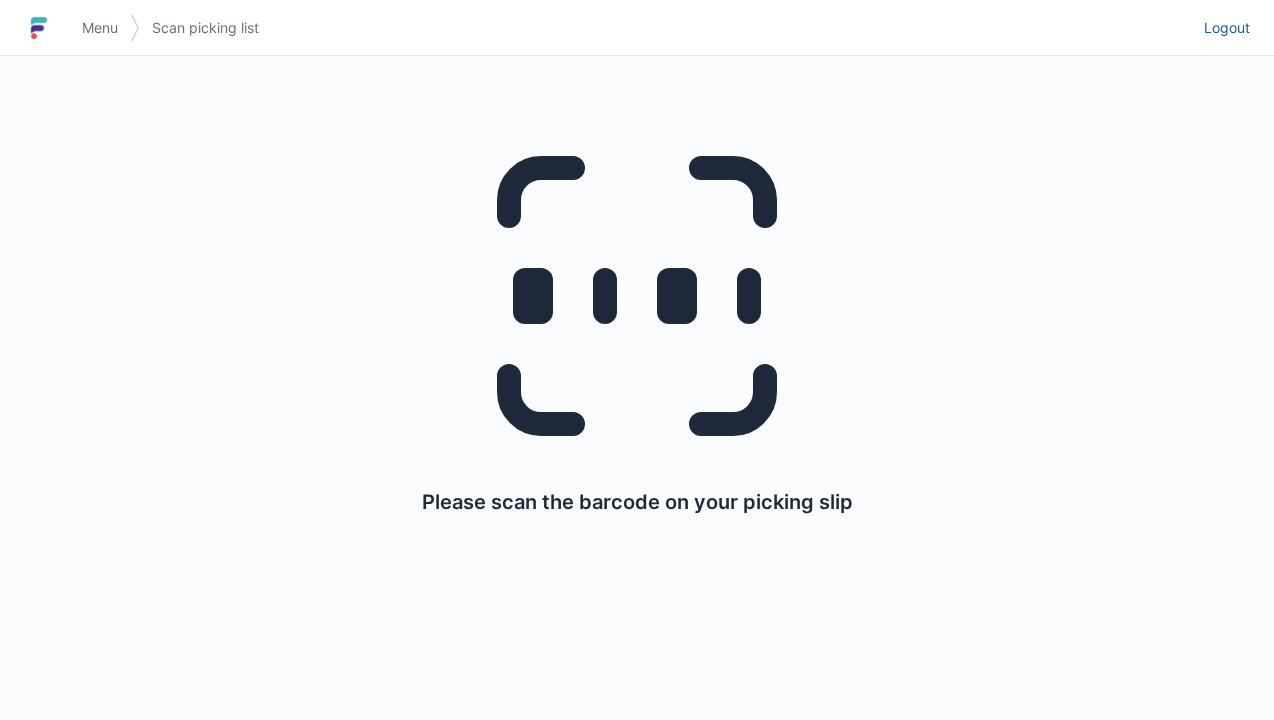 click on "Logout" at bounding box center [1227, 28] 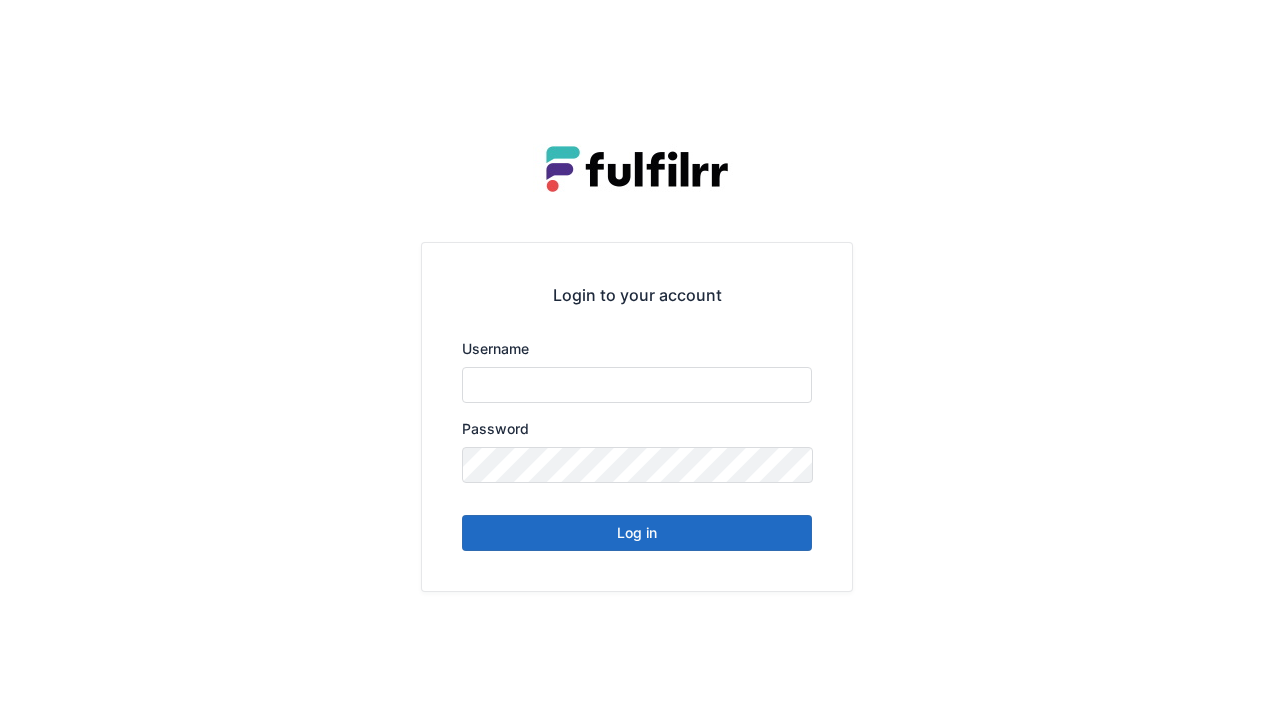 scroll, scrollTop: 0, scrollLeft: 0, axis: both 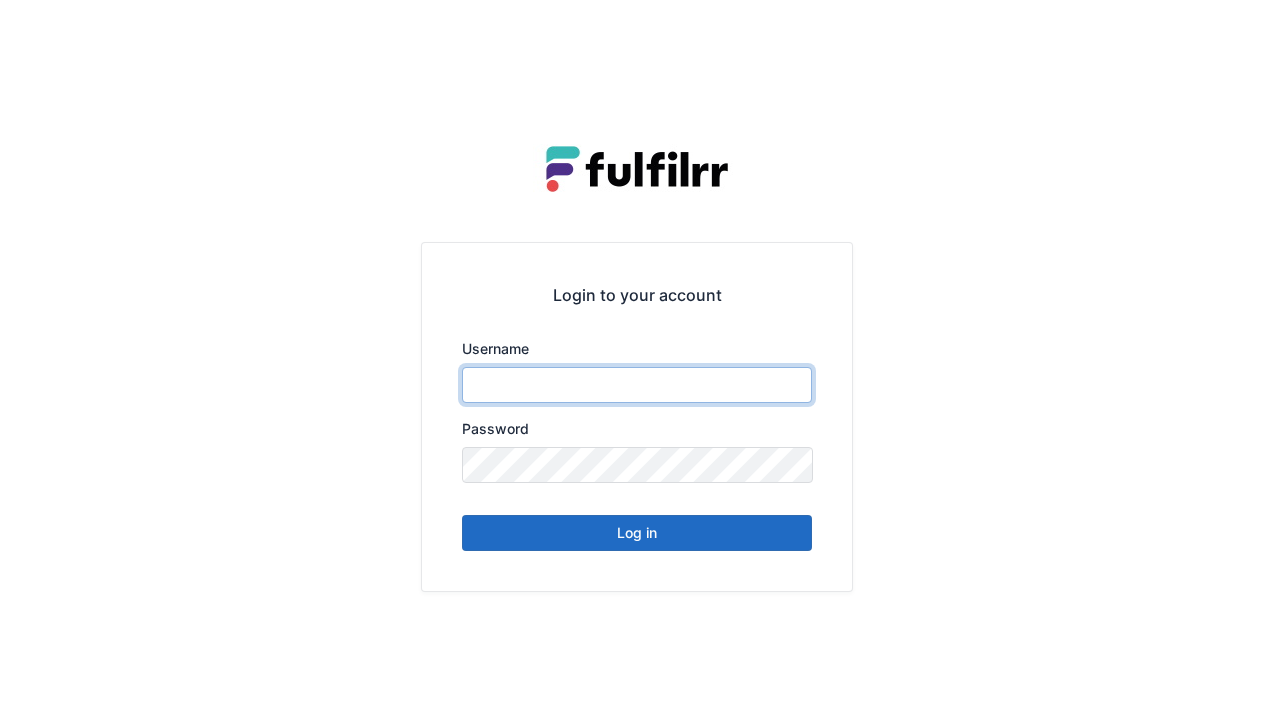 type on "******" 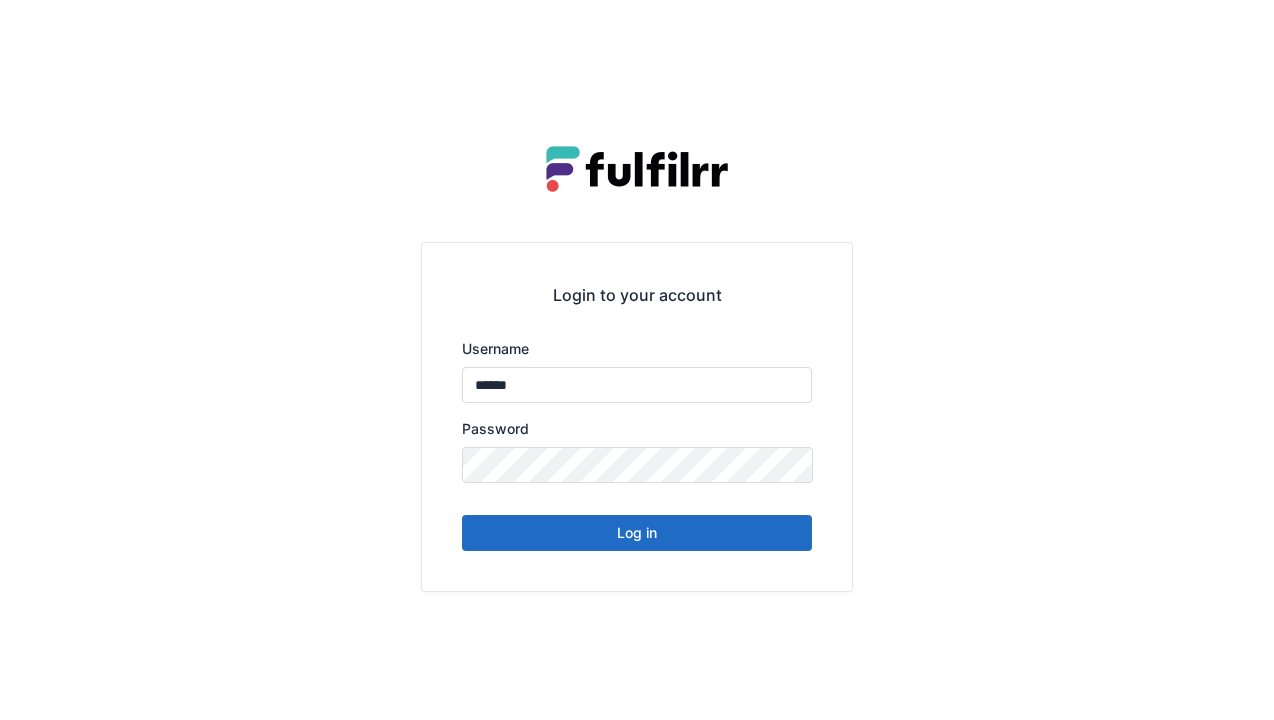 click on "Log in" at bounding box center [637, 533] 